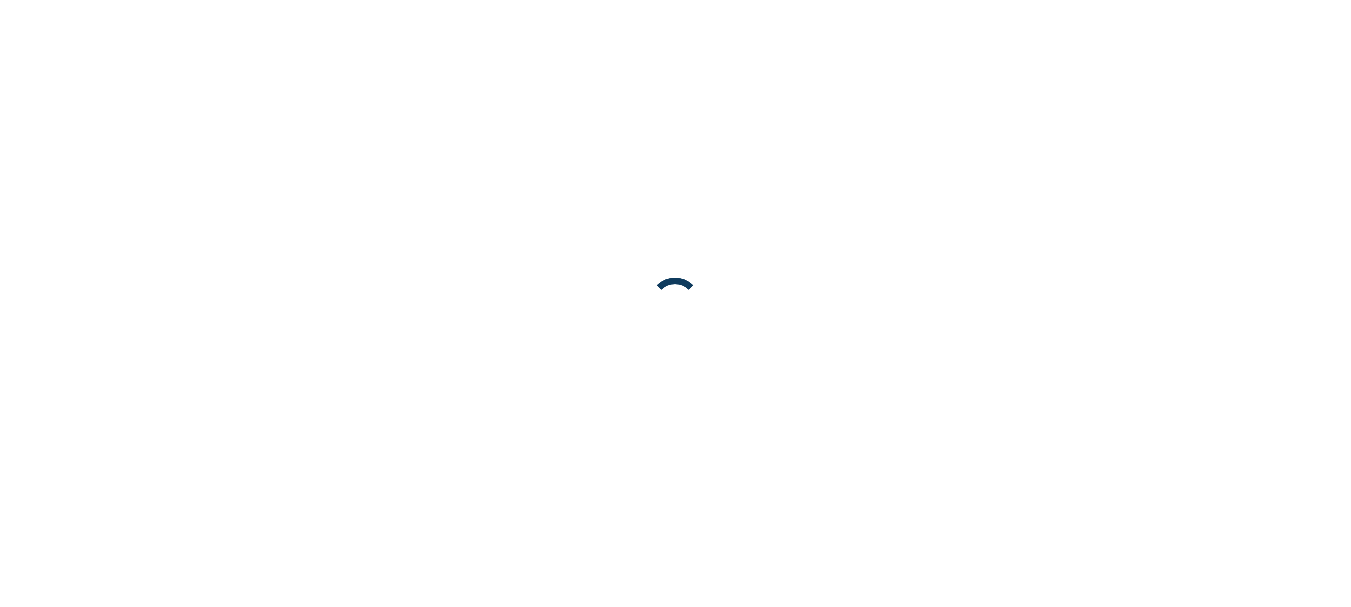 scroll, scrollTop: 0, scrollLeft: 0, axis: both 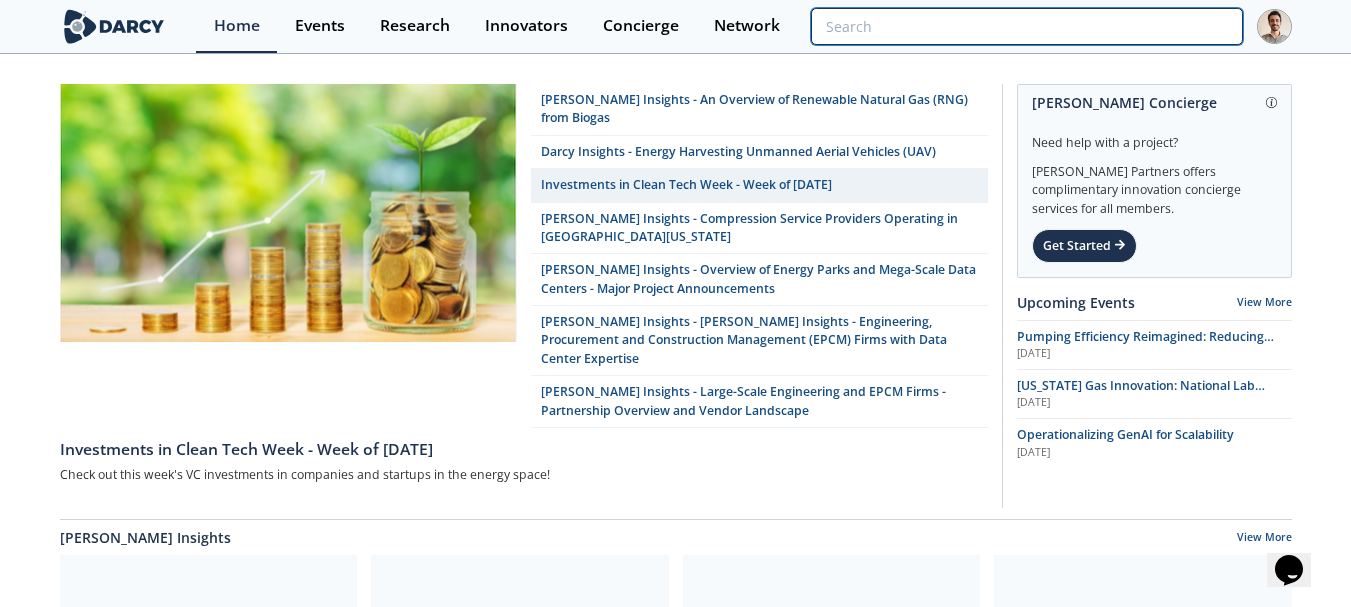 click at bounding box center [1026, 26] 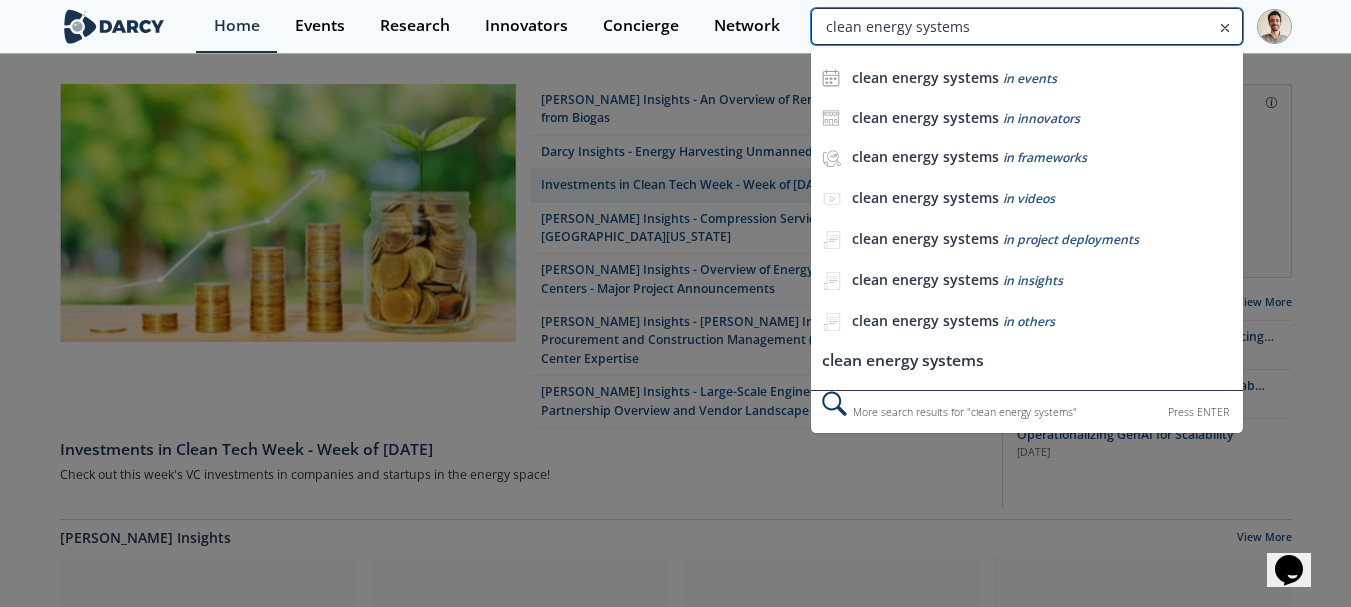 type on "clean energy systems" 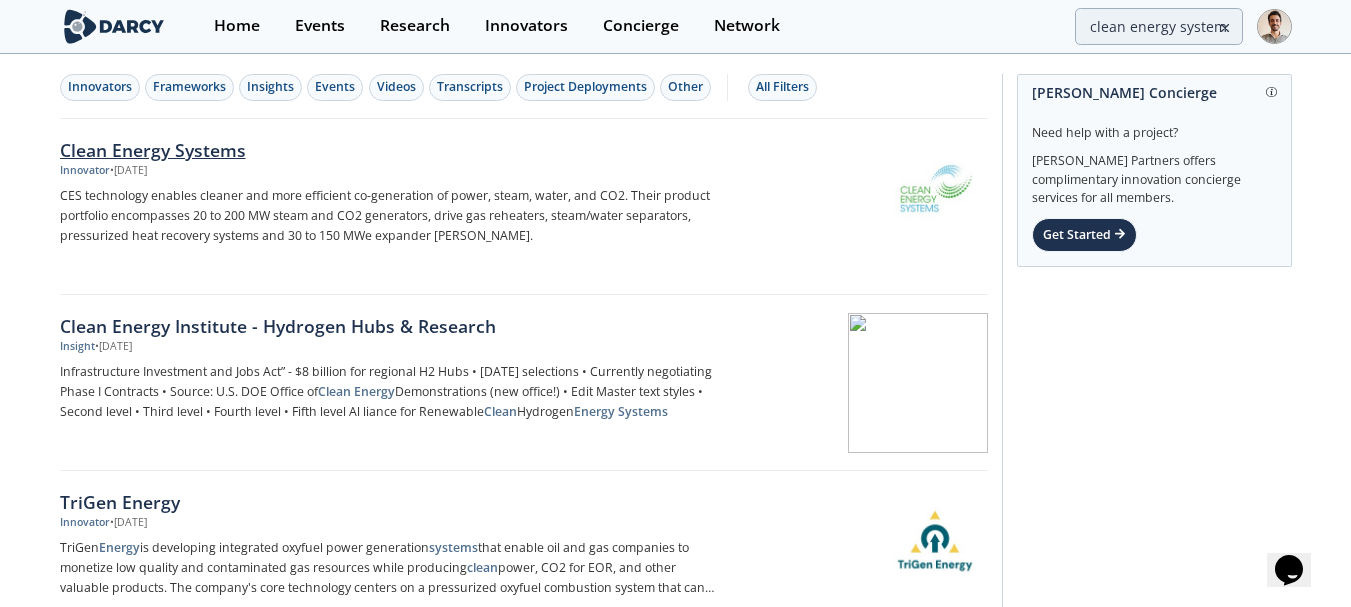click on "CES technology enables cleaner and more efficient co-generation of power, steam, water, and CO2. Their product portfolio encompasses 20 to 200 MW steam and CO2 generators, drive gas reheaters, steam/water separators, pressurized heat recovery systems and 30 to 150 MWe expander turbin." at bounding box center (391, 216) 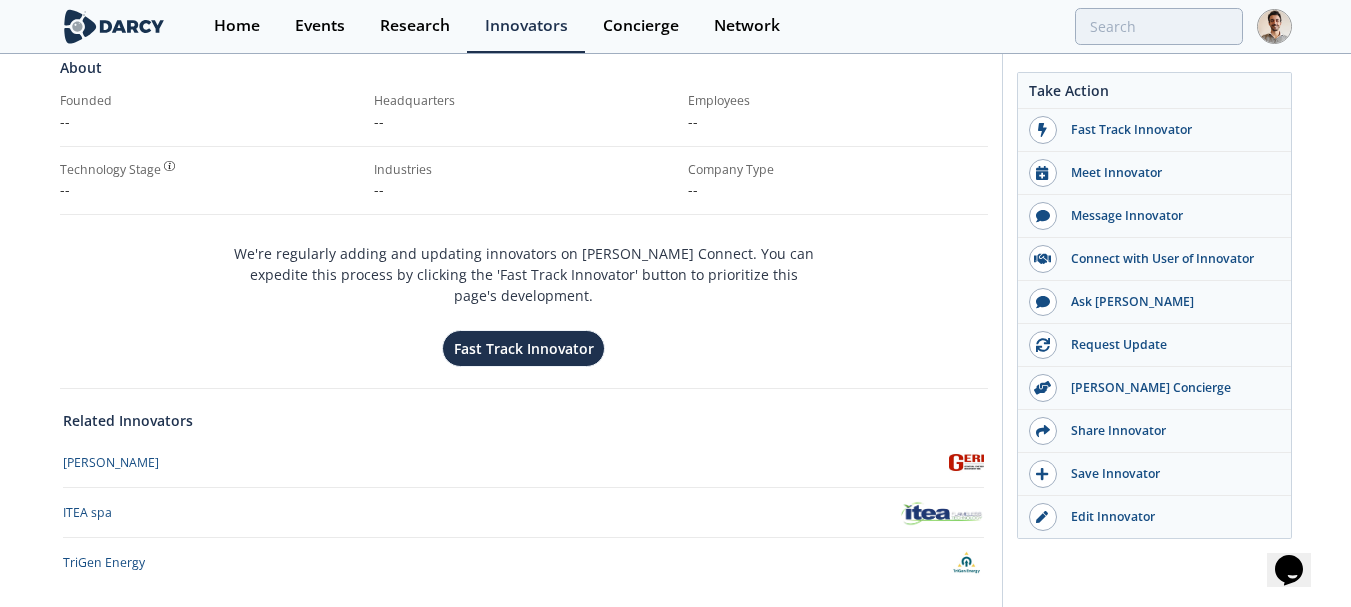 scroll, scrollTop: 387, scrollLeft: 0, axis: vertical 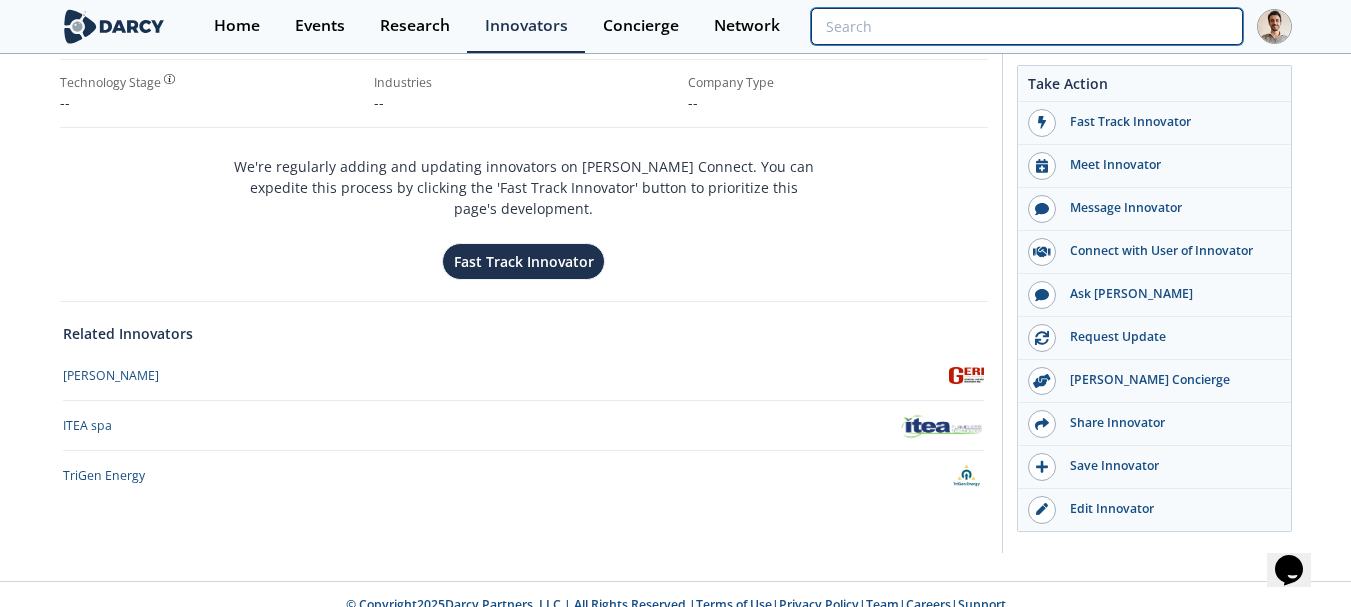 click at bounding box center (1026, 26) 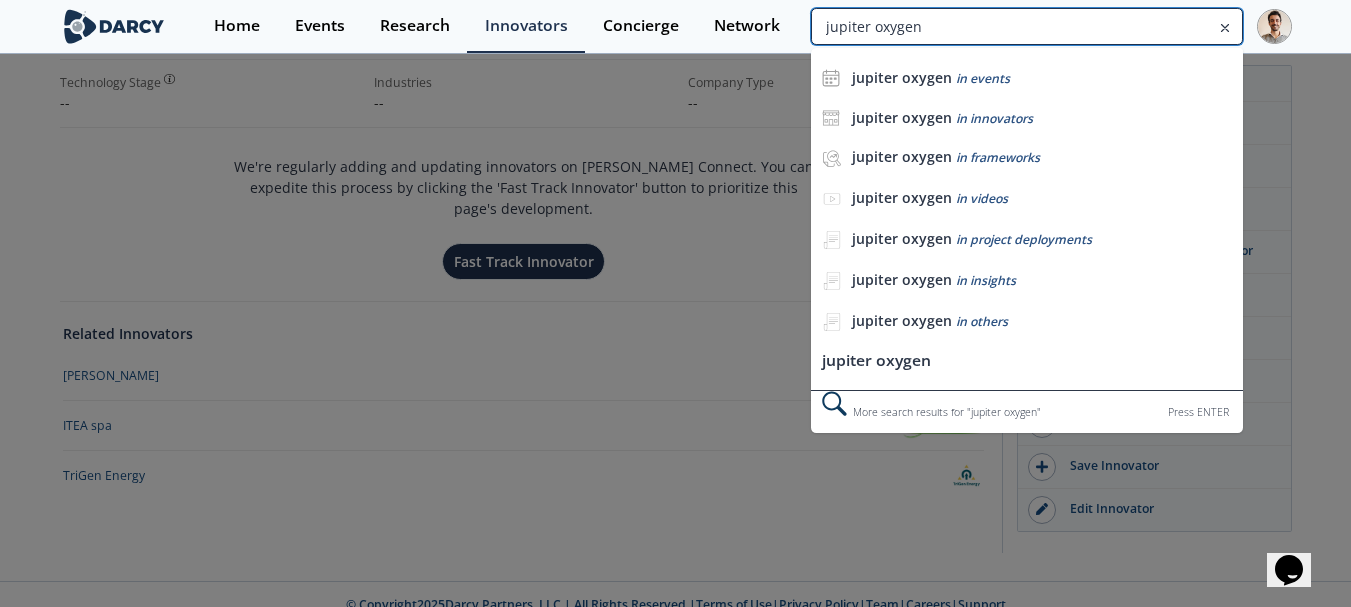 type on "jupiter oxygen" 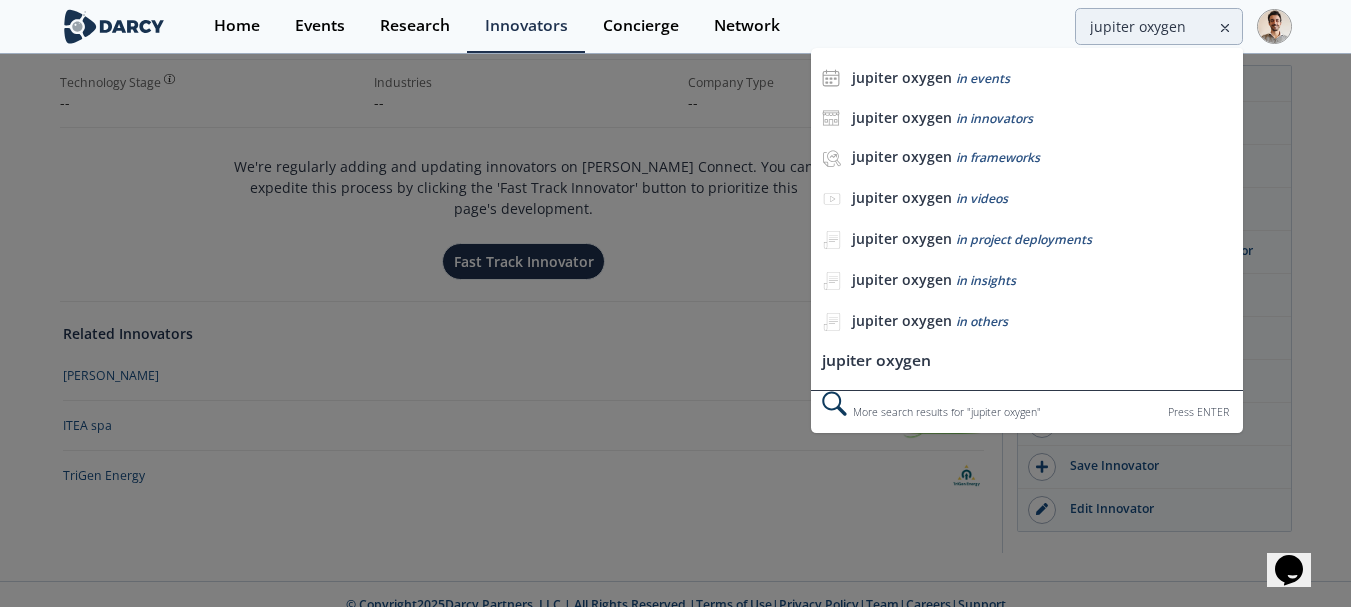 scroll, scrollTop: 0, scrollLeft: 0, axis: both 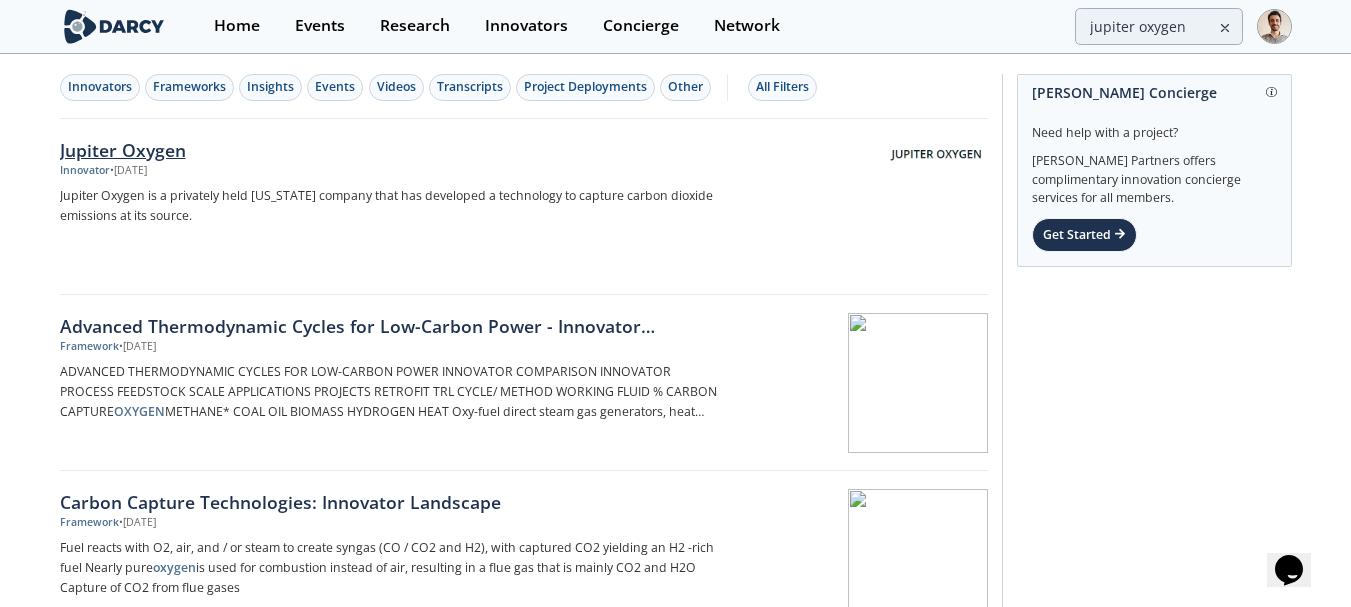 click on "Jupiter Oxygen is a privately held Illinois company that has developed a technology to capture carbon dioxide emissions at its source." at bounding box center [391, 206] 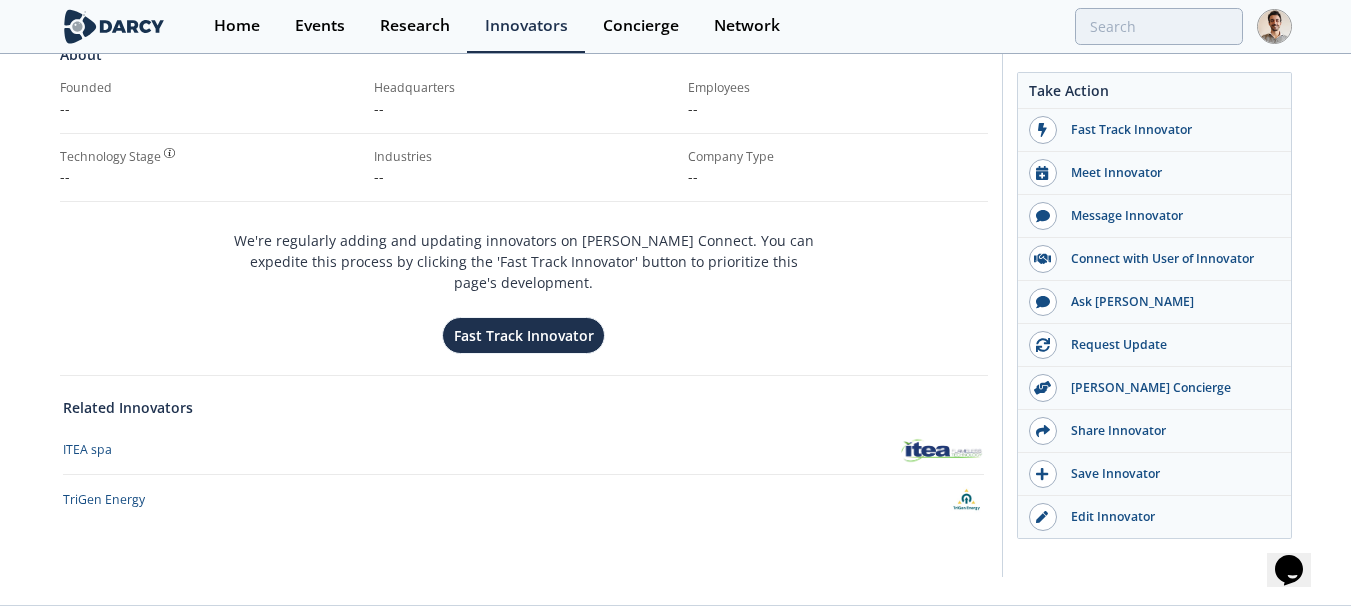 scroll, scrollTop: 316, scrollLeft: 0, axis: vertical 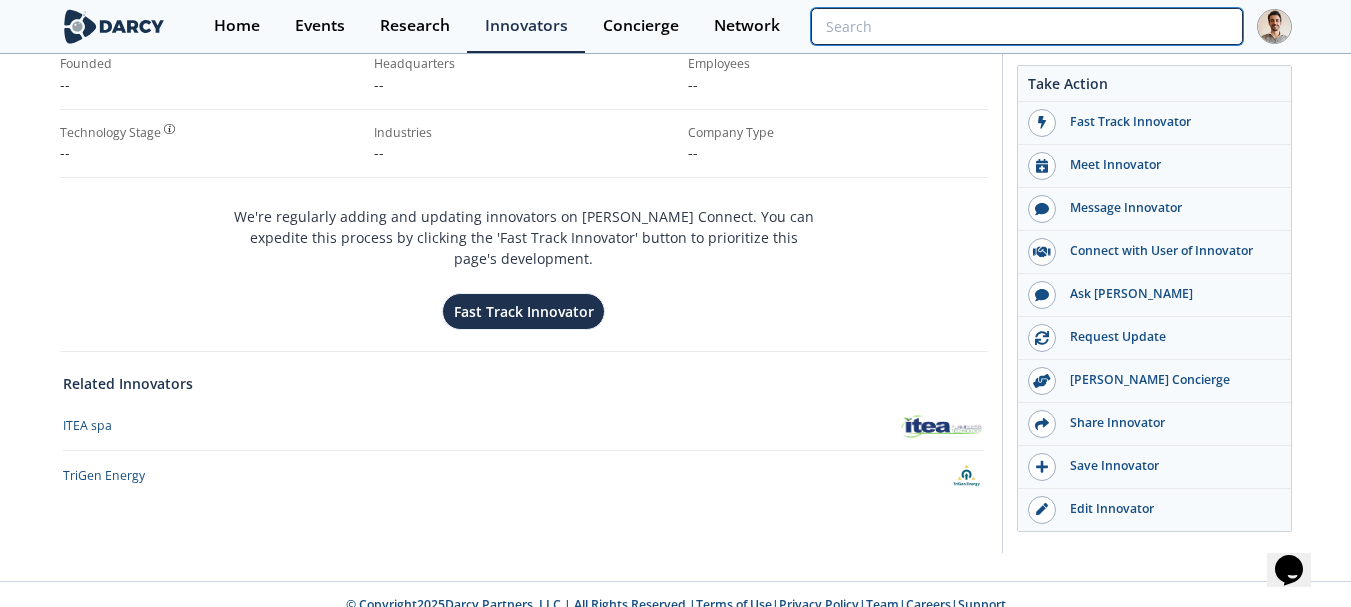 click at bounding box center [1026, 26] 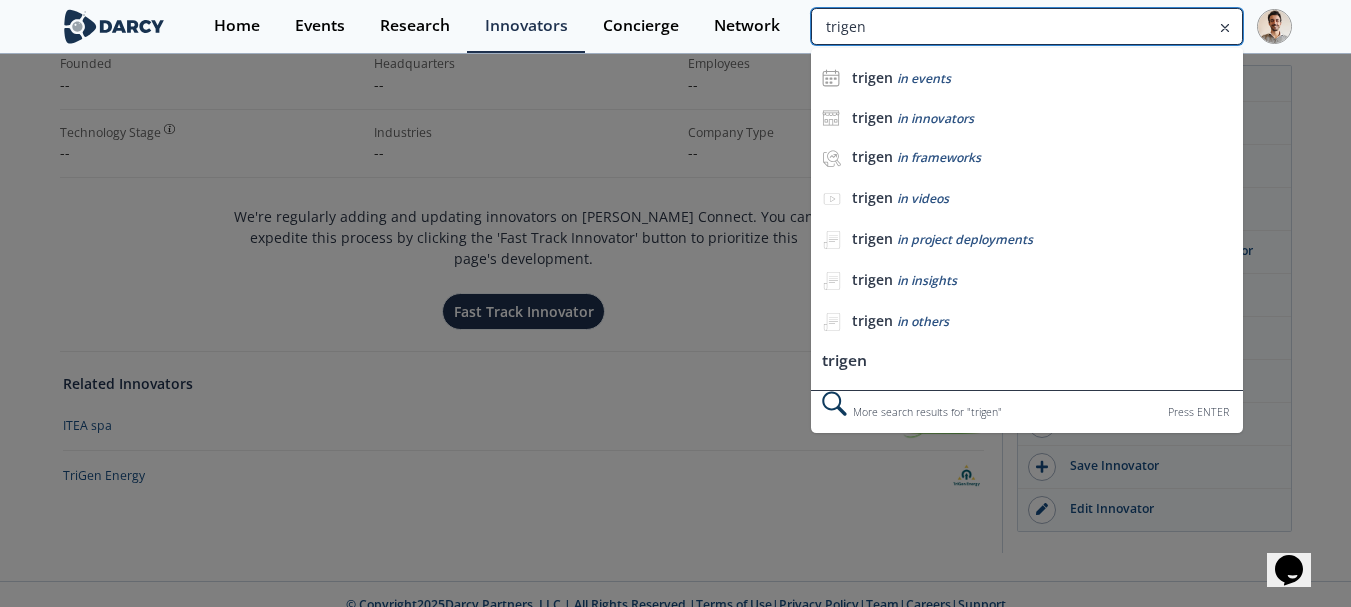 type on "trigen" 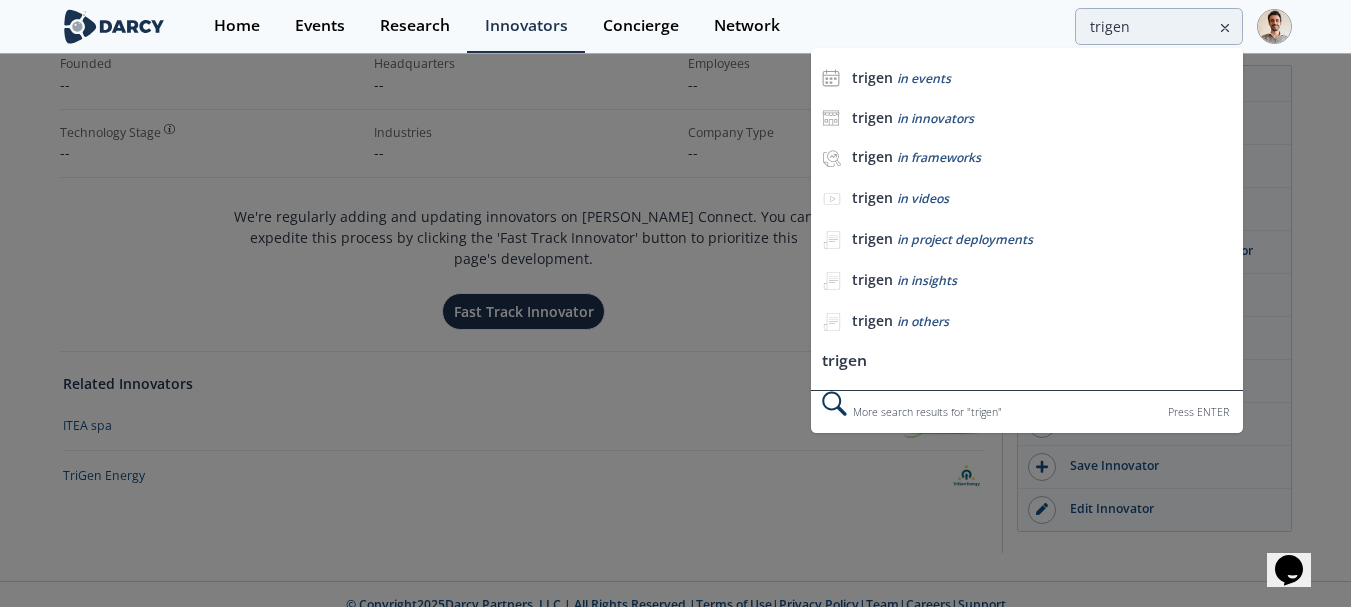 scroll, scrollTop: 0, scrollLeft: 0, axis: both 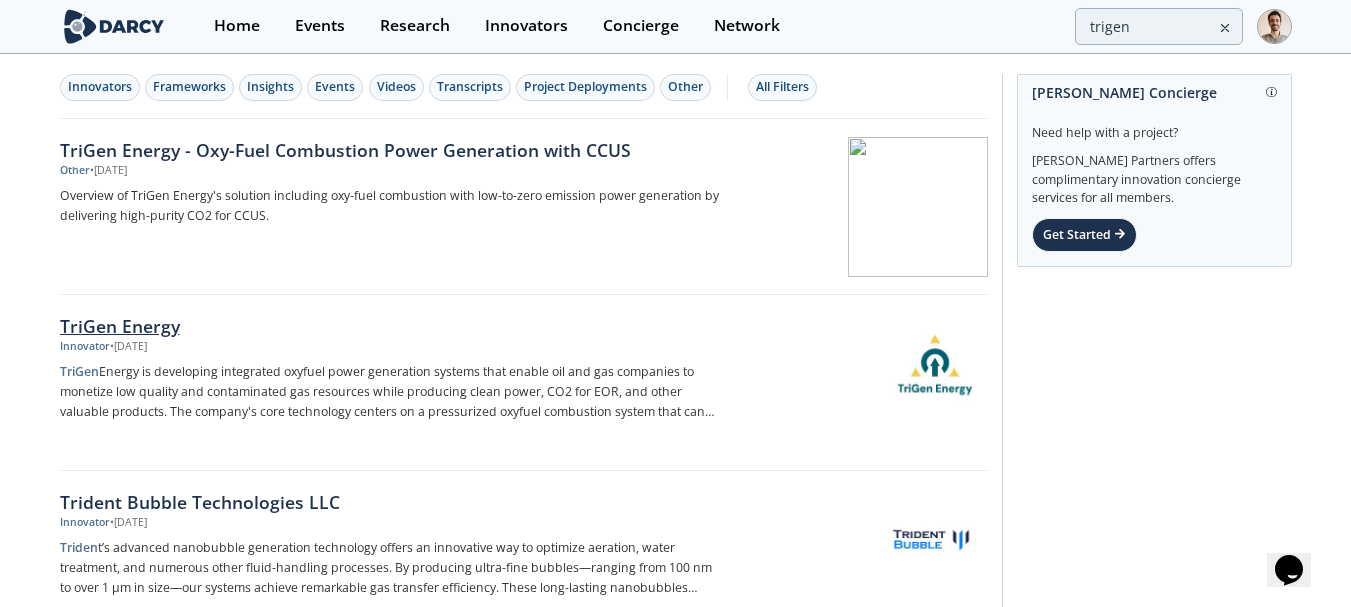 click on "TriGen Energy" at bounding box center [391, 326] 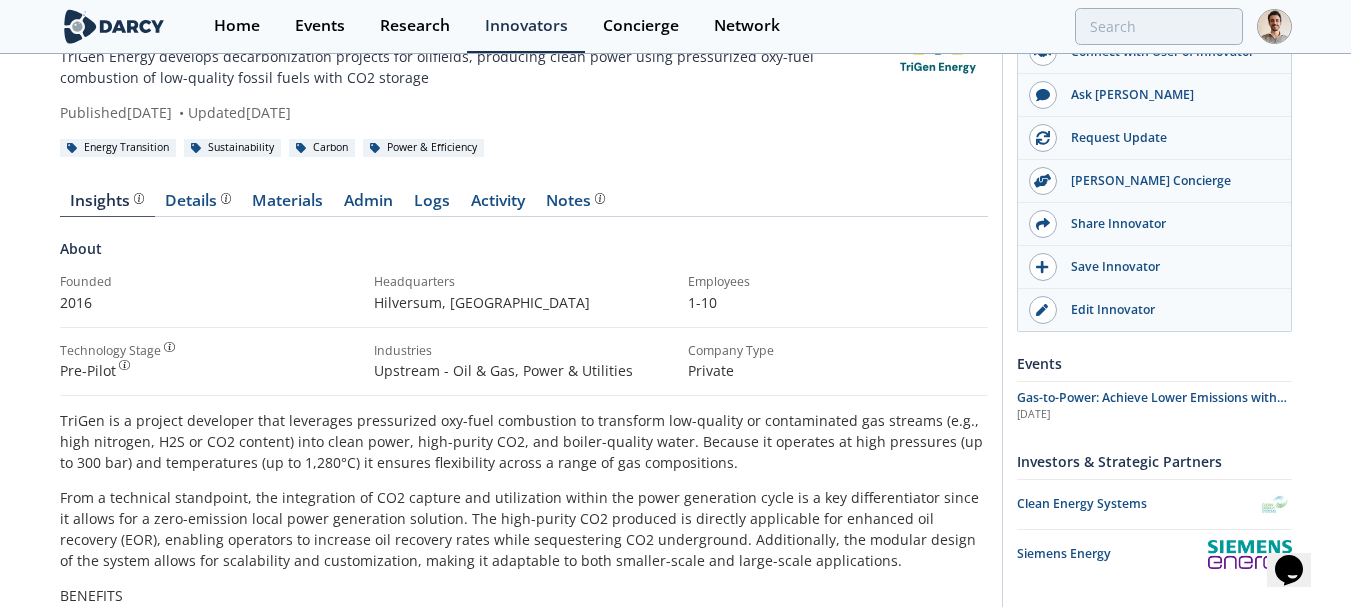 scroll, scrollTop: 0, scrollLeft: 0, axis: both 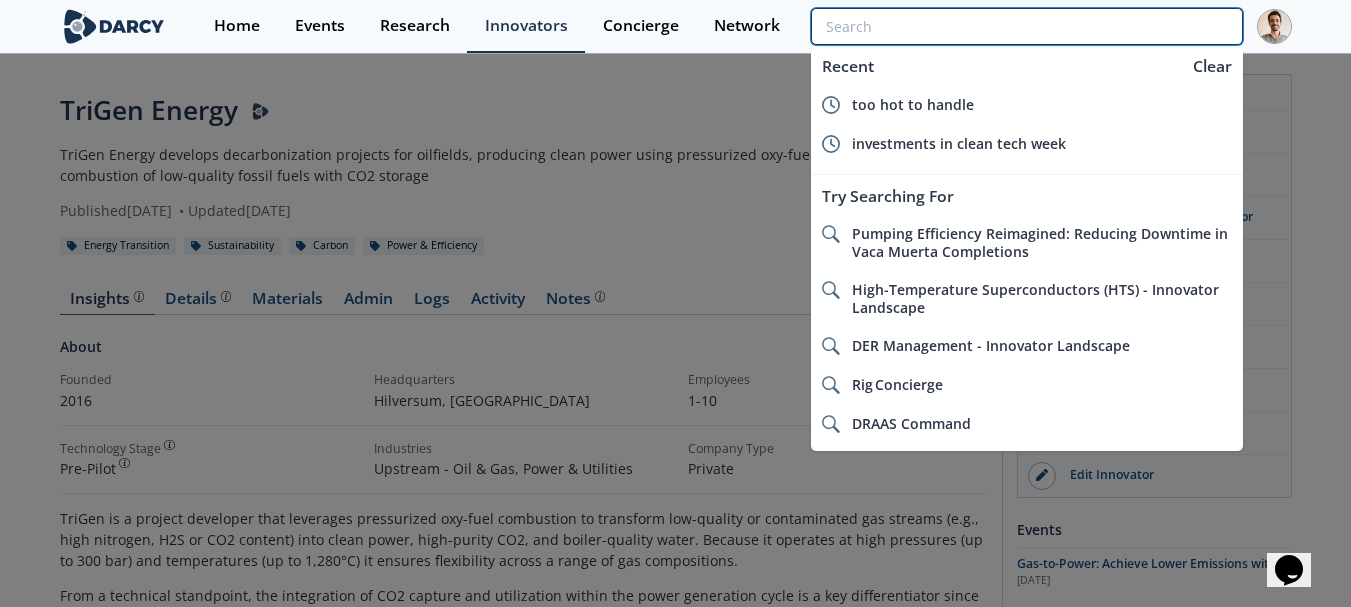 click at bounding box center [1026, 26] 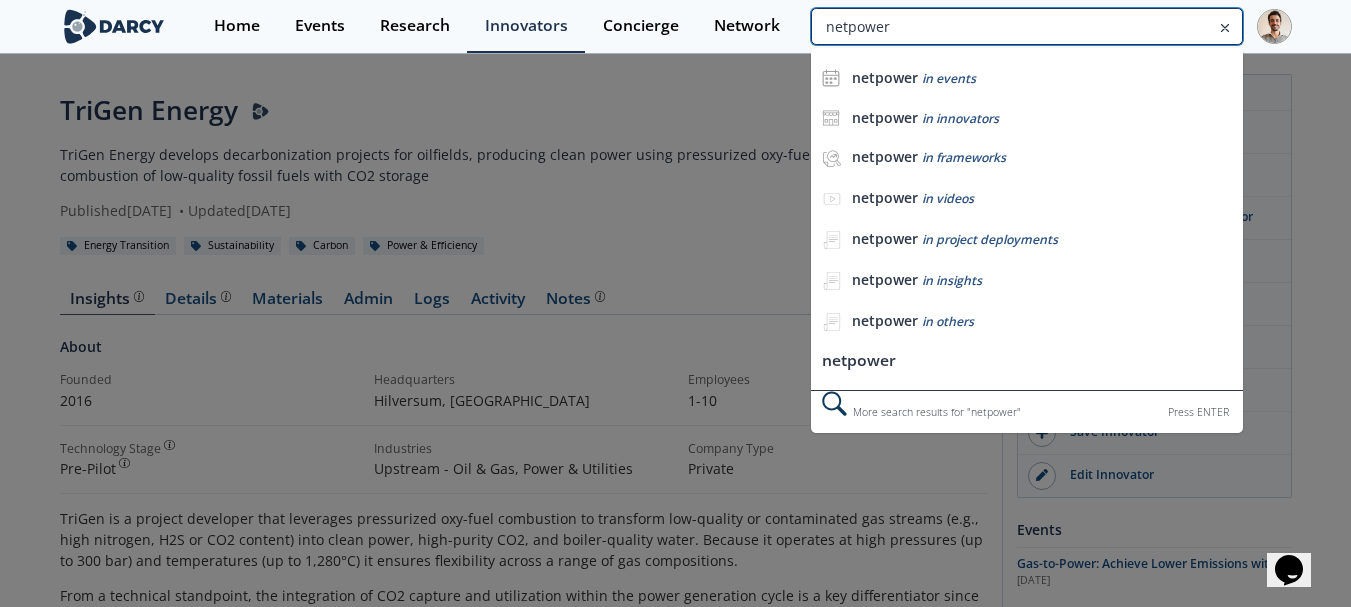 type on "netpower" 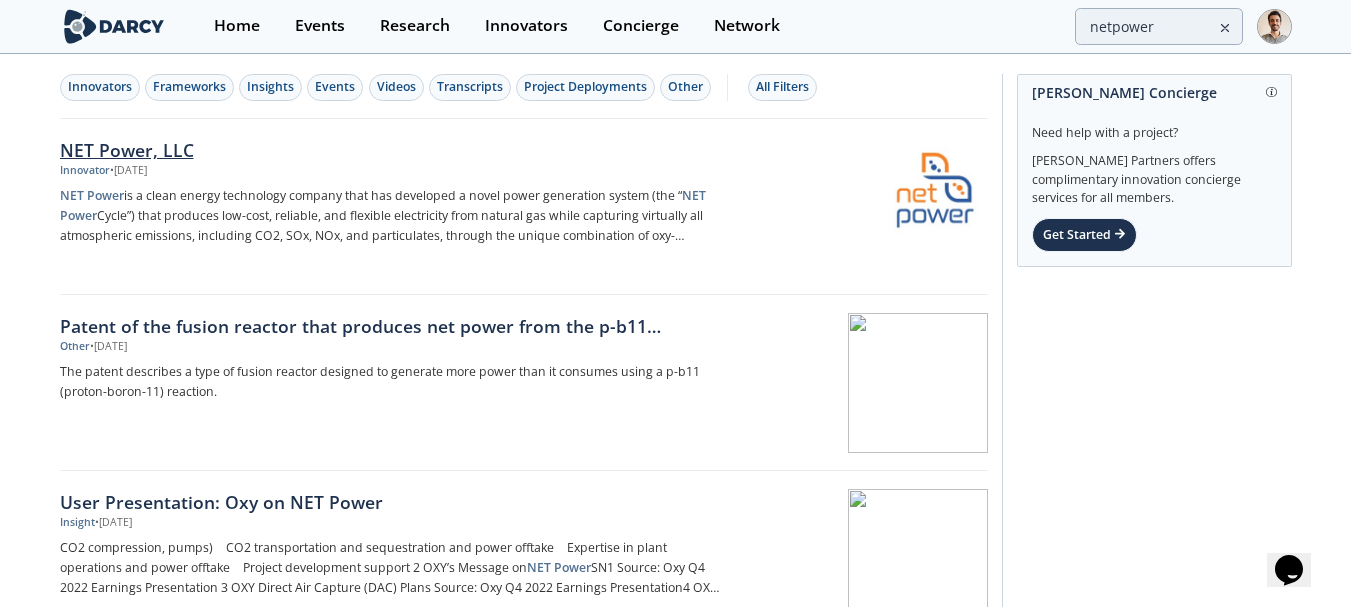 click on "NET Power  is a clean energy technology company that has developed a novel power generation system (the “ NET Power  Cycle”) that produces low-cost, reliable, and flexible electricity from natural gas while capturing virtually all atmospheric emissions, including CO2, SOx, NOx, and particulates, through the unique combination of oxy-combustion" at bounding box center [391, 216] 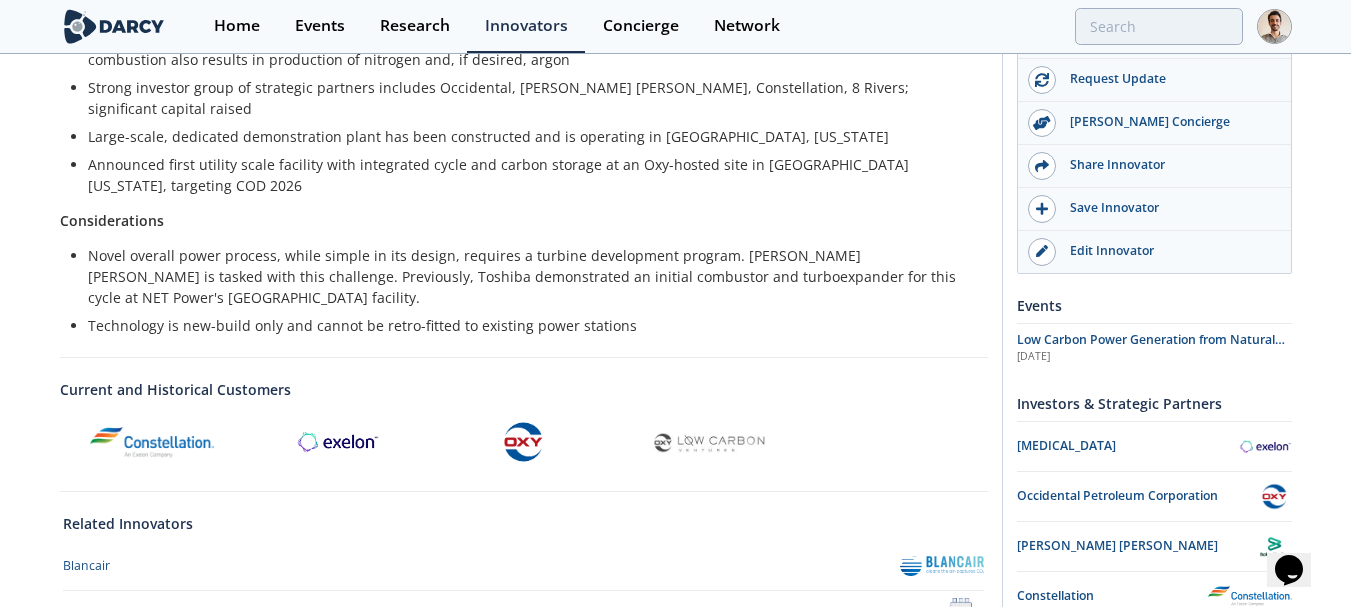 scroll, scrollTop: 686, scrollLeft: 0, axis: vertical 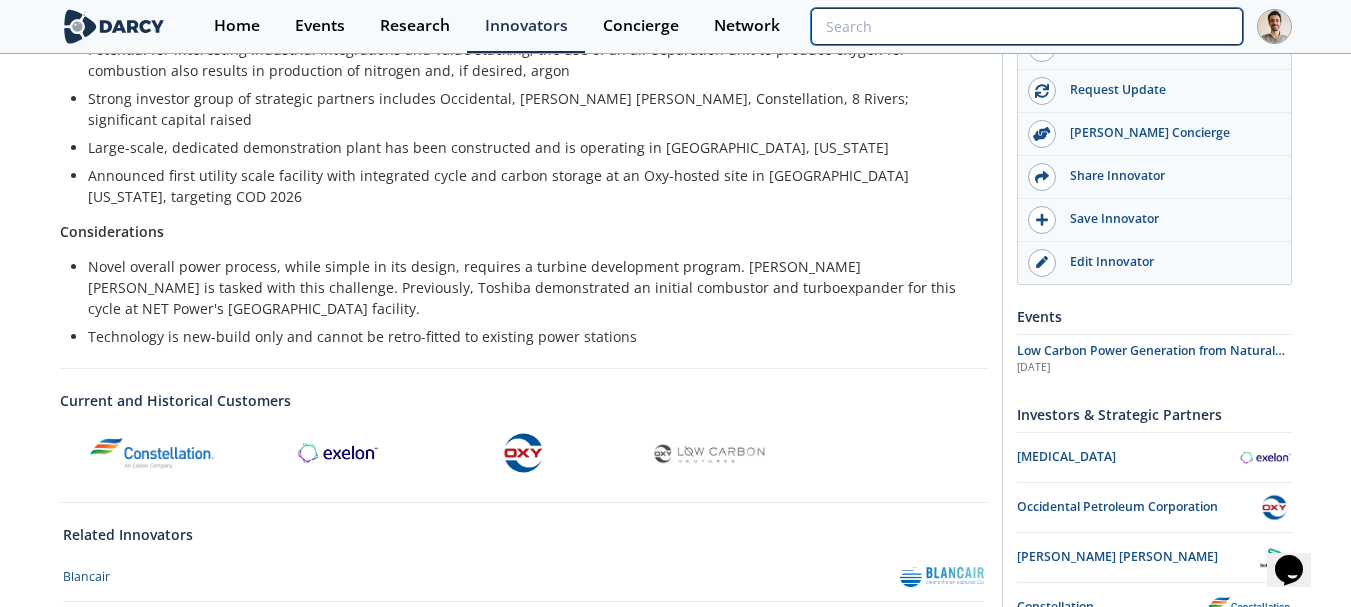 click at bounding box center (1026, 26) 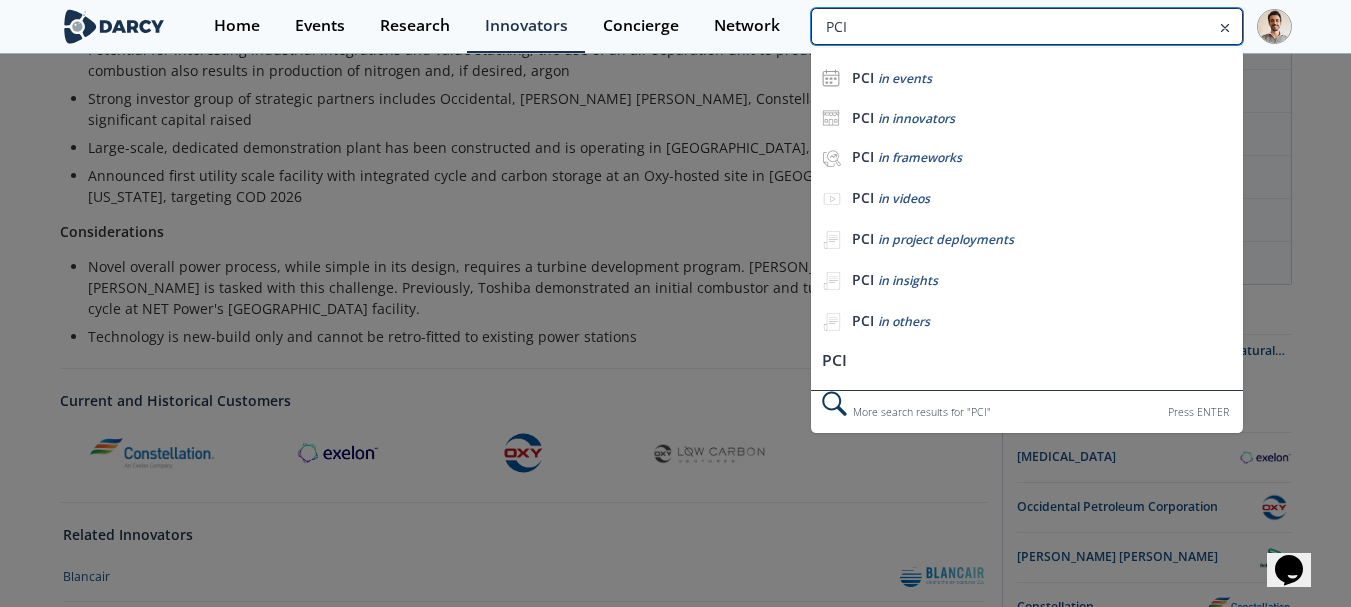 type on "PCI" 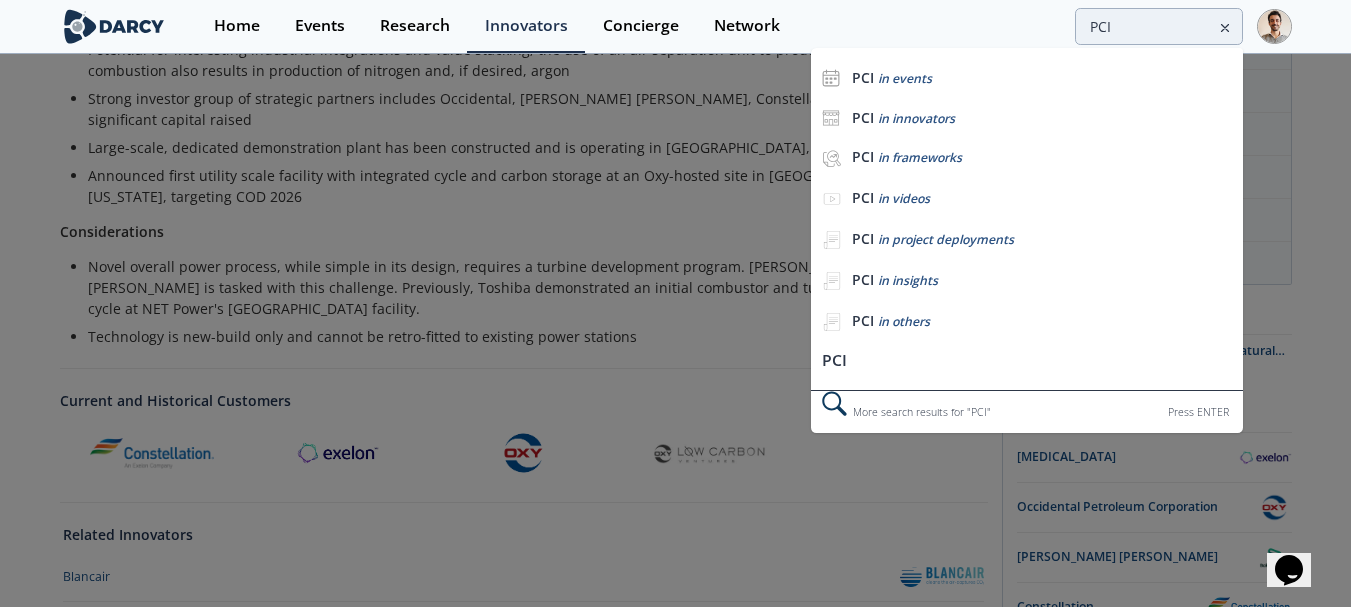 scroll, scrollTop: 0, scrollLeft: 0, axis: both 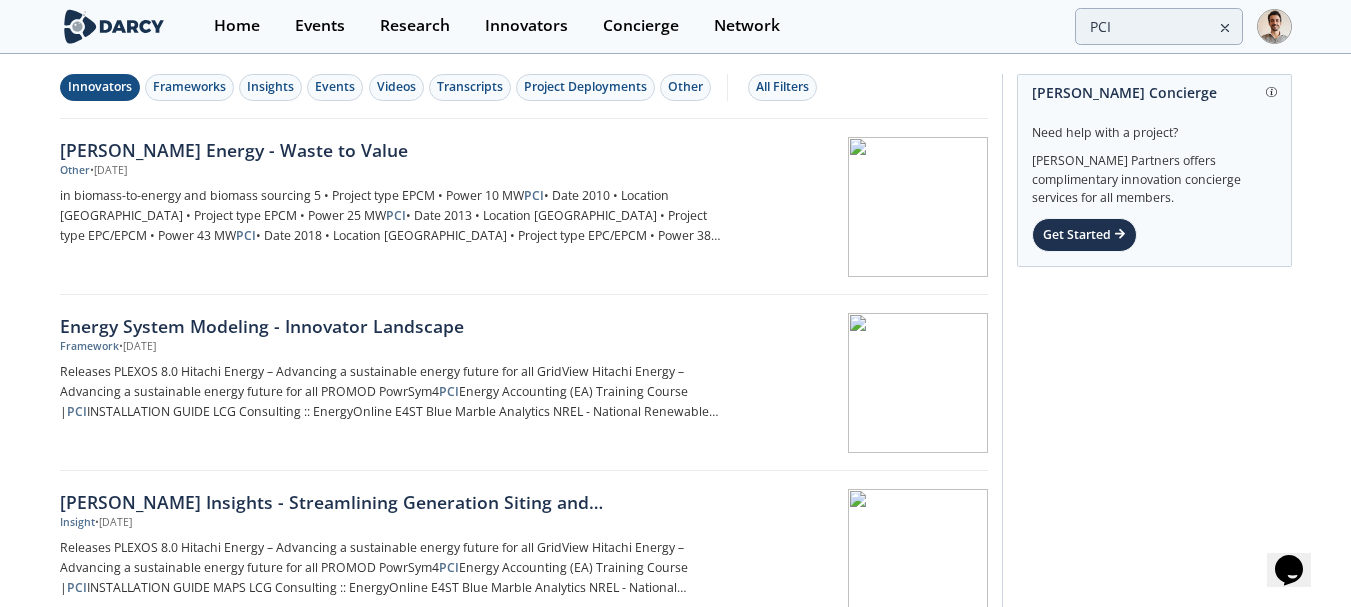 click on "Innovators" at bounding box center [100, 87] 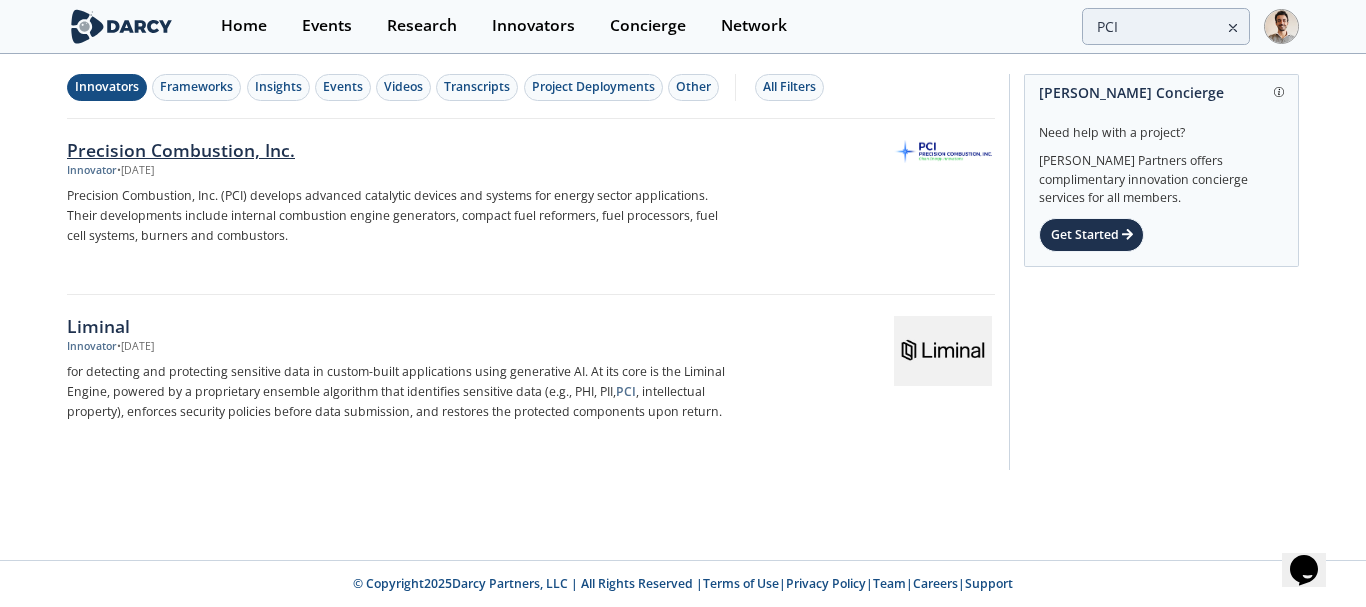 click on "Precision Combustion, Inc." at bounding box center (398, 150) 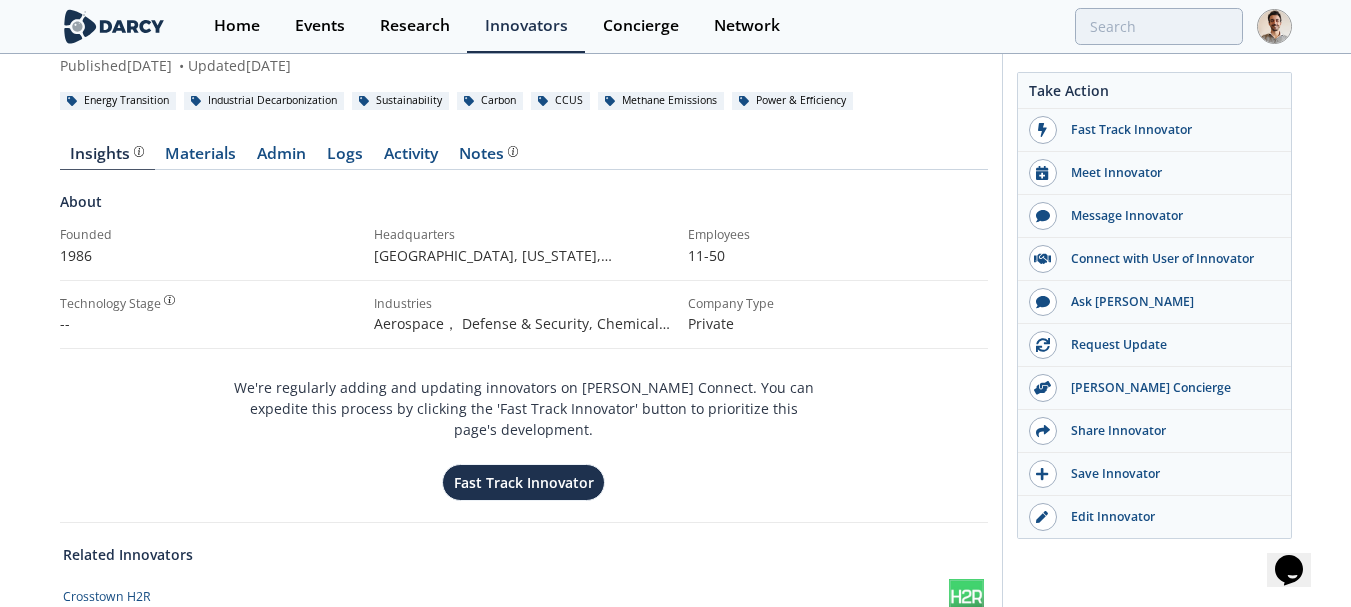 scroll, scrollTop: 0, scrollLeft: 0, axis: both 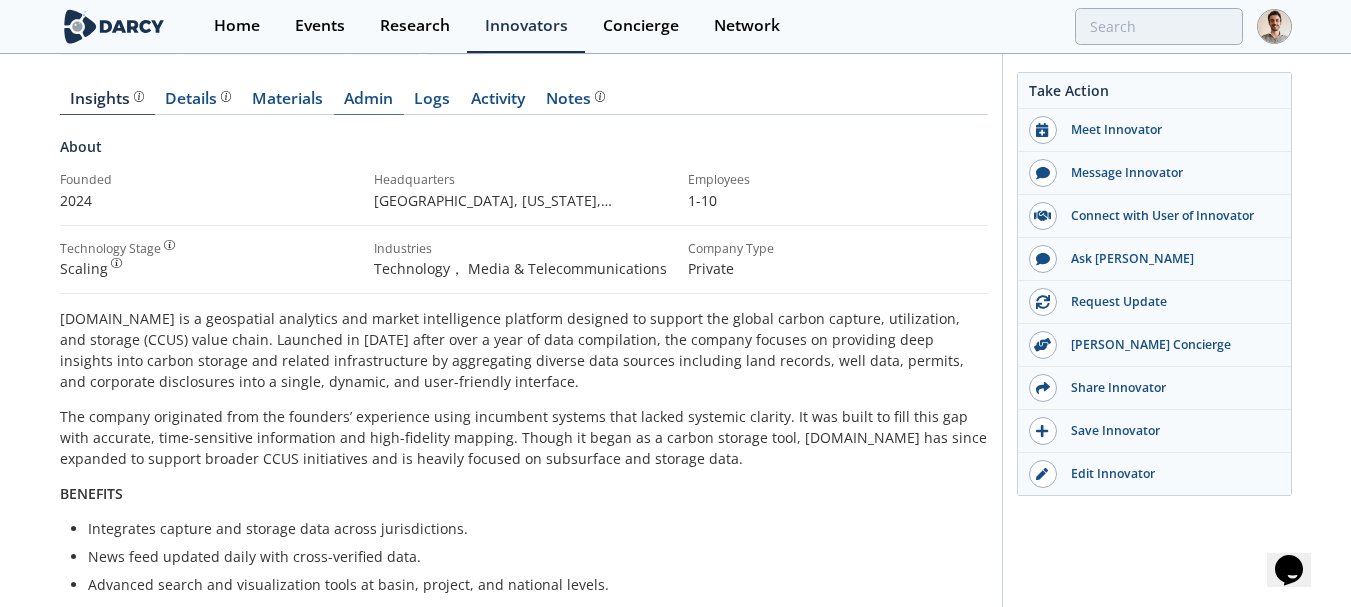 click on "Admin" at bounding box center (369, 103) 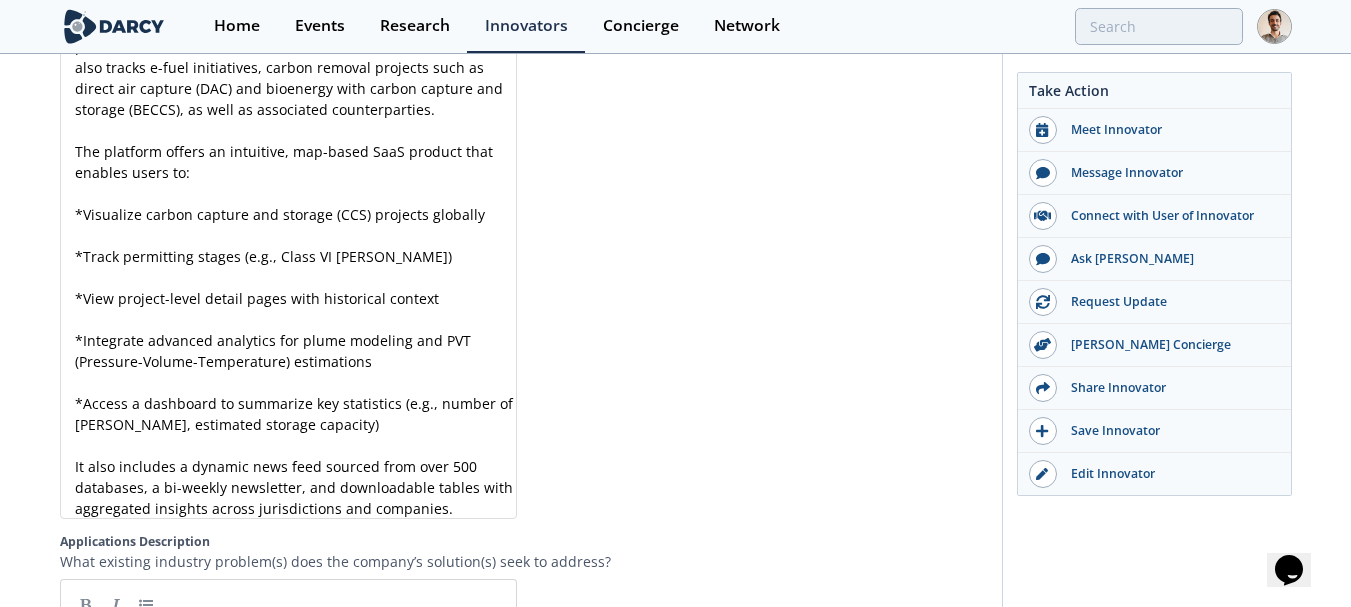 scroll, scrollTop: 2600, scrollLeft: 0, axis: vertical 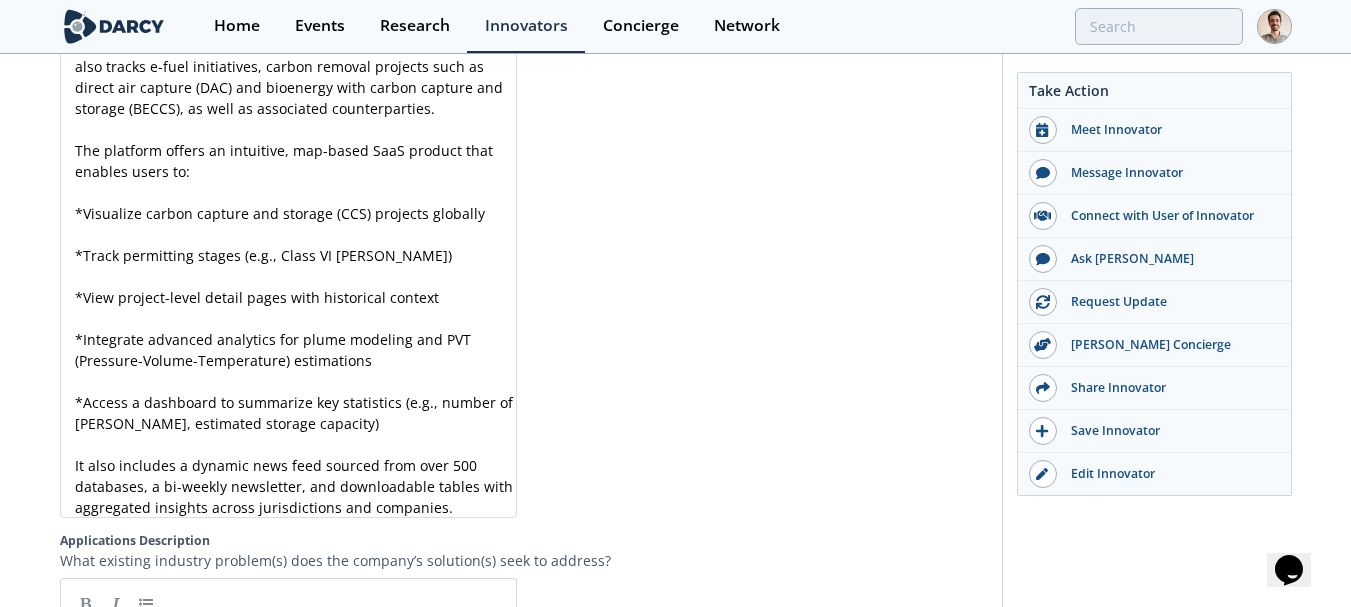 click on "*  Visualize carbon capture and storage (CCS) projects globally" at bounding box center (296, 213) 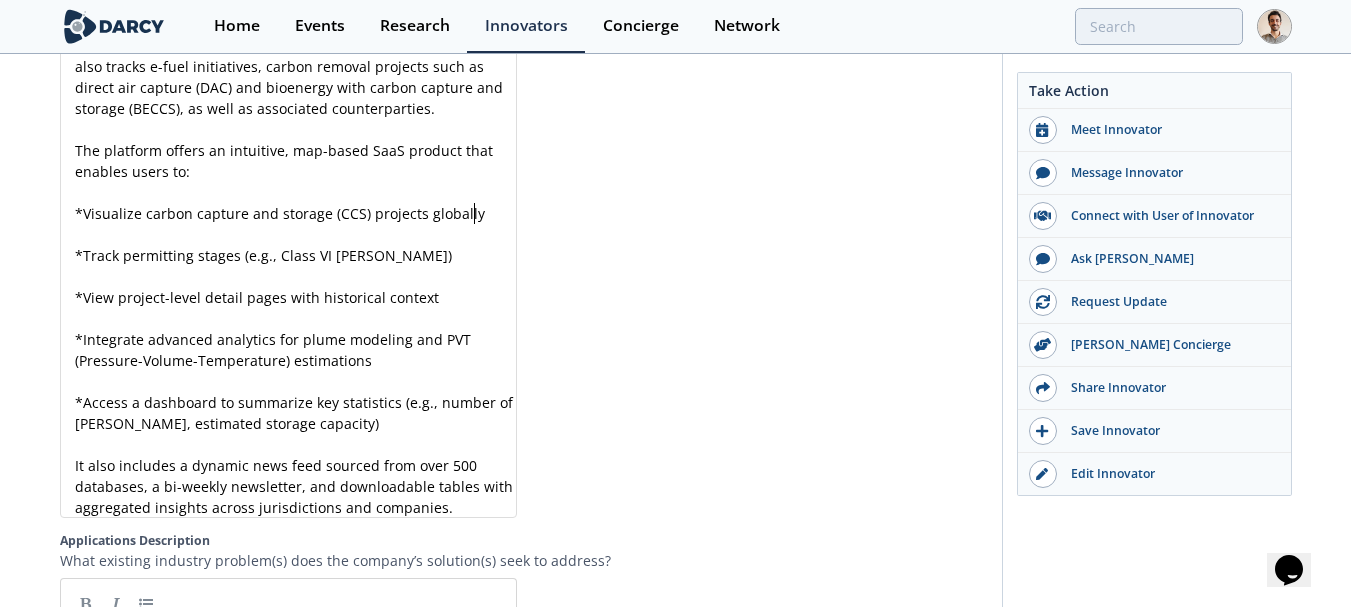 scroll, scrollTop: 7, scrollLeft: 0, axis: vertical 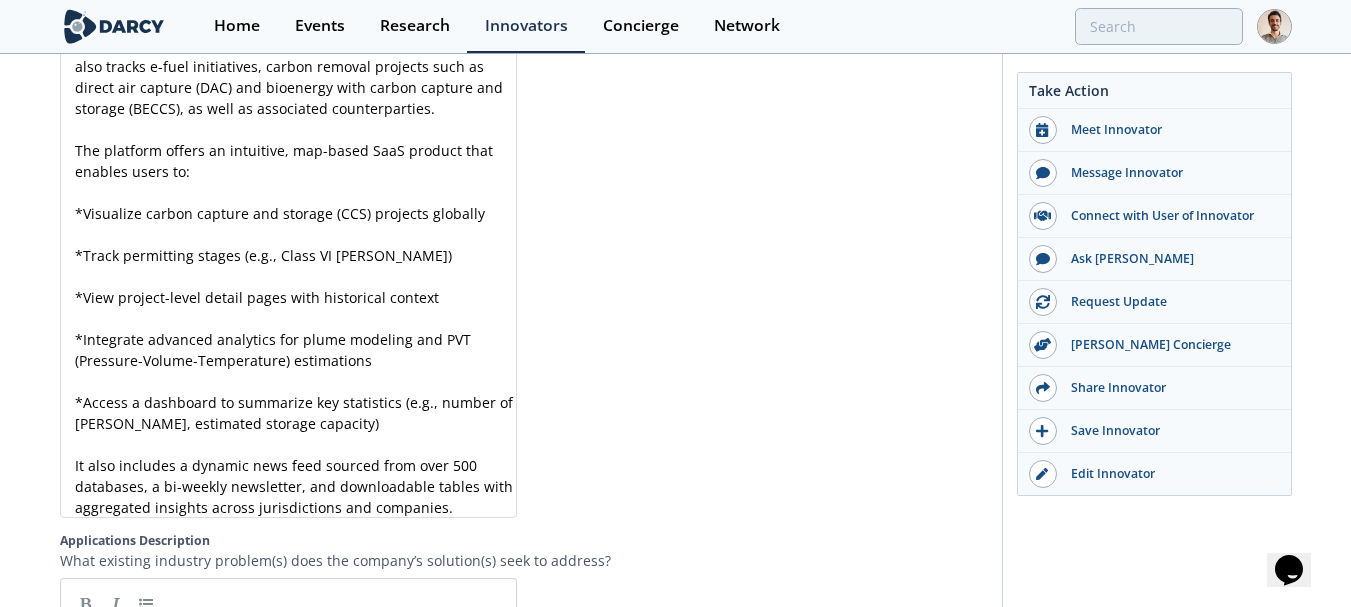 type 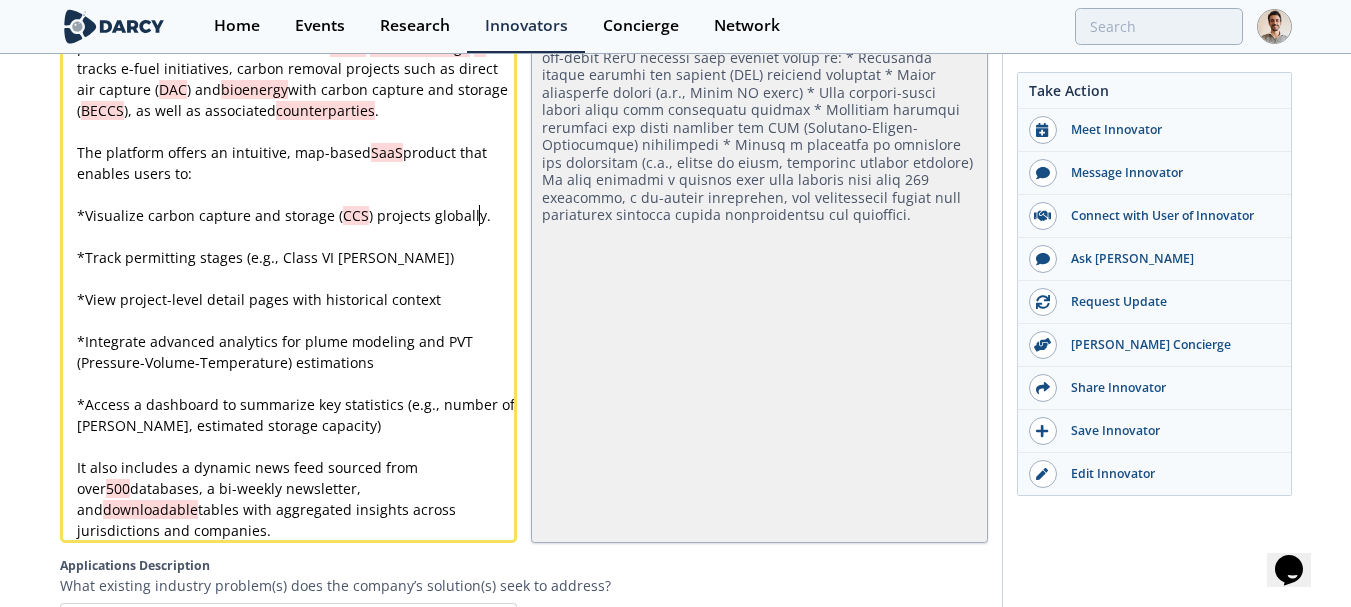 scroll, scrollTop: 0, scrollLeft: 0, axis: both 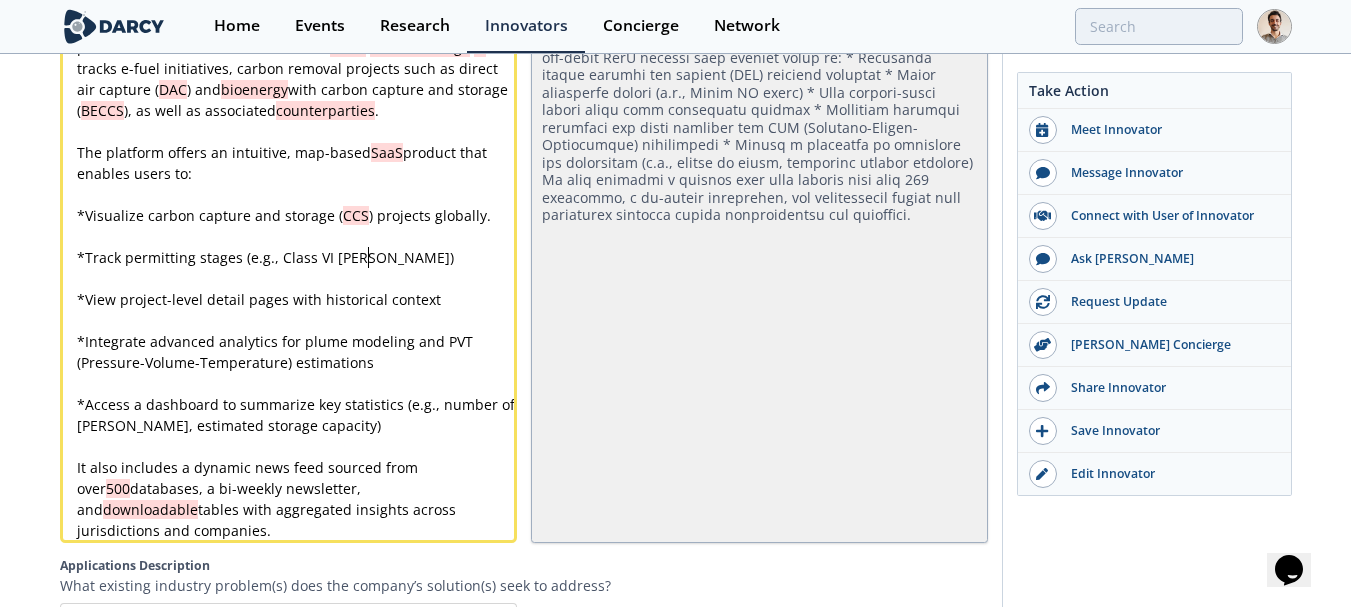 click on "*  Track permitting stages (e.g., Class VI [PERSON_NAME])" at bounding box center [296, 257] 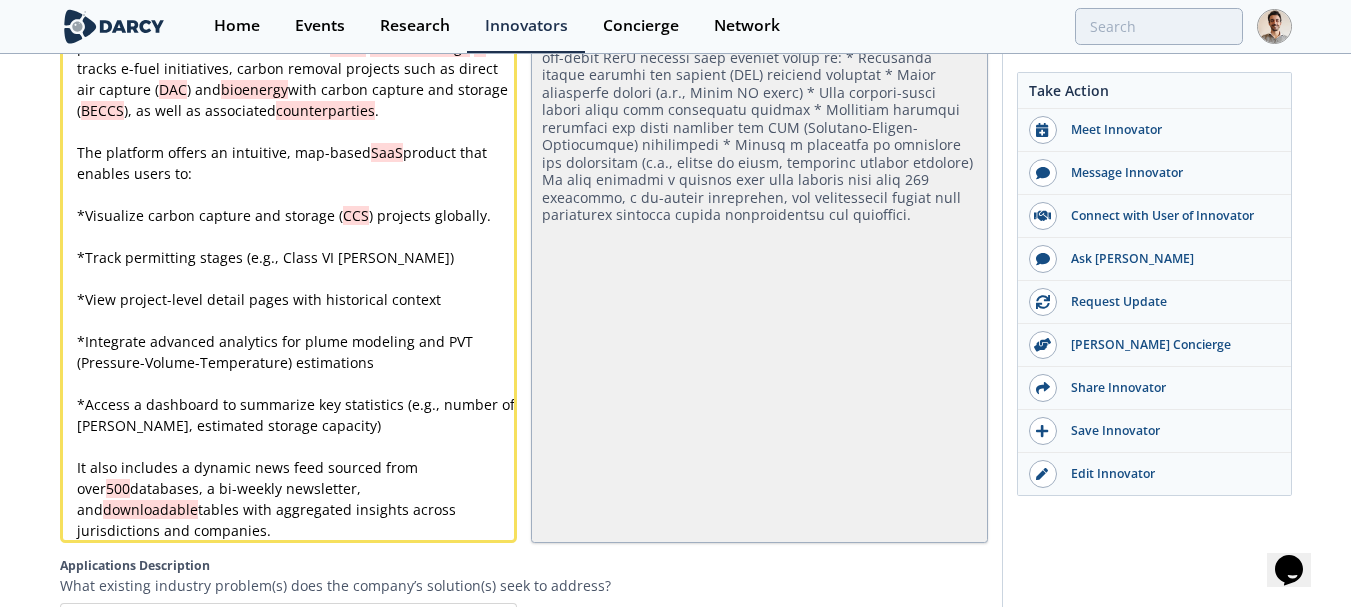 type 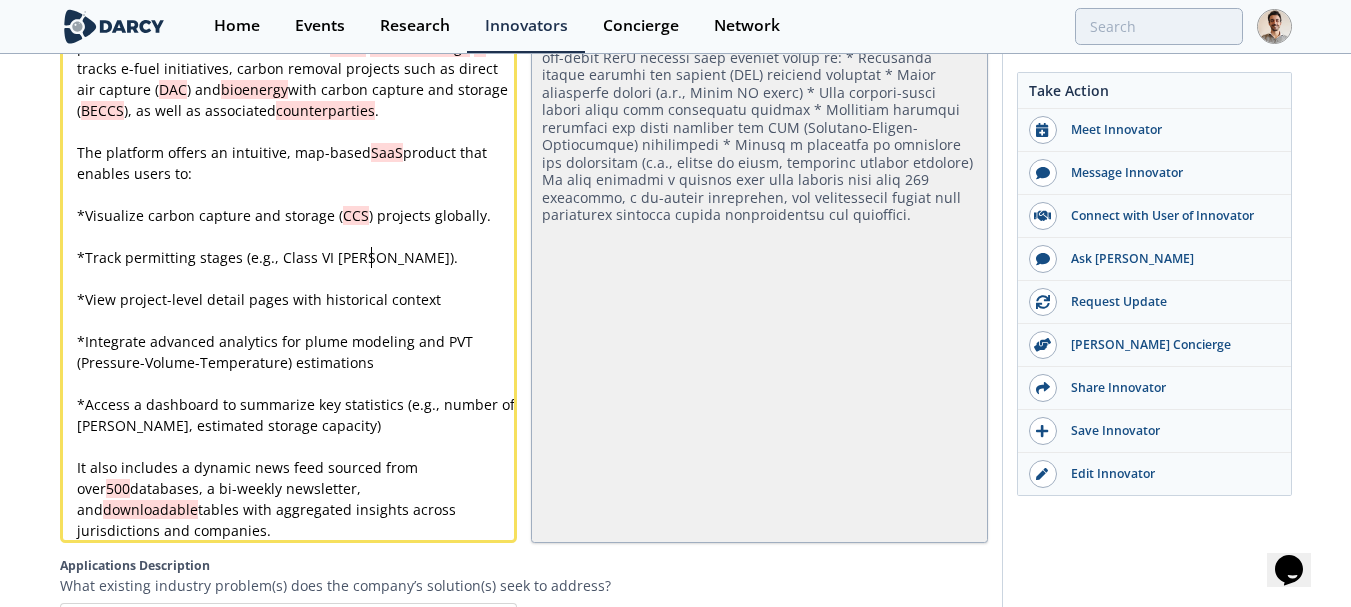 scroll, scrollTop: 0, scrollLeft: 0, axis: both 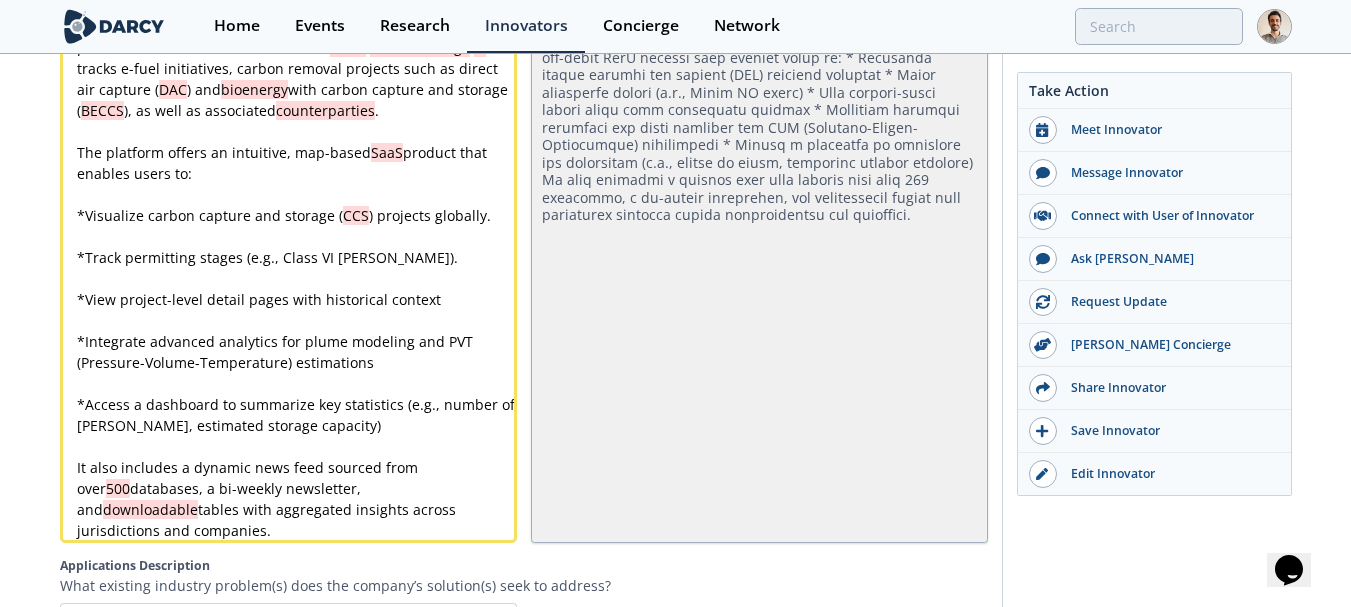 click on "*  View project-level detail pages with historical context" at bounding box center [296, 299] 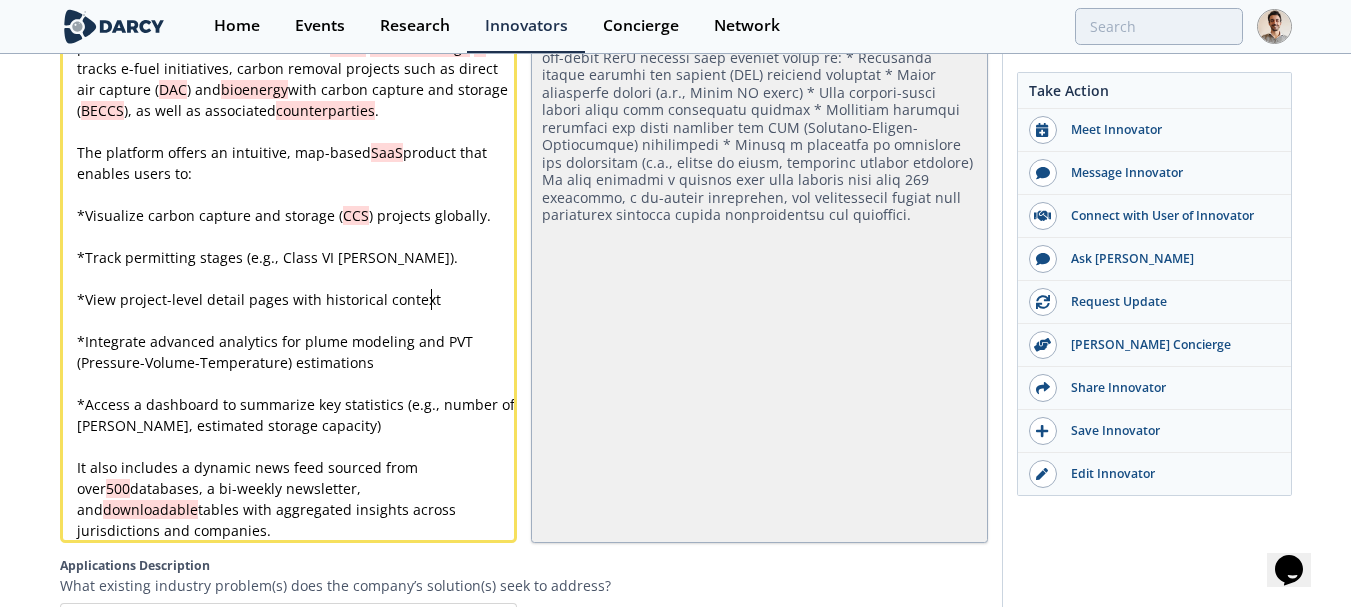 type 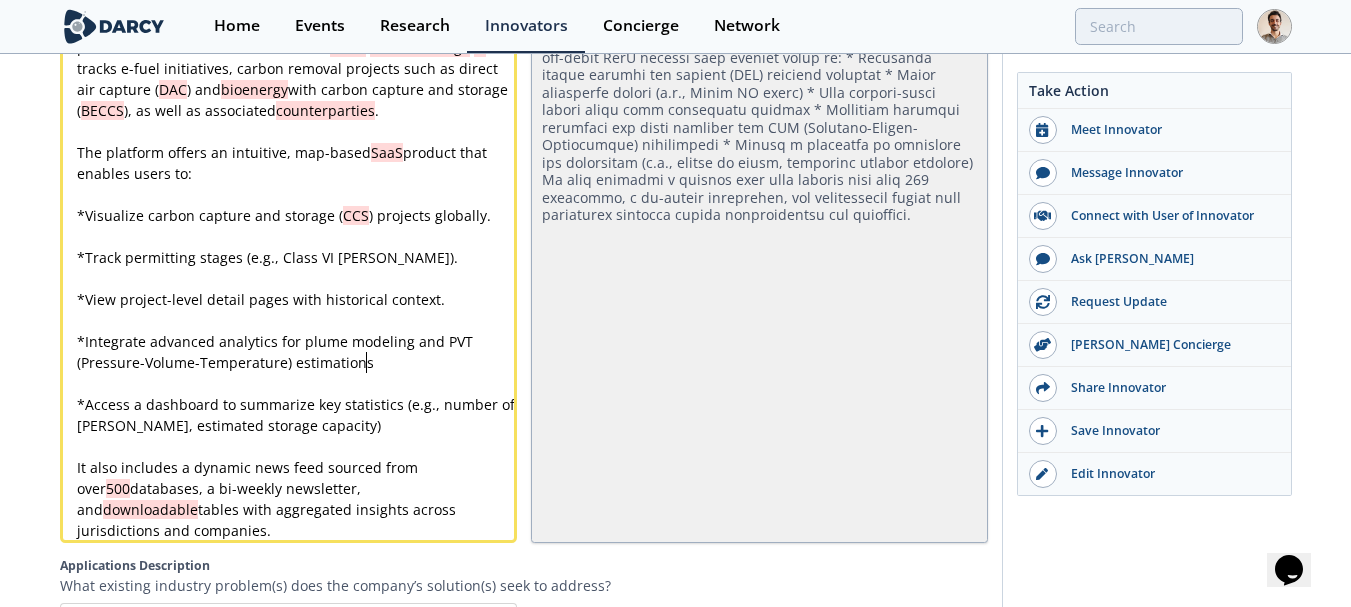 click on "*  Integrate advanced analytics for plume modeling and PVT (Pressure-Volume-Temperature) estimations" at bounding box center (296, 352) 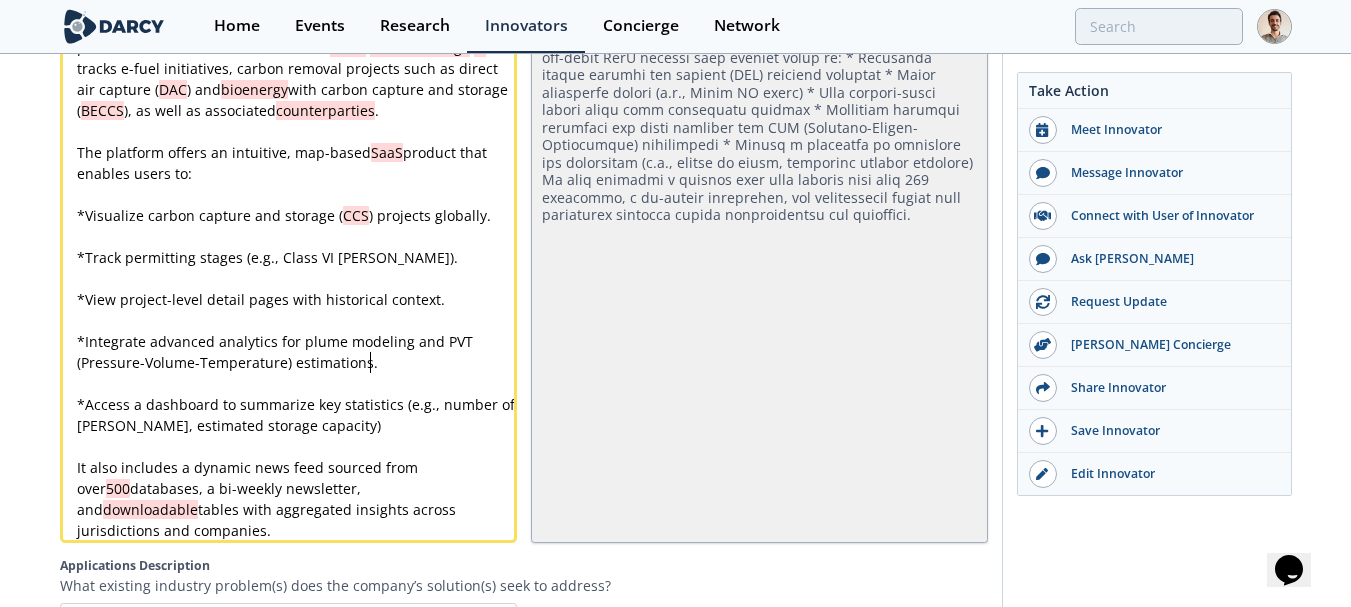 click on "*  Access a dashboard to summarize key statistics (e.g., number of [PERSON_NAME], estimated storage capacity)" at bounding box center (296, 415) 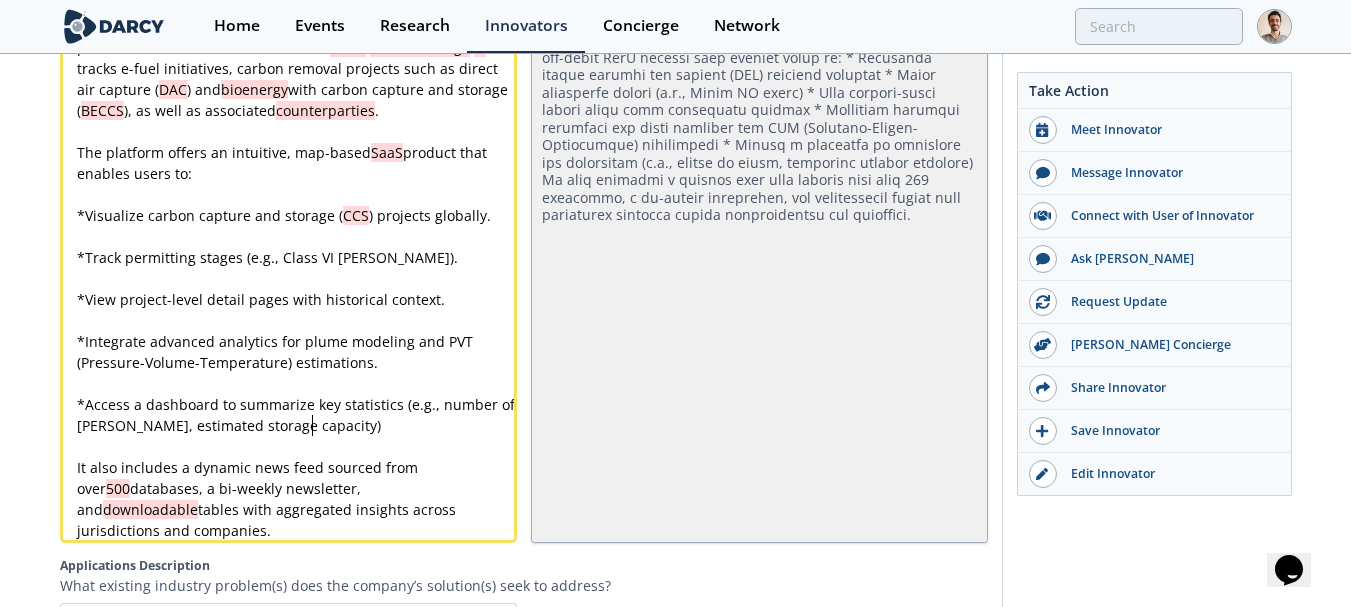 type 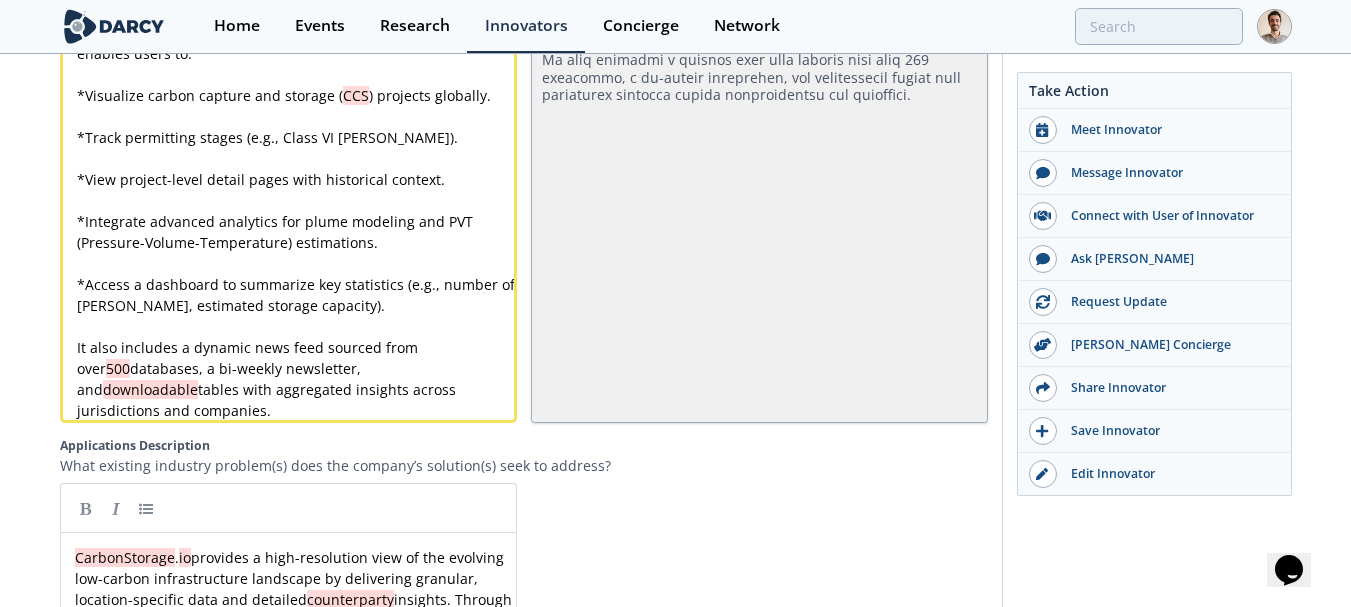 scroll, scrollTop: 3000, scrollLeft: 0, axis: vertical 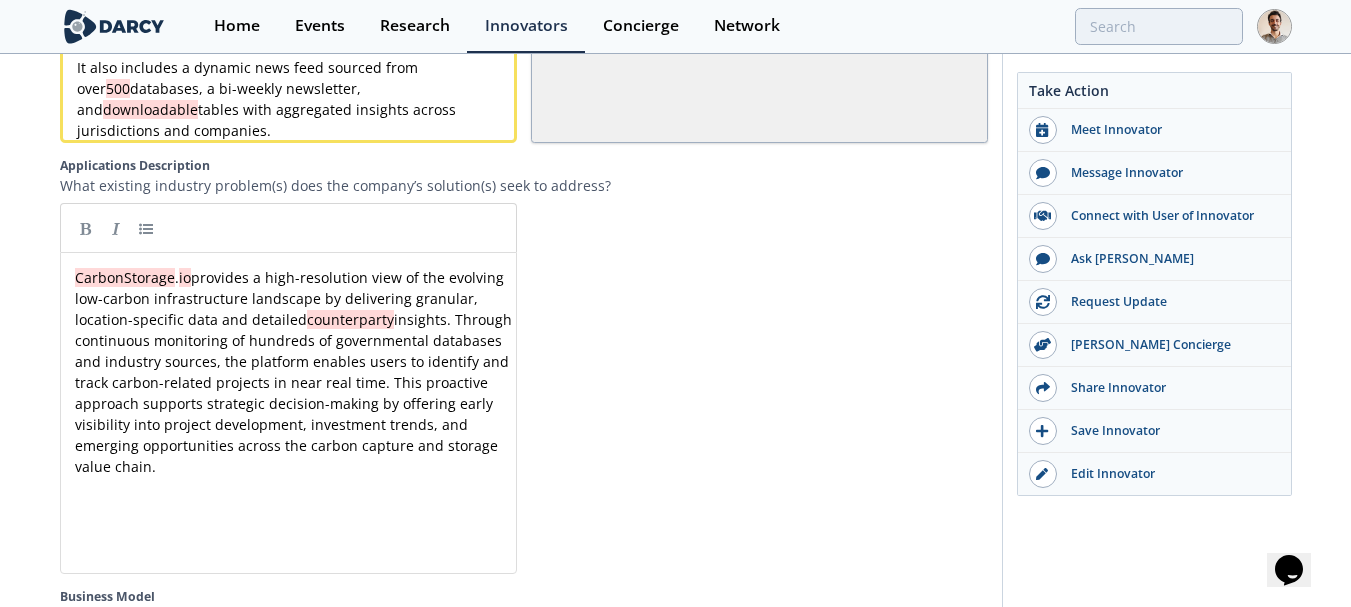 click on "CarbonStorage . io  provides a high-resolution view of the evolving low-carbon infrastructure landscape by delivering granular, location-specific data and detailed  counterparty  insights. Through continuous monitoring of hundreds of governmental databases and industry sources, the platform enables users to identify and track carbon-related projects in near real time. This proactive approach supports strategic decision-making by offering early visibility into project development, investment trends, and emerging opportunities across the carbon capture and storage value chain." at bounding box center [295, 372] 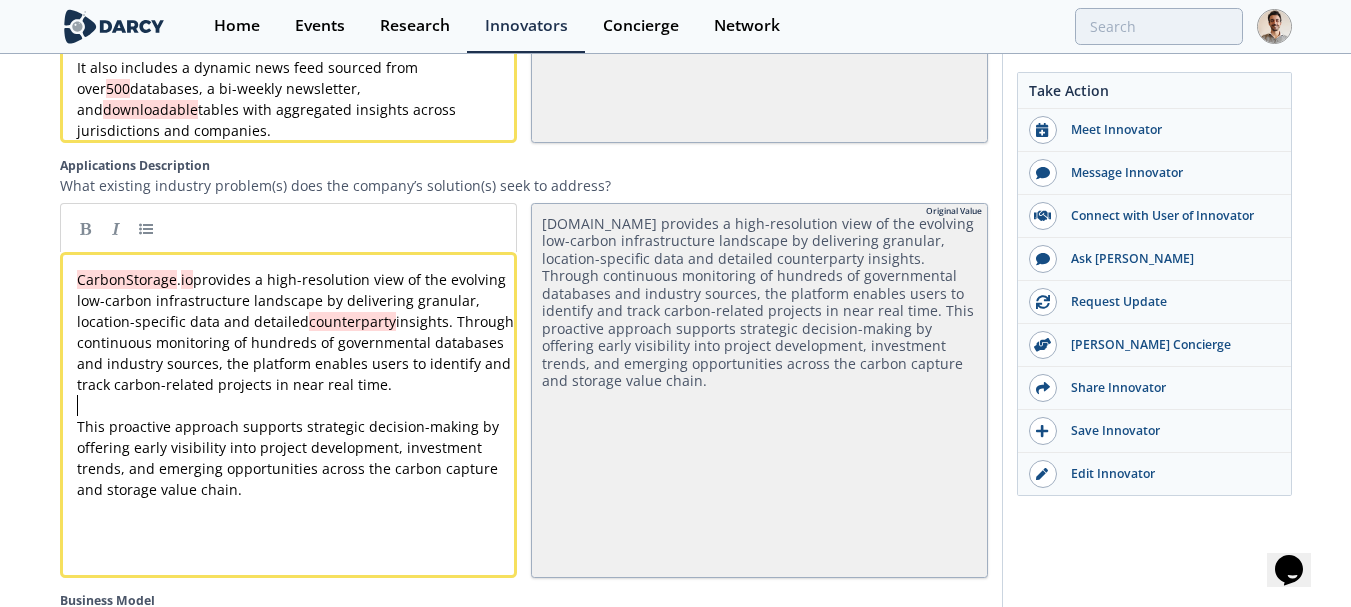 click on "​" at bounding box center (296, 405) 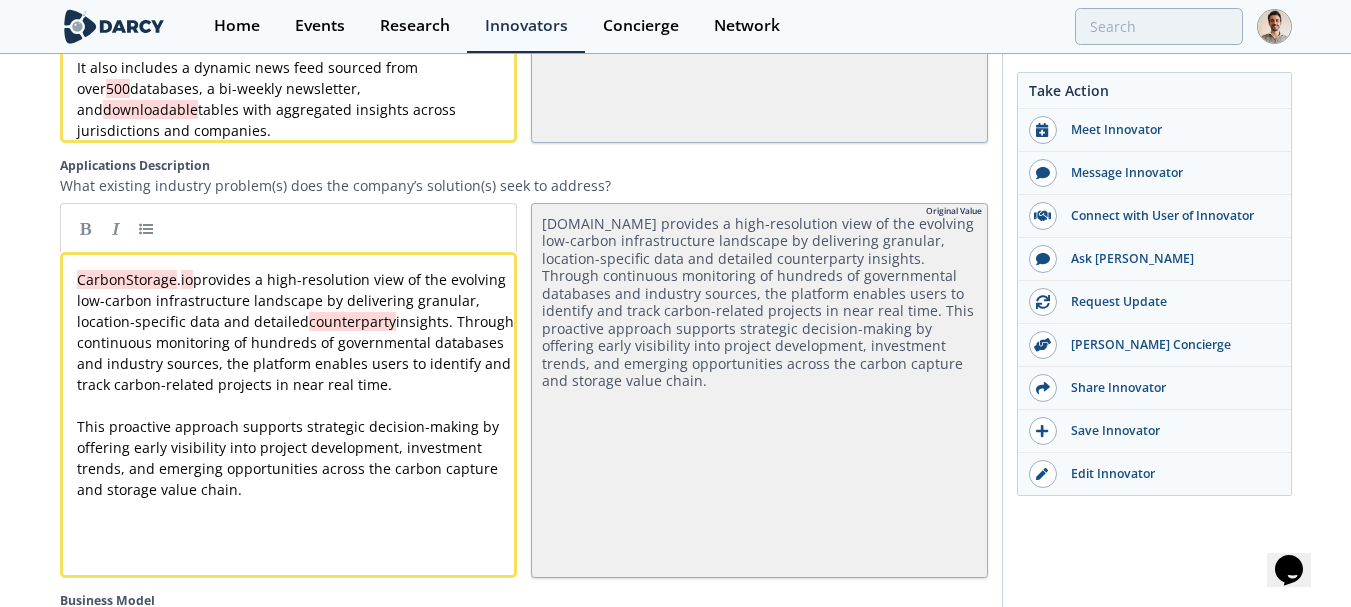 click on "[DOMAIN_NAME]
Carbon Storage is a platform dedicated to providing comprehensive information and resources on carbon capture and storage (CCS) technologies adn e-fuels.
Published  [DATE]
•
Updated  [DATE]
Energy Transition
Industrial Decarbonization
Carbon
CCUS" at bounding box center (675, 842) 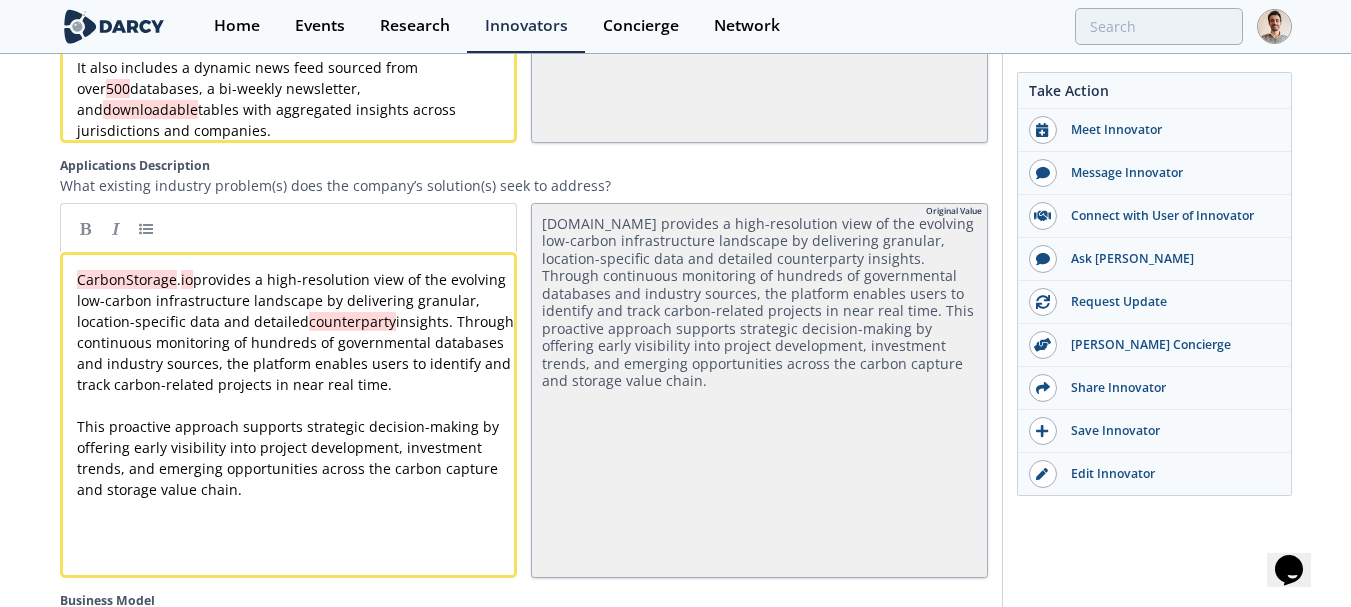 click on "​" at bounding box center (296, 405) 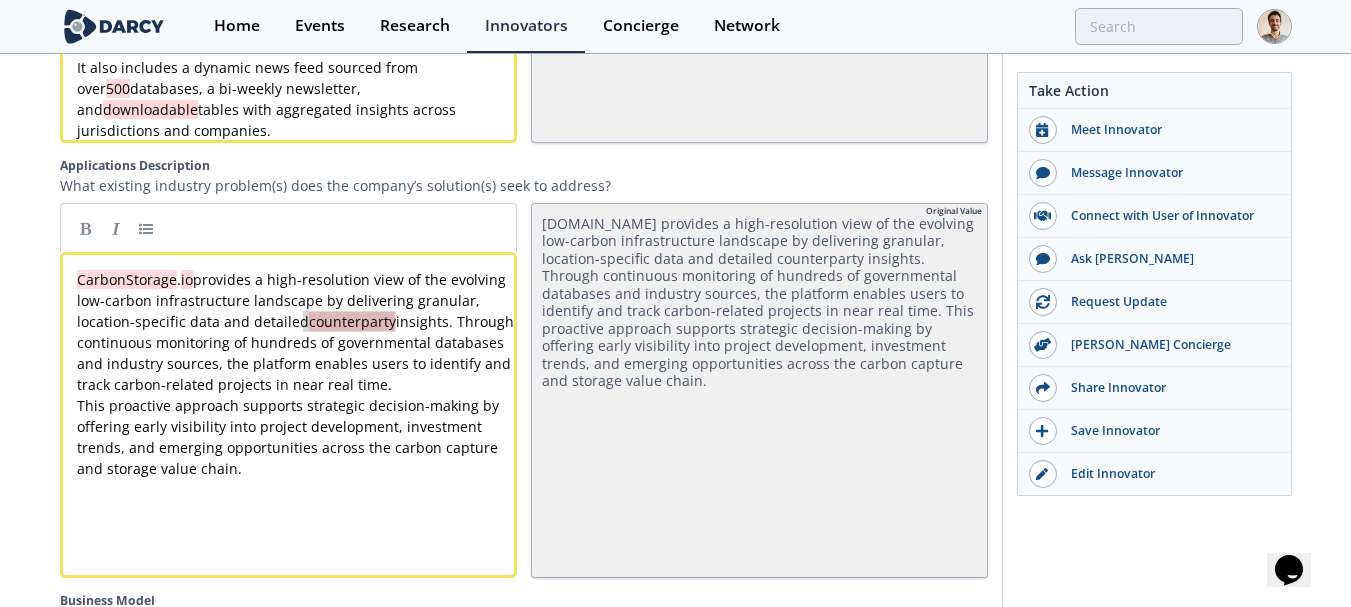type on "counterparty" 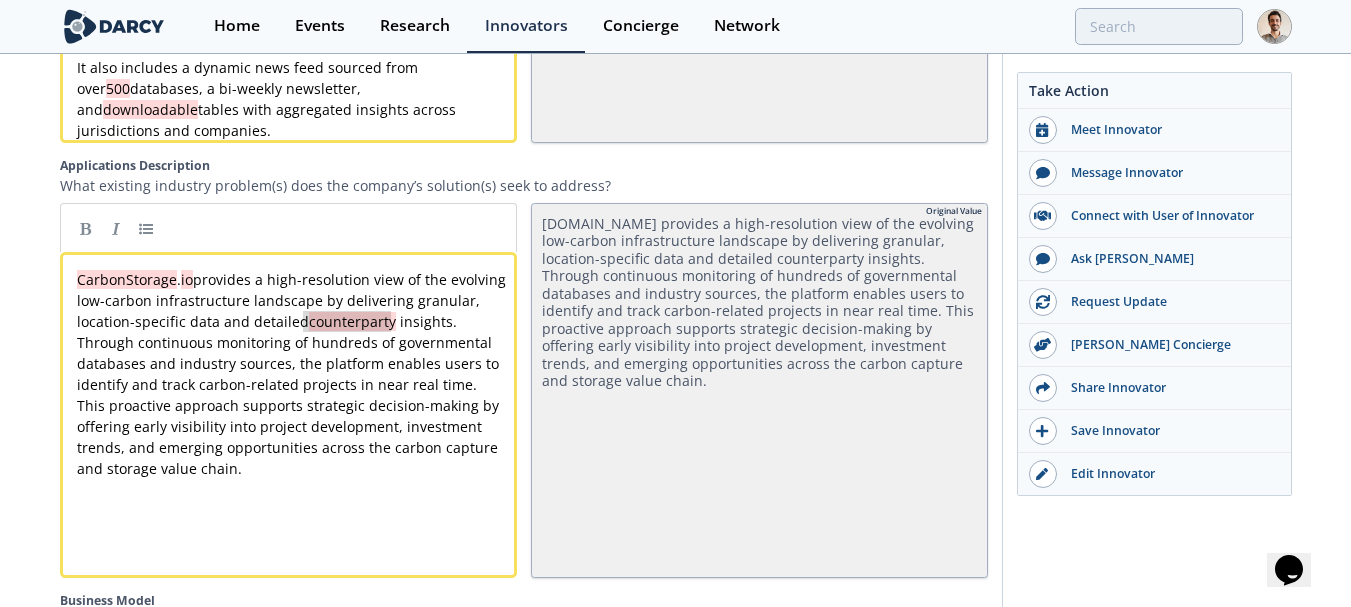 drag, startPoint x: 302, startPoint y: 311, endPoint x: 390, endPoint y: 316, distance: 88.14193 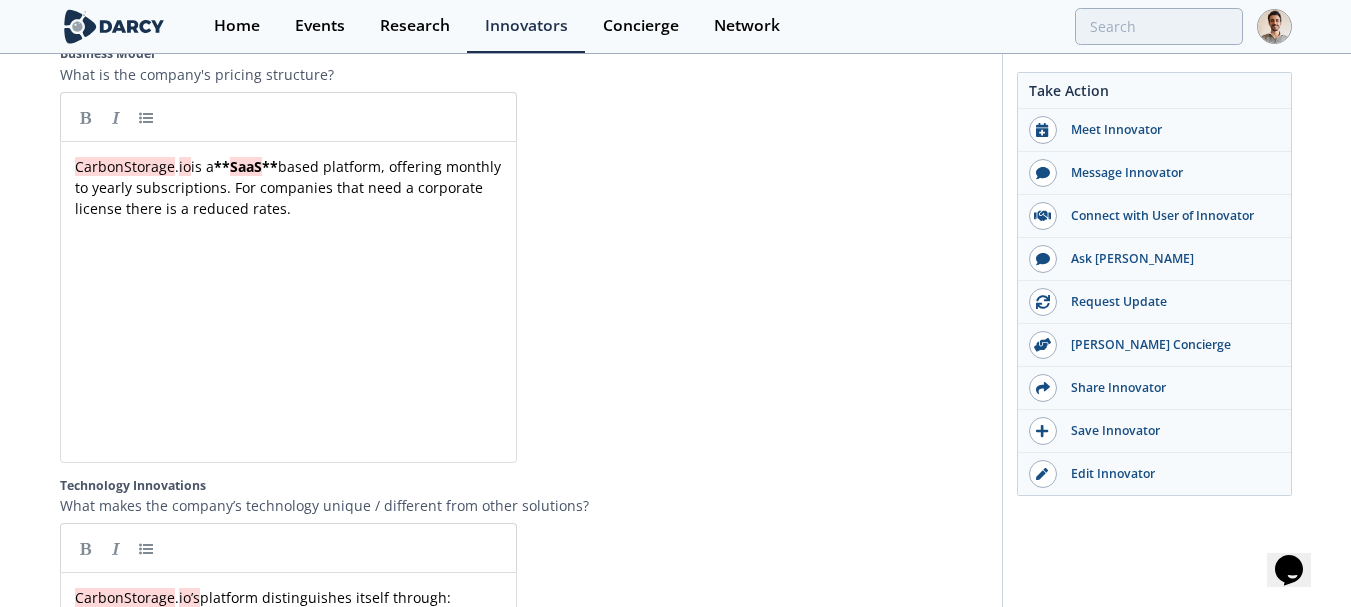 scroll, scrollTop: 3500, scrollLeft: 0, axis: vertical 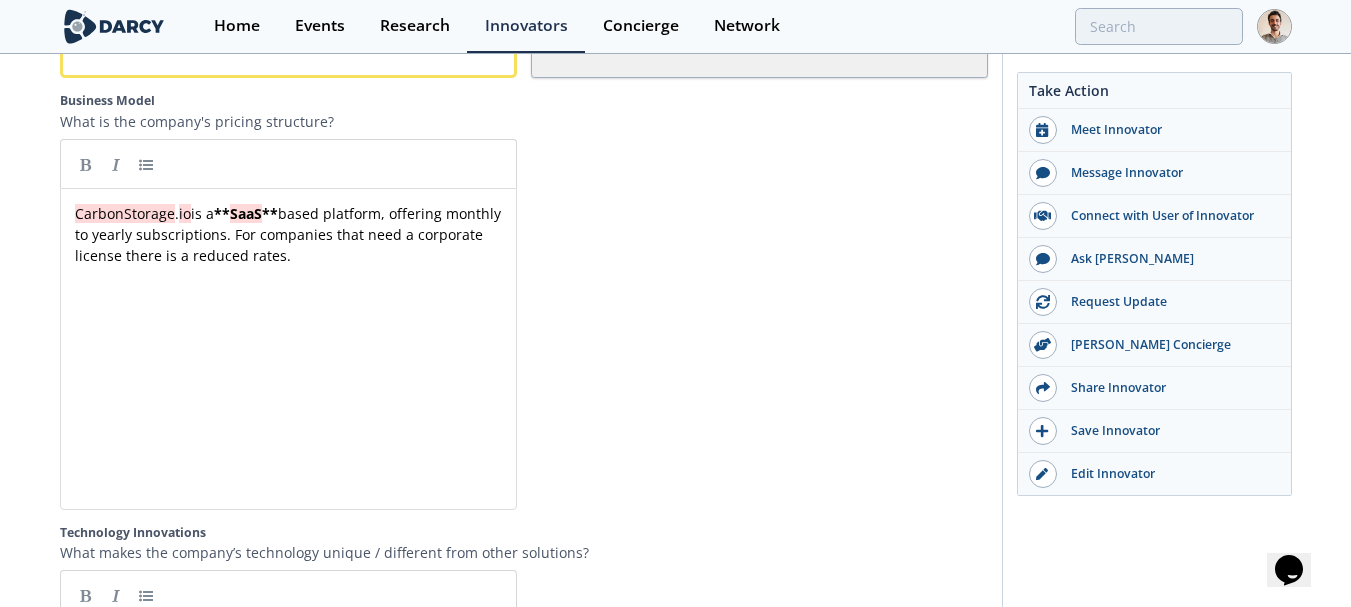 type on "s" 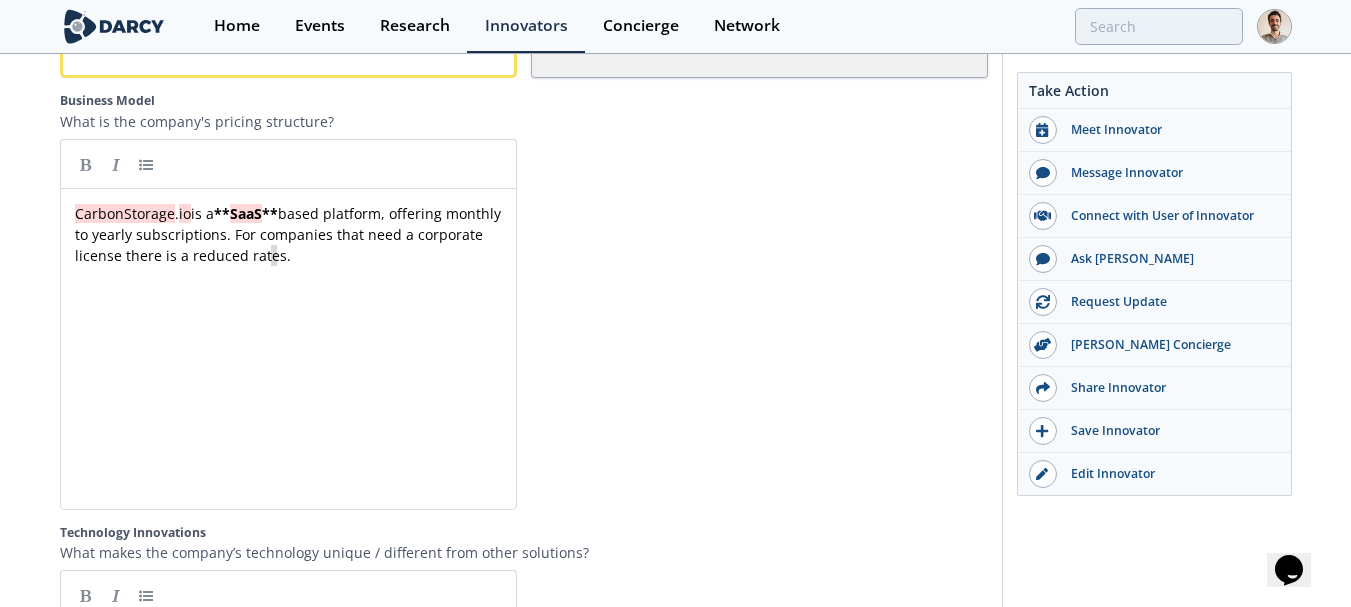 type 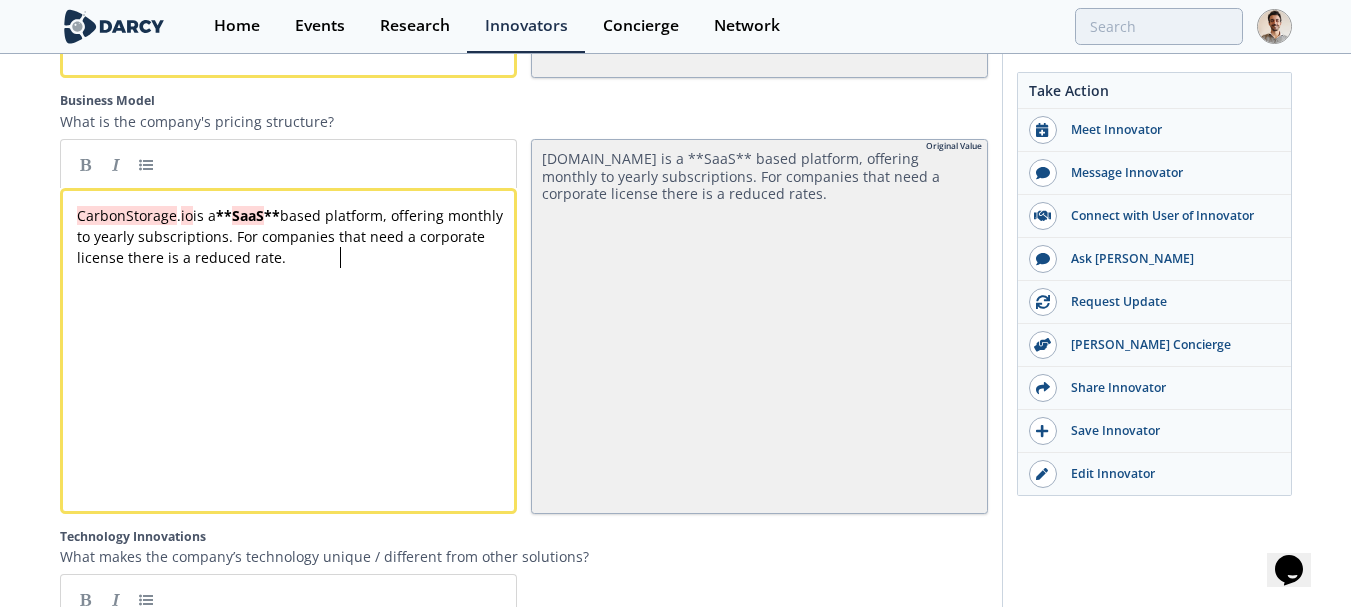 click on "[DOMAIN_NAME]
Carbon Storage is a platform dedicated to providing comprehensive information and resources on carbon capture and storage (CCS) technologies adn e-fuels.
Published  [DATE]
•
Updated  [DATE]
Energy Transition
Industrial Decarbonization
Carbon
CCUS" at bounding box center [675, 344] 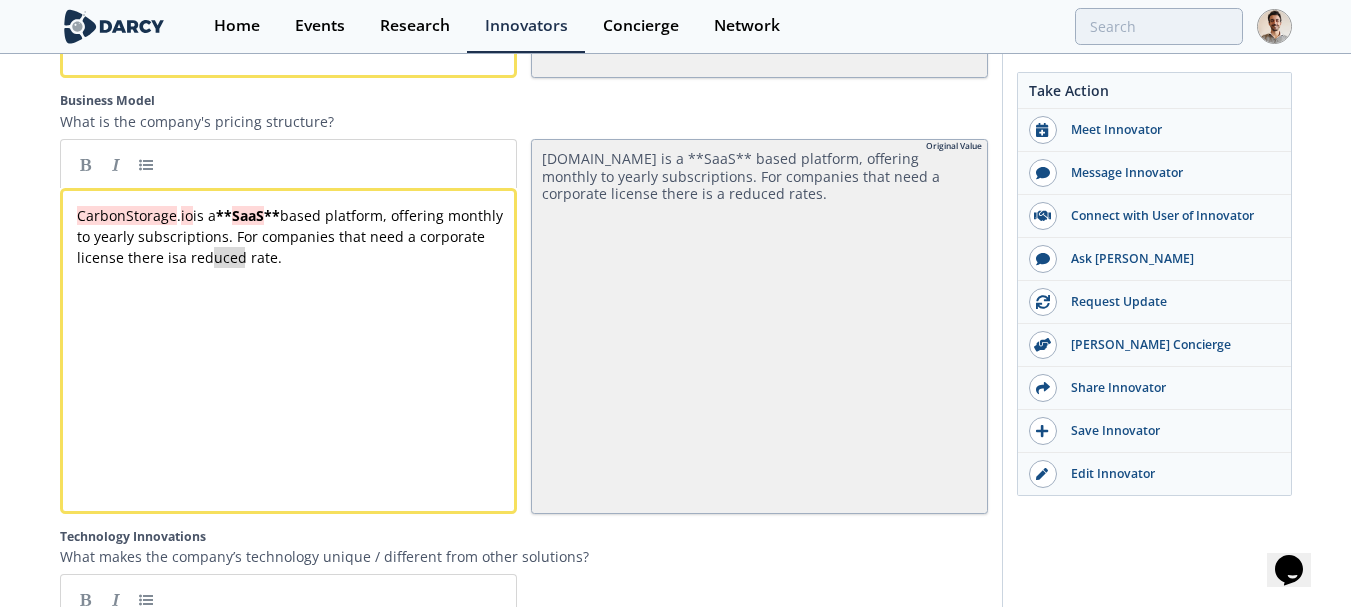 type on "re is" 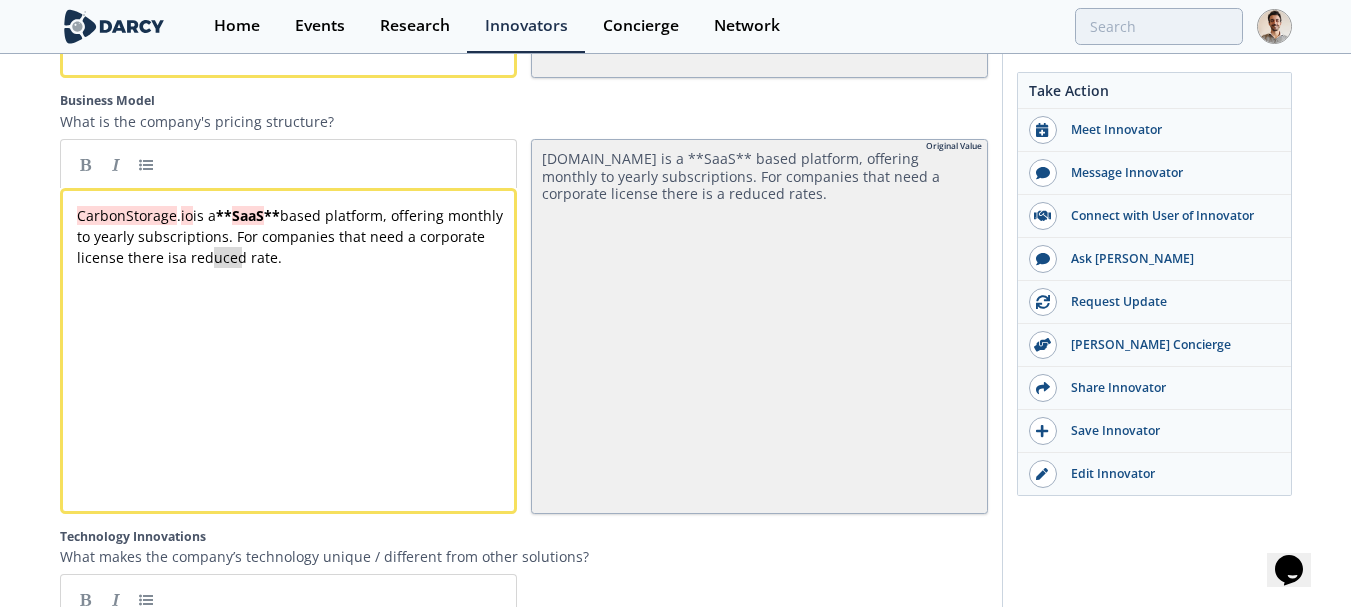 drag, startPoint x: 212, startPoint y: 253, endPoint x: 243, endPoint y: 250, distance: 31.144823 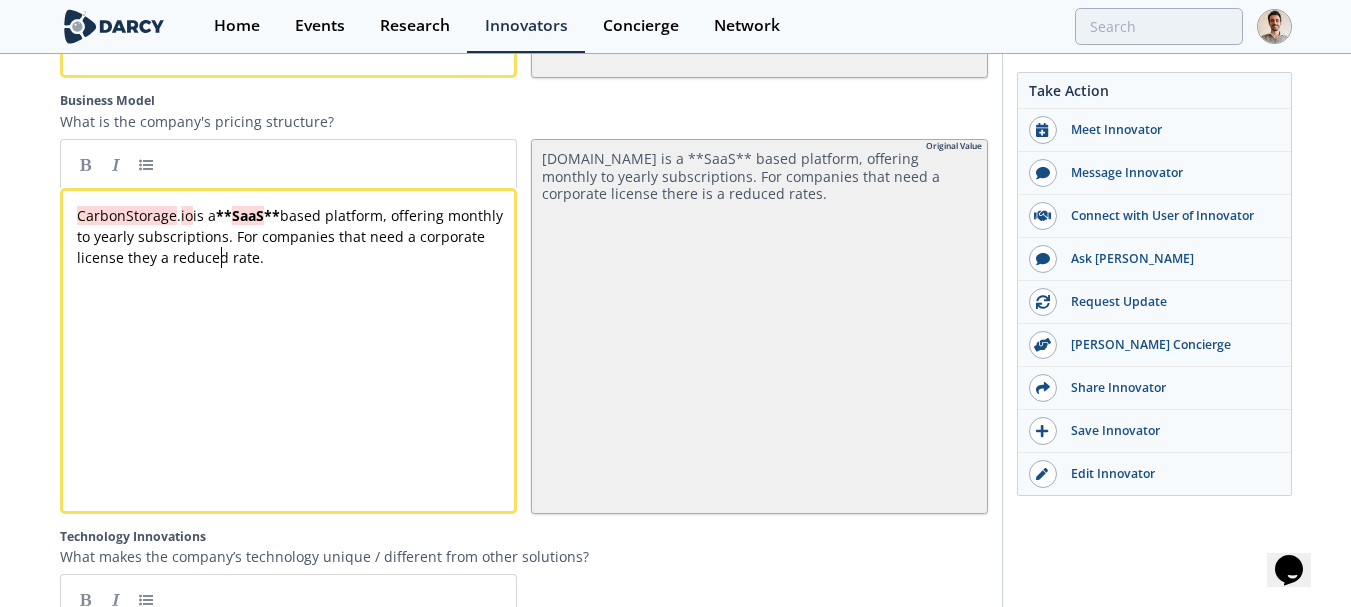 type 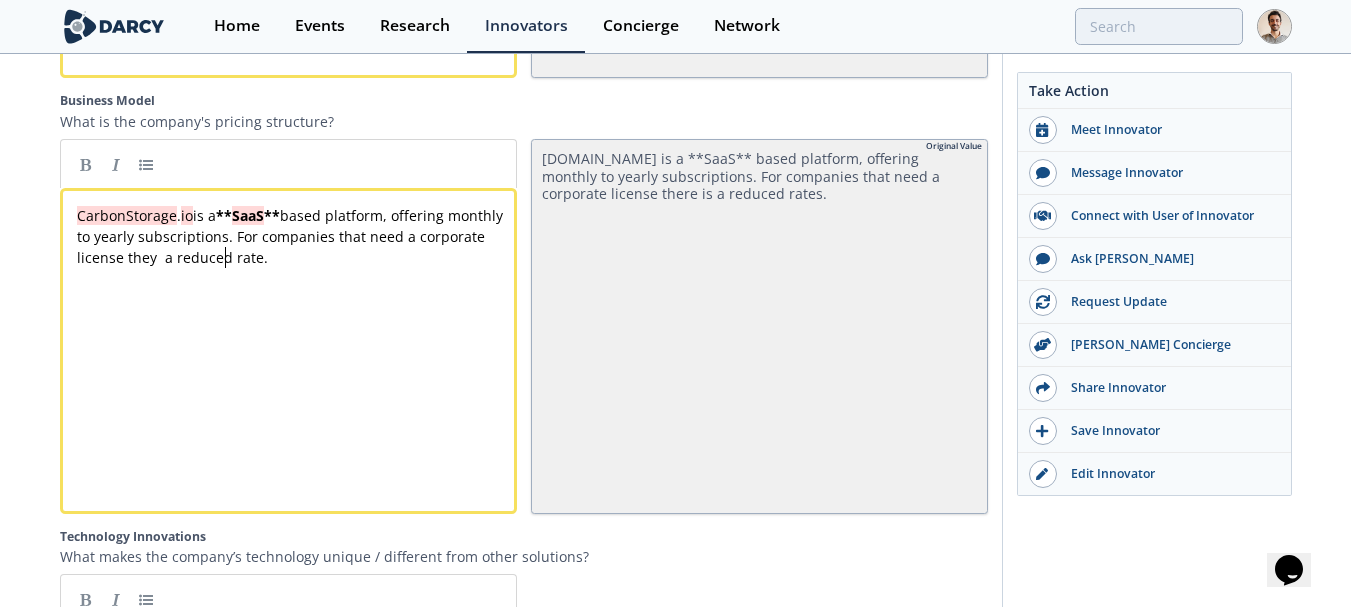 type 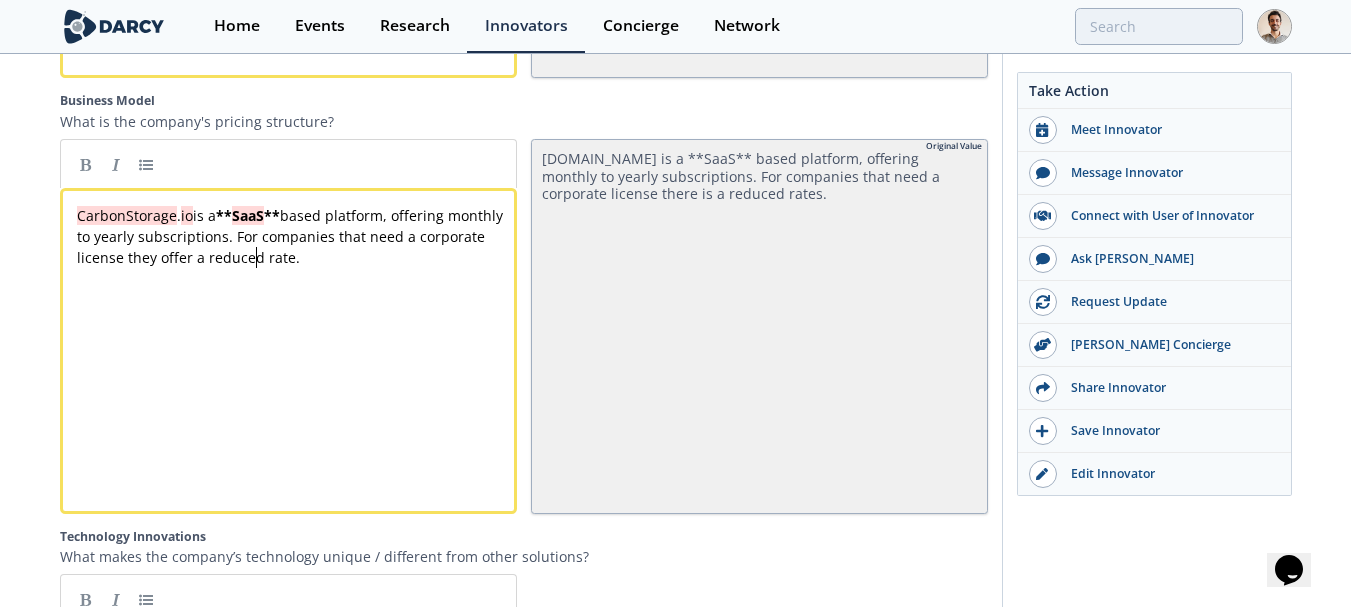 type 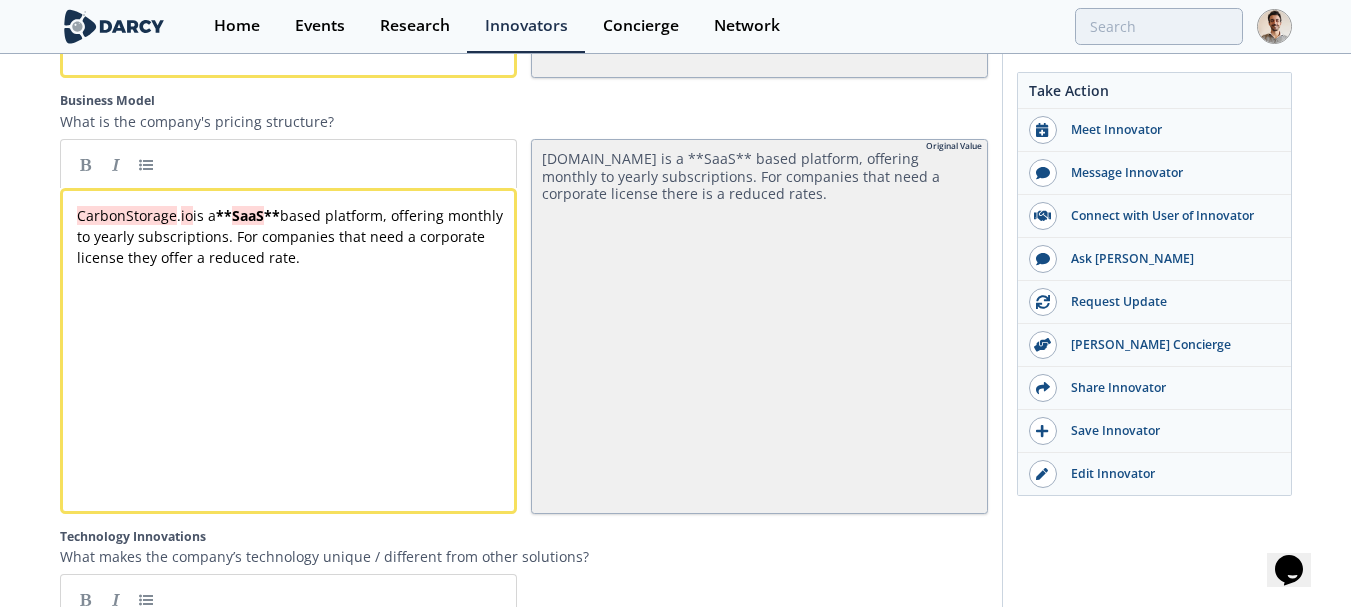 type 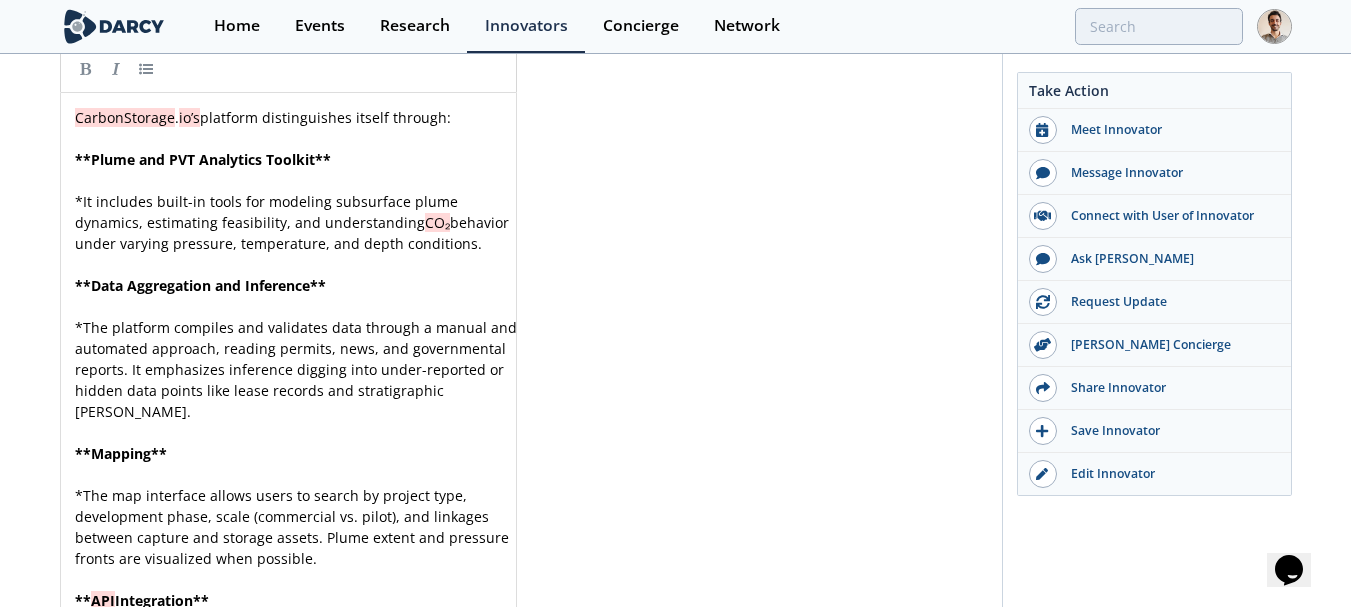 scroll, scrollTop: 4000, scrollLeft: 0, axis: vertical 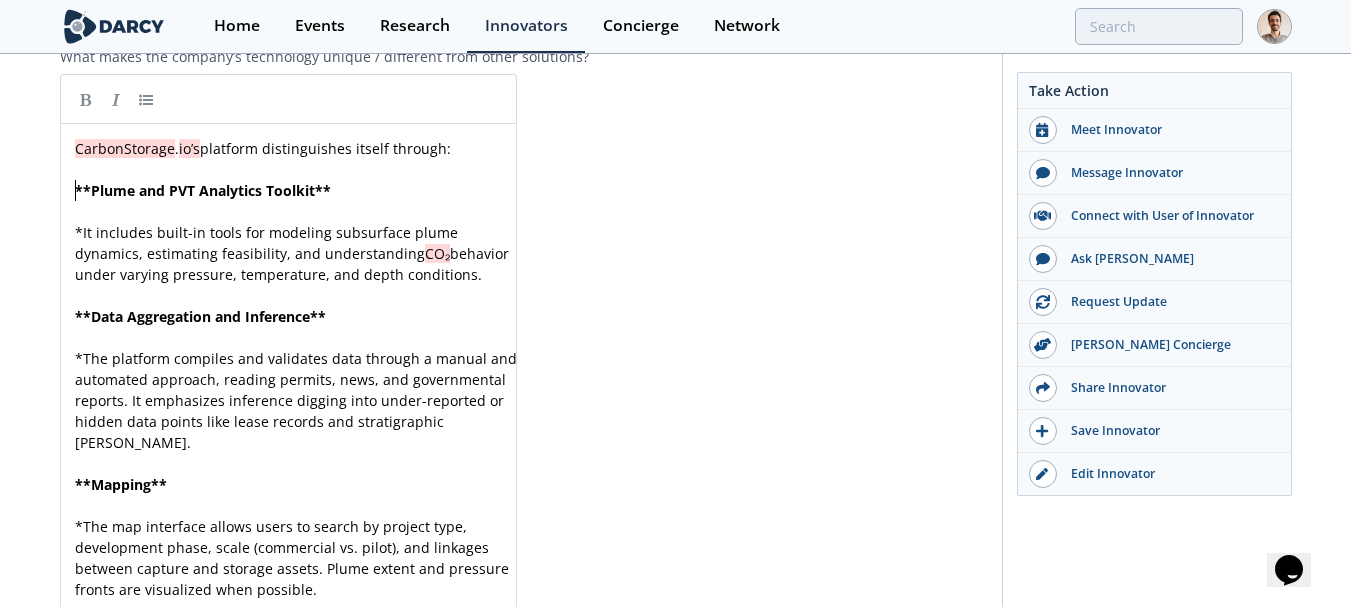 click on "xxxxxxxxxx   CarbonStorage . io’s  platform distinguishes itself through: ​ ** Plume and PVT Analytics Toolkit ** ​ *  It includes built-in tools for modeling subsurface plume dynamics, estimating feasibility, and understanding  CO₂  behavior under varying pressure, temperature, and depth conditions. ​ ** Data Aggregation and Inference ** ​ *  The platform compiles and validates data through a manual and automated approach, reading permits, news, and governmental reports. It emphasizes inference digging into under-reported or hidden data points like lease records and stratigraphic [PERSON_NAME]. ​ ** Mapping ** ​ *  The map interface allows users to search by project type, development phase, scale (commercial vs. pilot), and linkages between capture and storage assets. Plume extent and pressure fronts are visualized when possible. ​ ** API  Integration ** ​ *  Corporate users can access  geospatial  data via  API , integrating  CarbonStorage . io’s  insights into their internal systems." at bounding box center (296, 421) 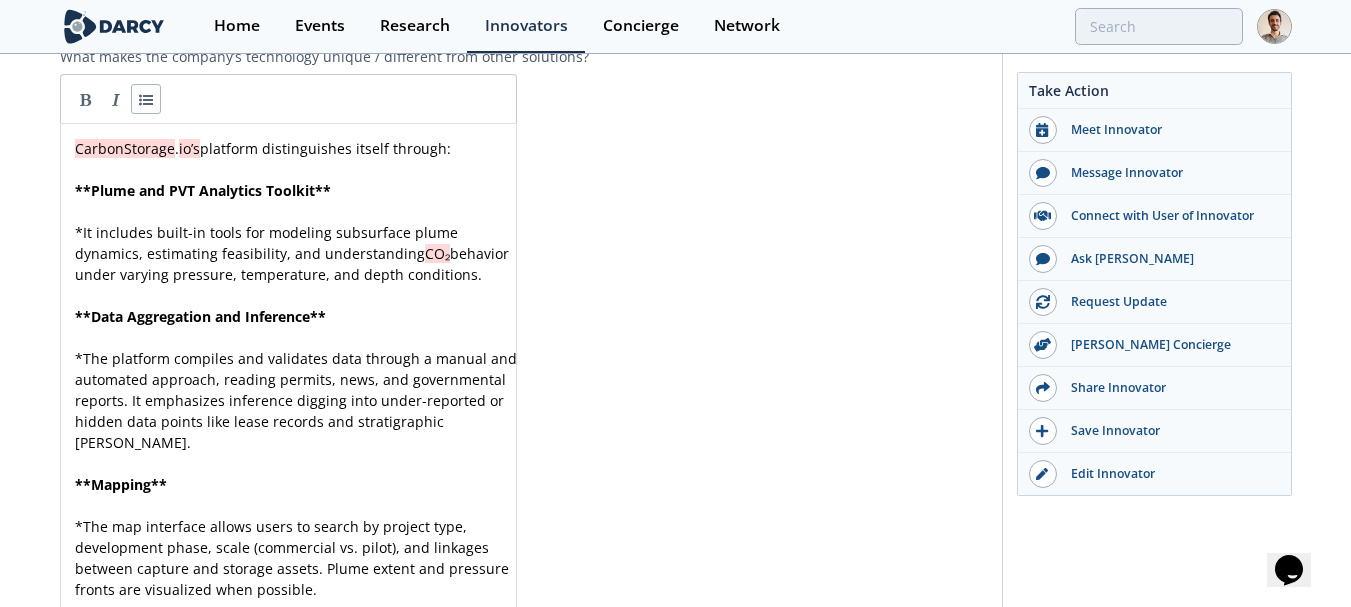 click at bounding box center [146, 99] 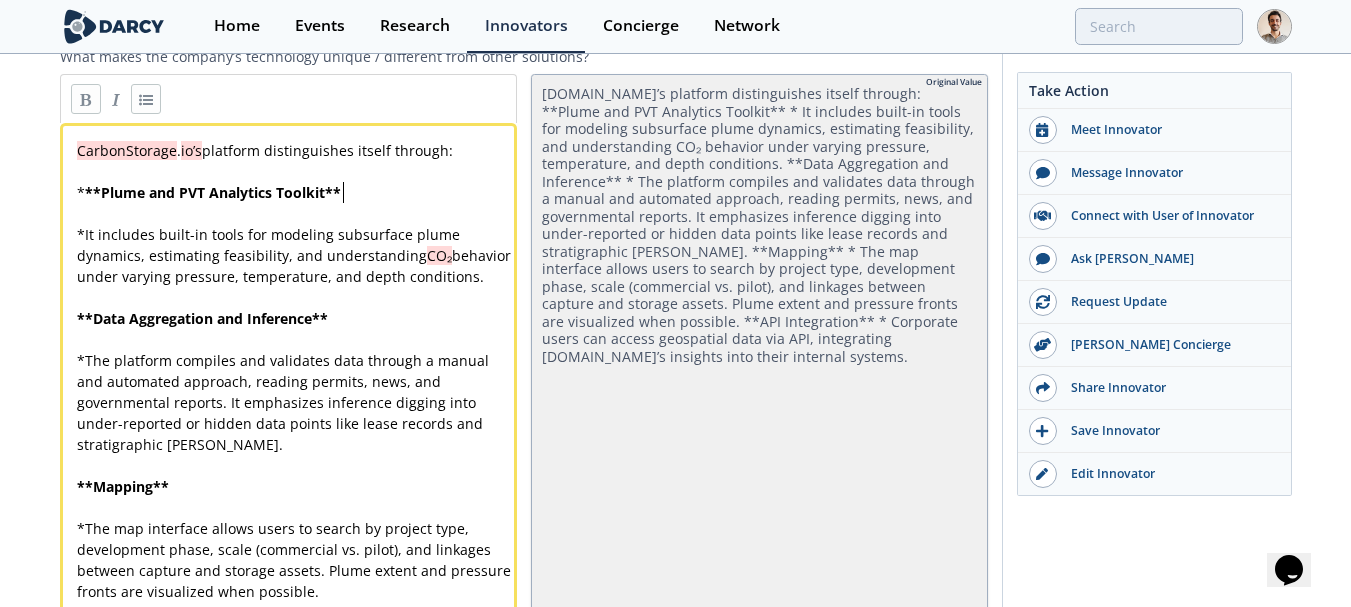 type 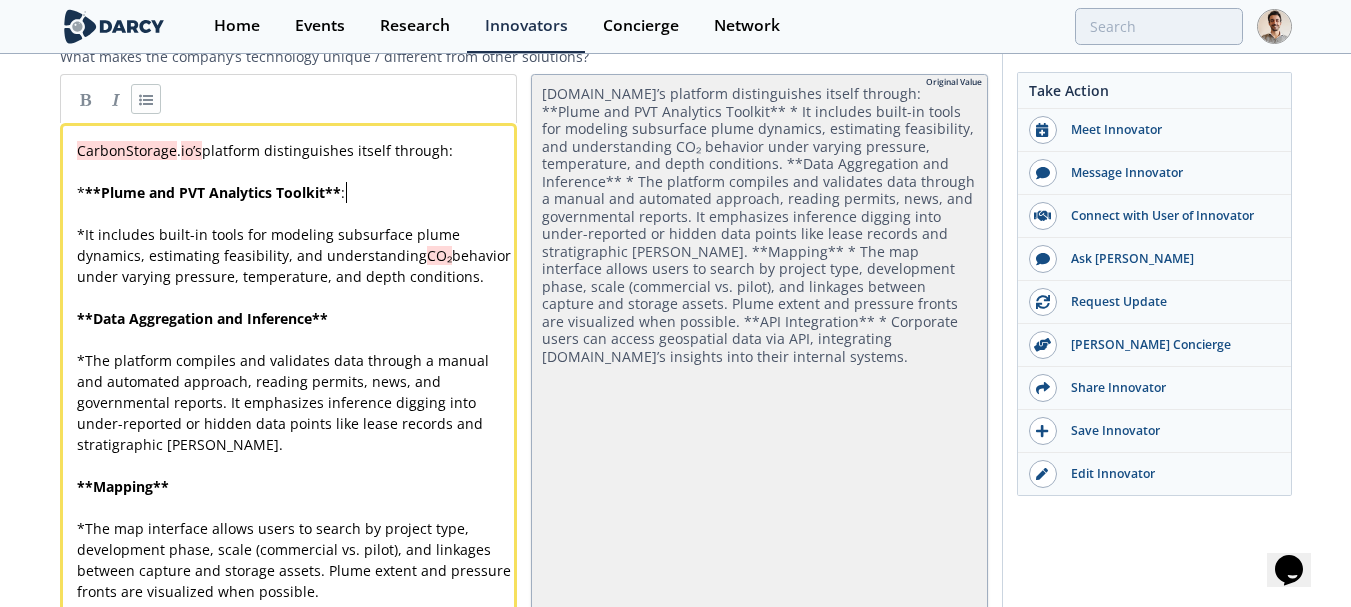 type 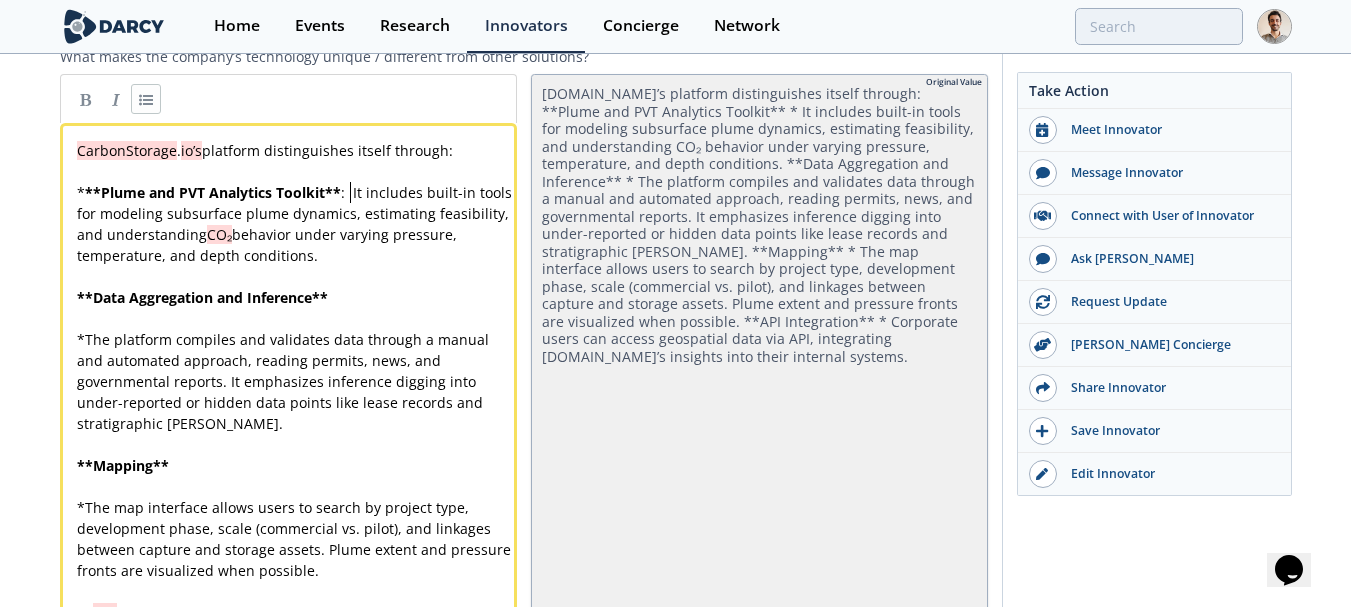 type 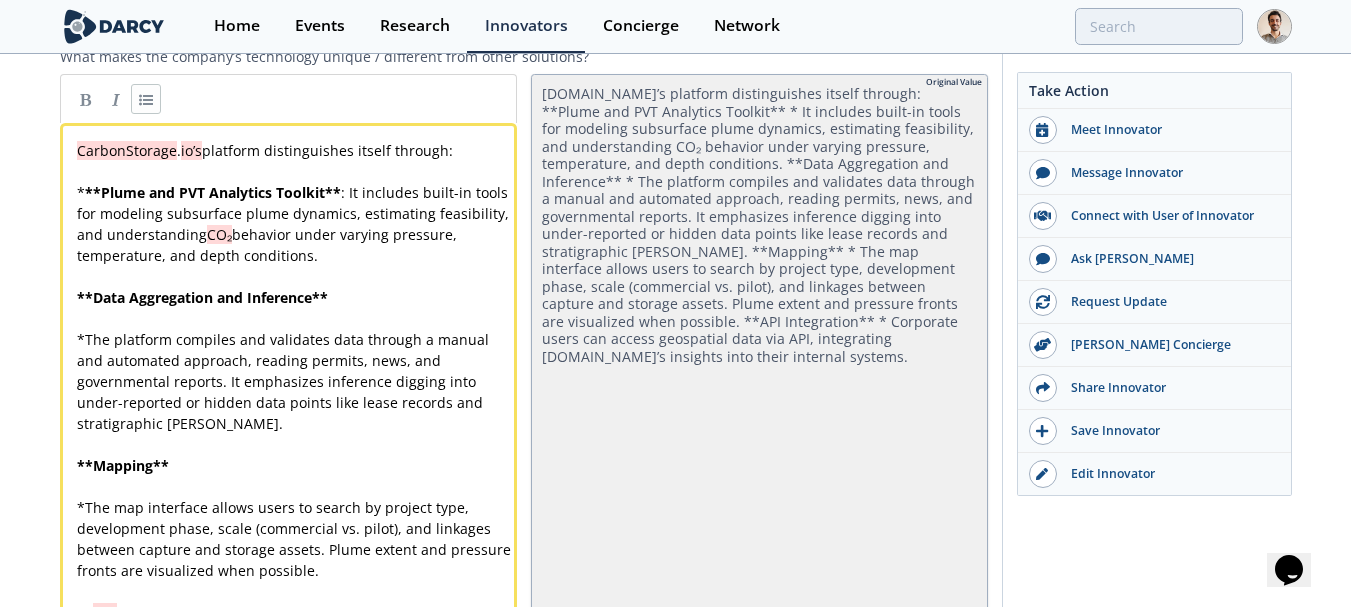 type on "₂" 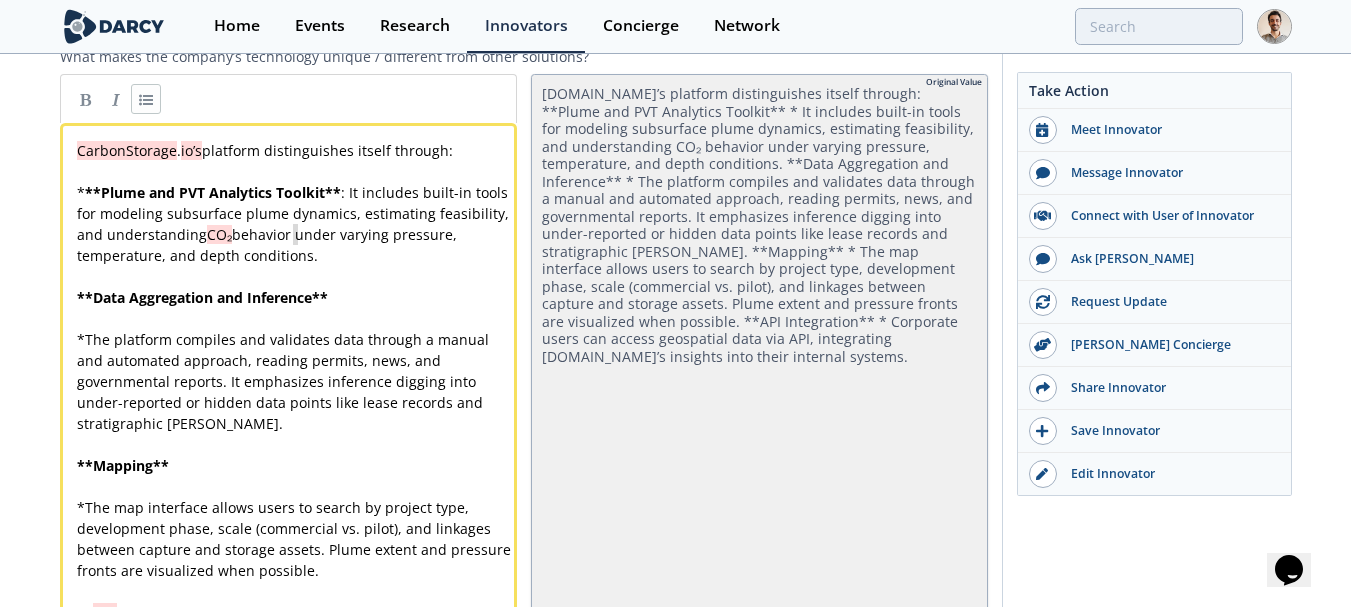 type 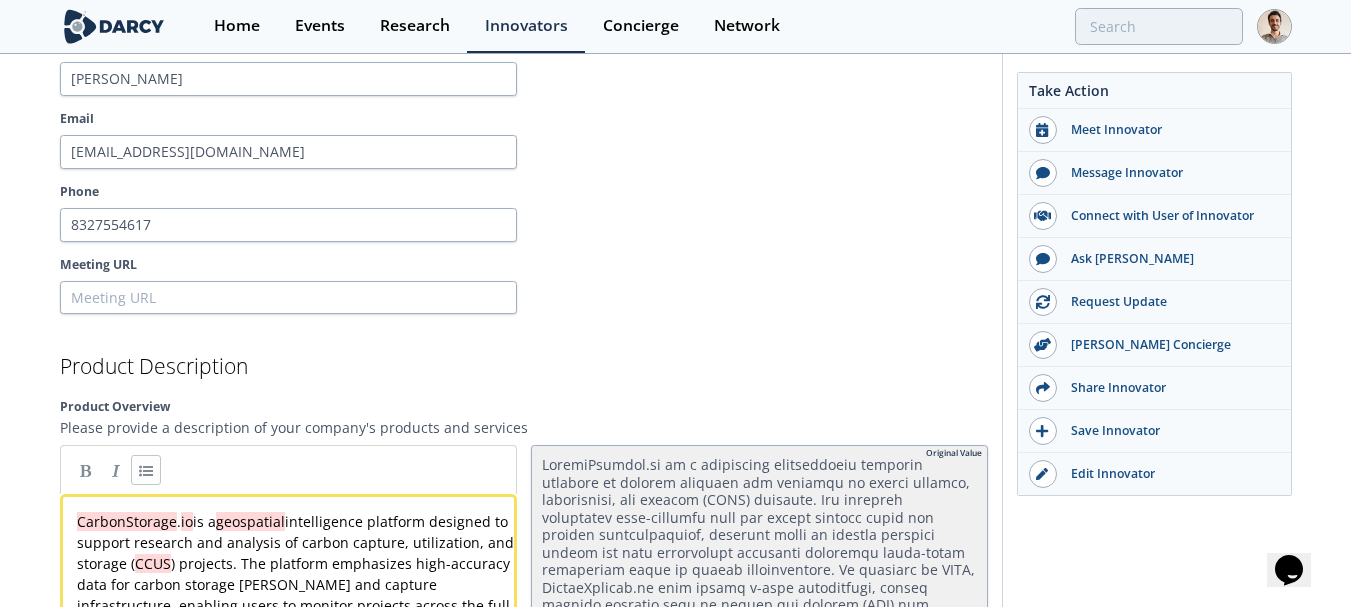 scroll, scrollTop: 2500, scrollLeft: 0, axis: vertical 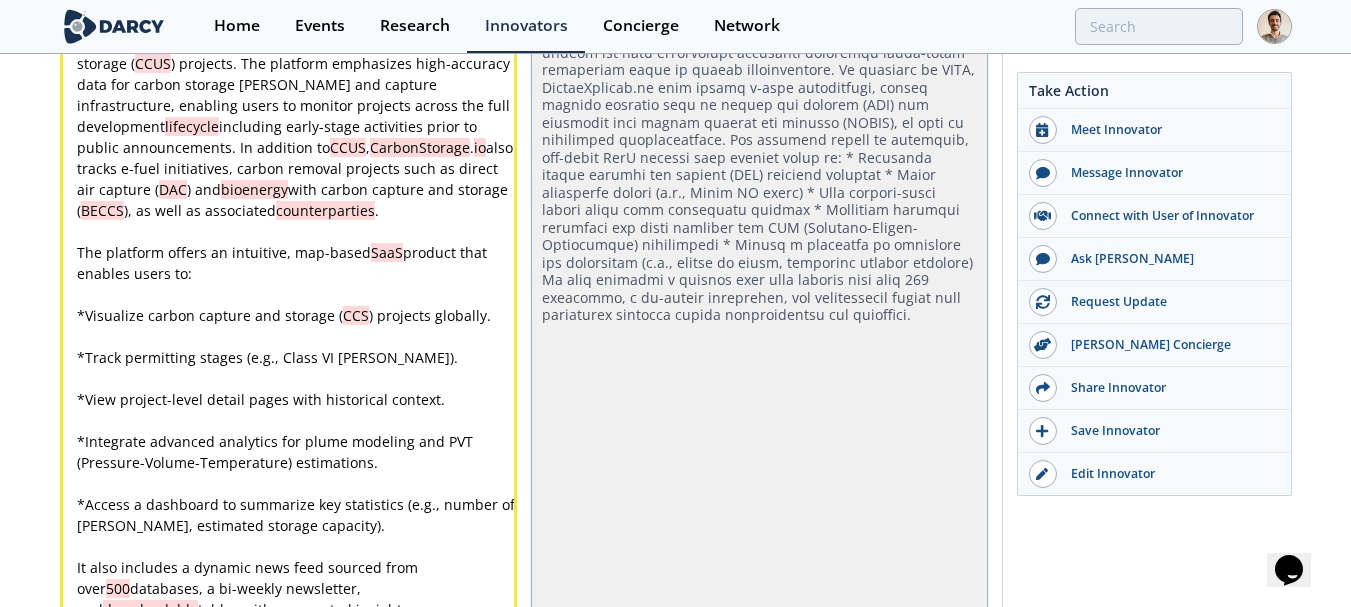 click at bounding box center [759, 294] 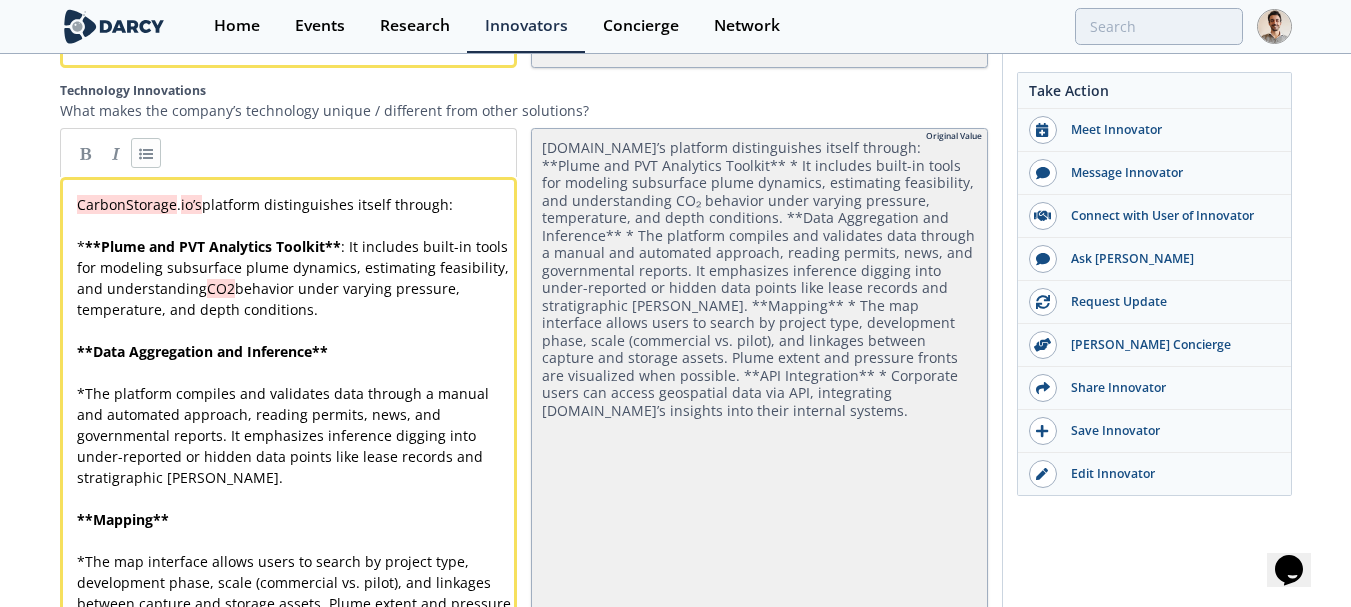scroll, scrollTop: 3900, scrollLeft: 0, axis: vertical 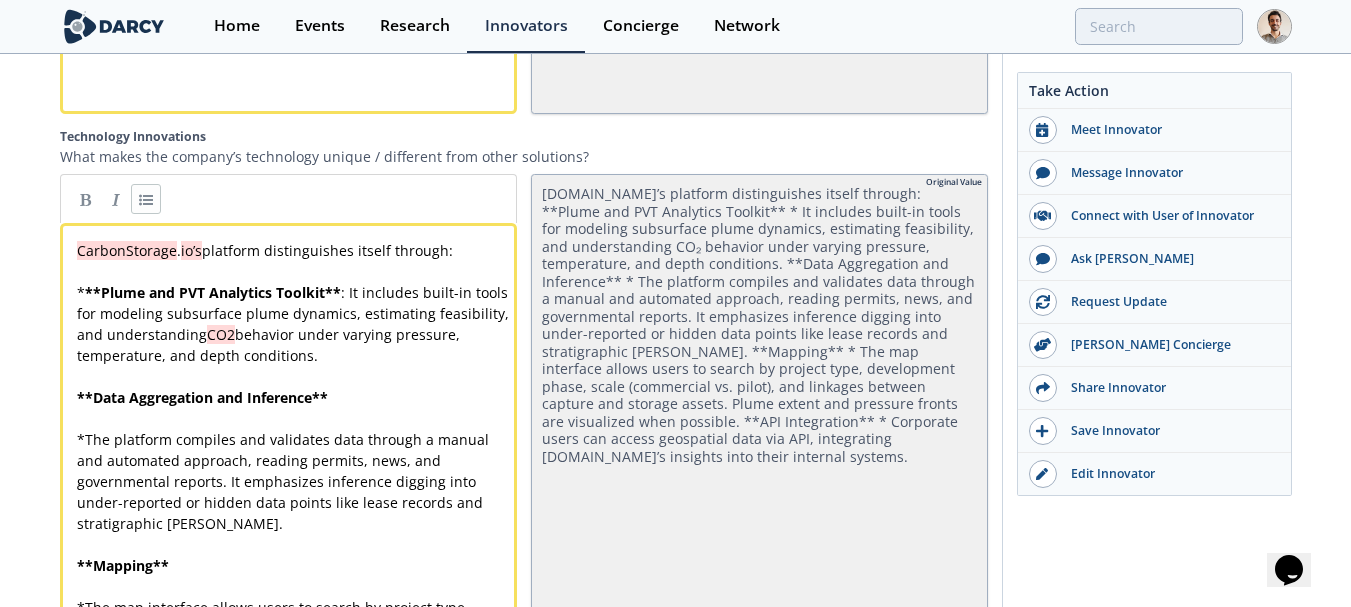 click on "[DOMAIN_NAME]’s platform distinguishes itself through:
**Plume and PVT Analytics Toolkit**
* It includes built-in tools for modeling subsurface plume dynamics, estimating feasibility, and understanding CO₂ behavior under varying pressure, temperature, and depth conditions.
**Data Aggregation and Inference**
* The platform compiles and validates data through a manual and automated approach, reading permits, news, and governmental reports. It emphasizes inference digging into under-reported or hidden data points like lease records and stratigraphic [PERSON_NAME].
**Mapping**
* The map interface allows users to search by project type, development phase, scale (commercial vs. pilot), and linkages between capture and storage assets. Plume extent and pressure fronts are visualized when possible.
**API Integration**
* Corporate users can access geospatial data via API, integrating [DOMAIN_NAME]’s insights into their internal systems." at bounding box center (759, 481) 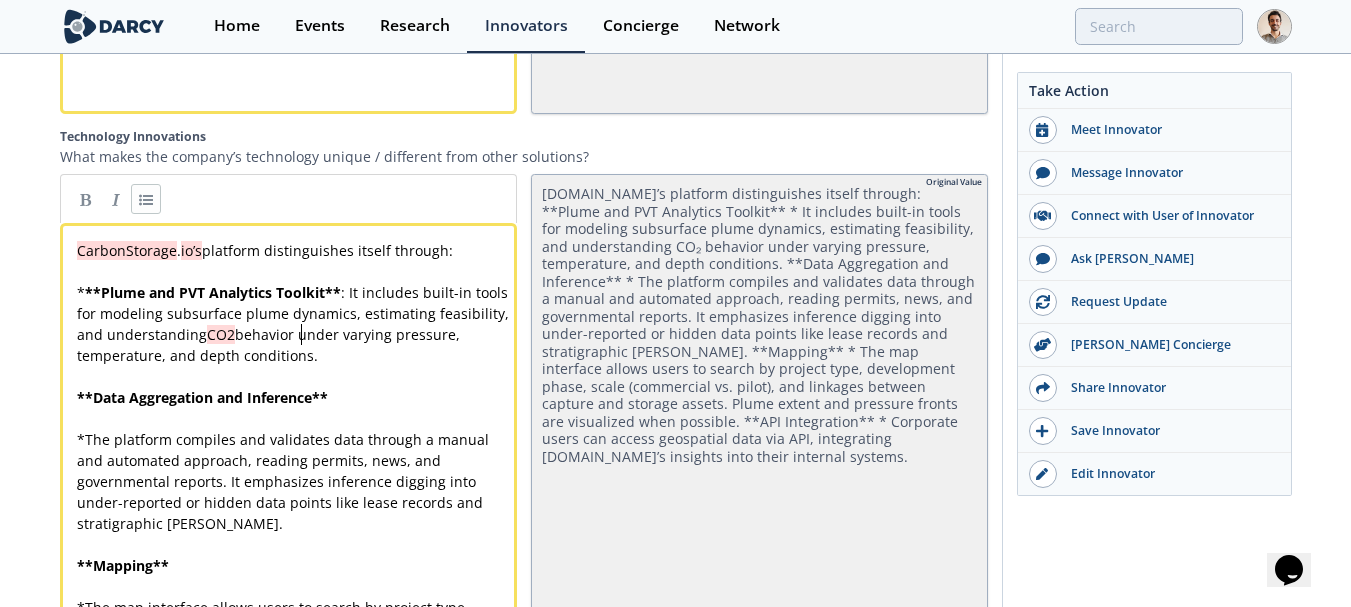 type 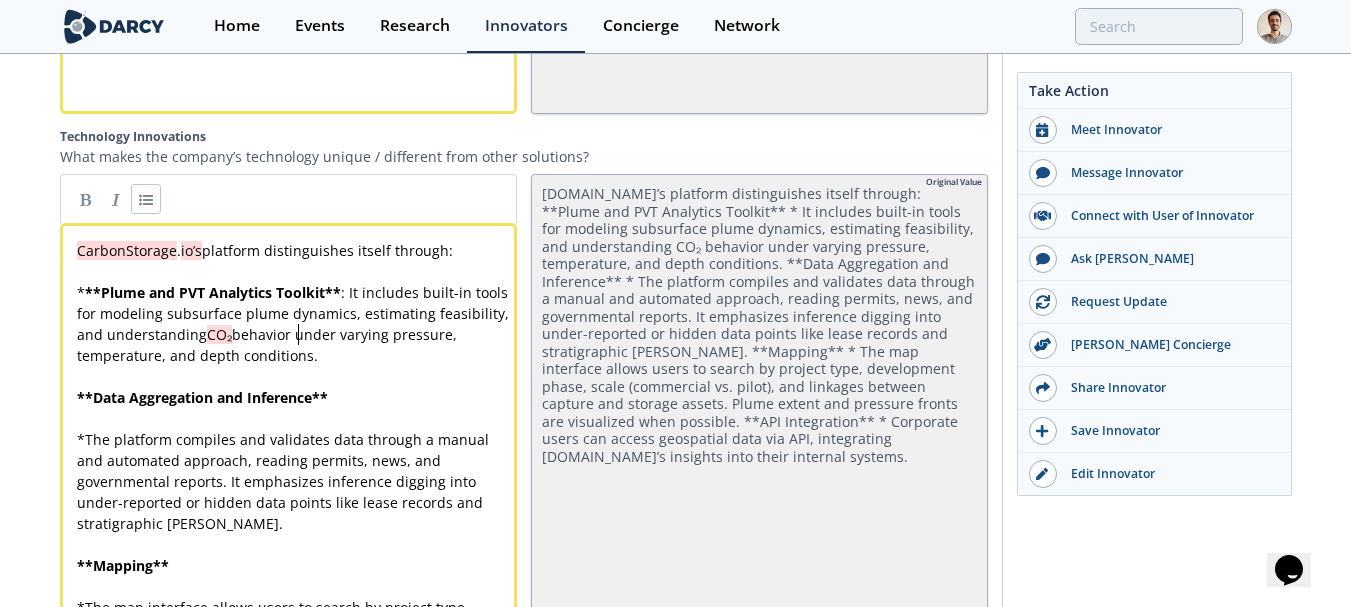type on "₂" 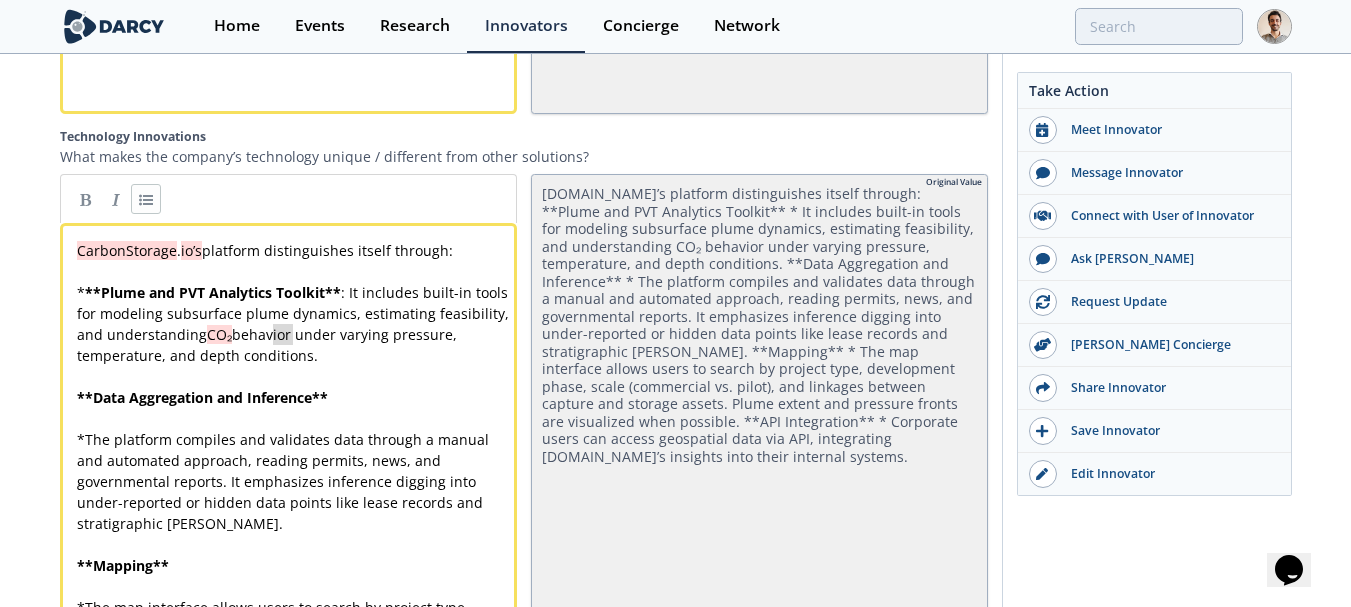 type on "CO₂" 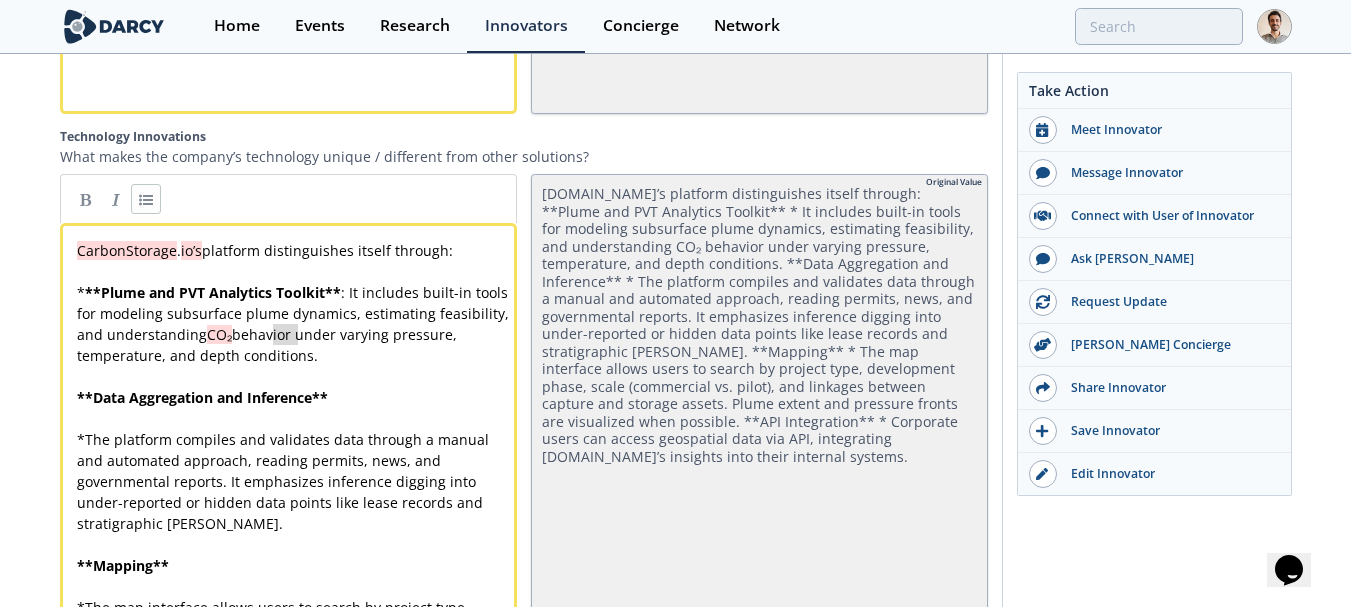 drag, startPoint x: 272, startPoint y: 326, endPoint x: 296, endPoint y: 325, distance: 24.020824 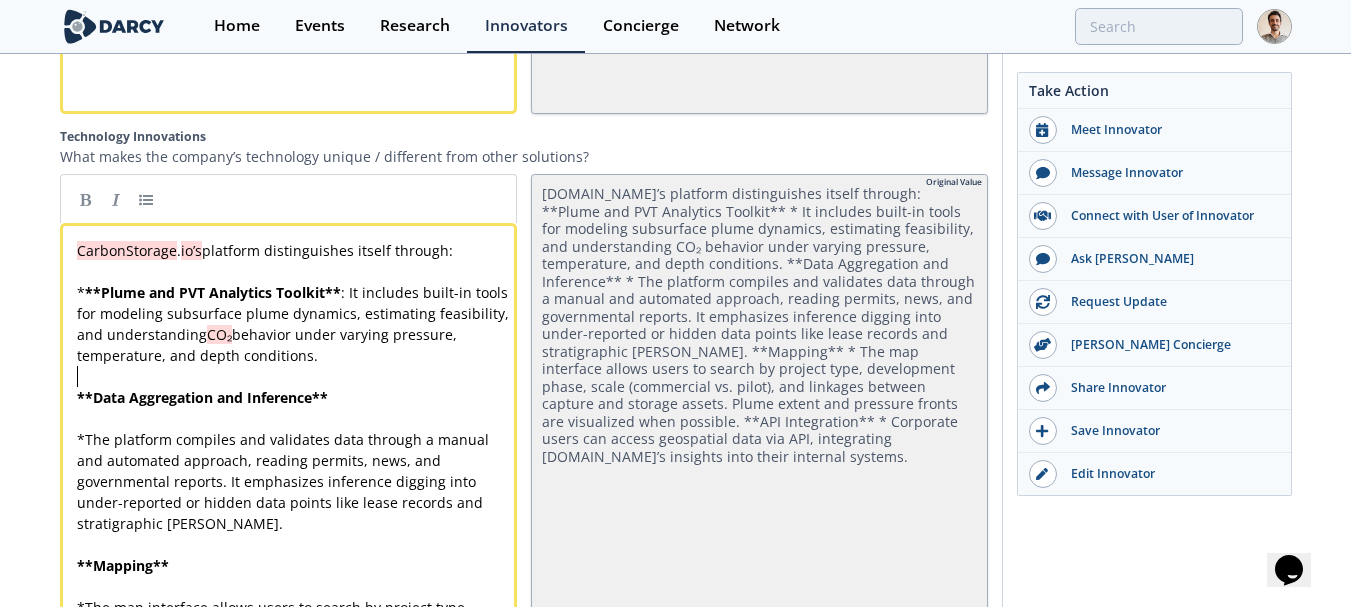 type on "₂" 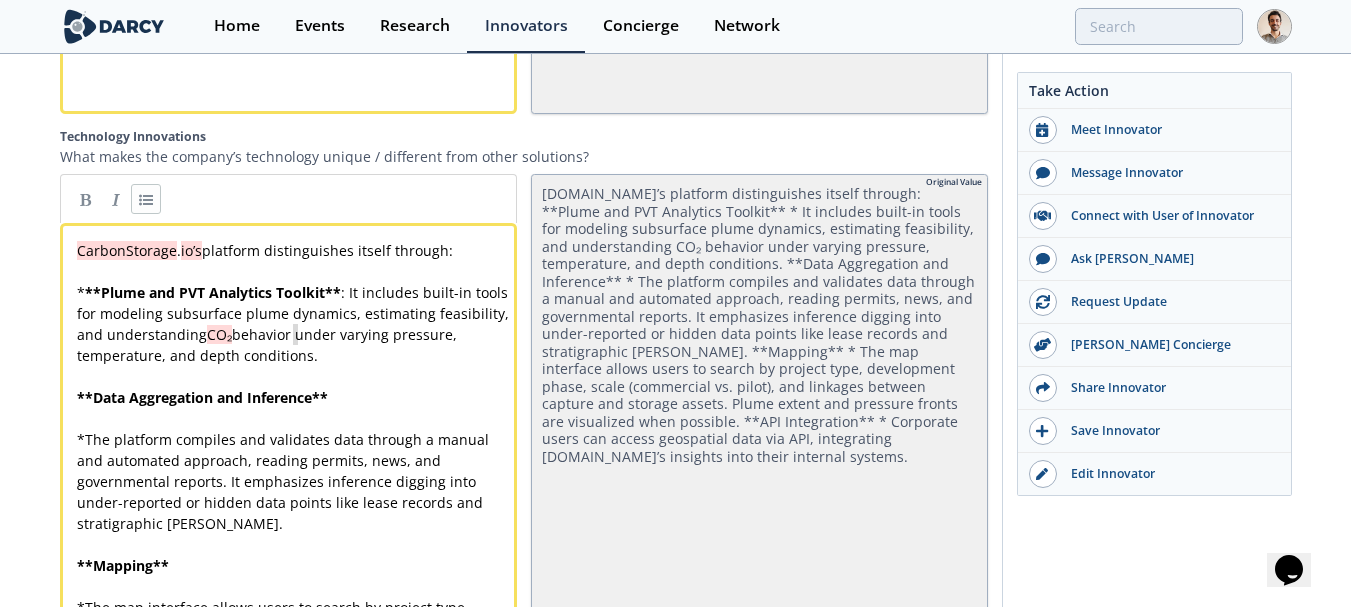 type 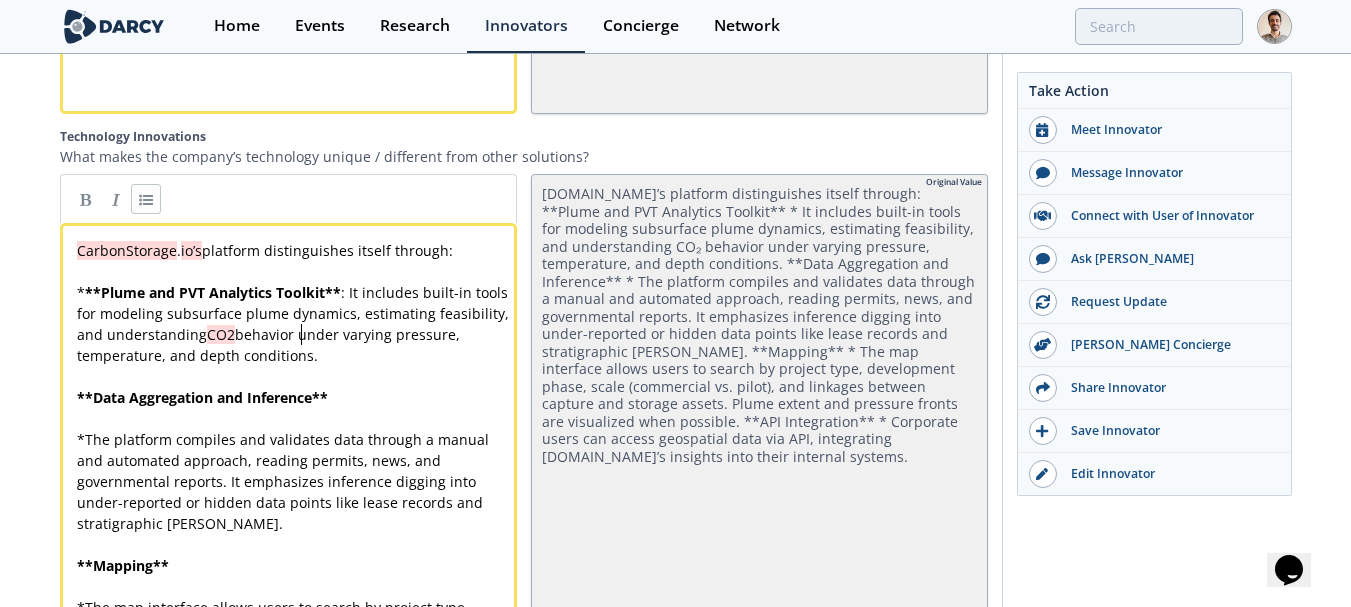 click on "​" at bounding box center [296, 376] 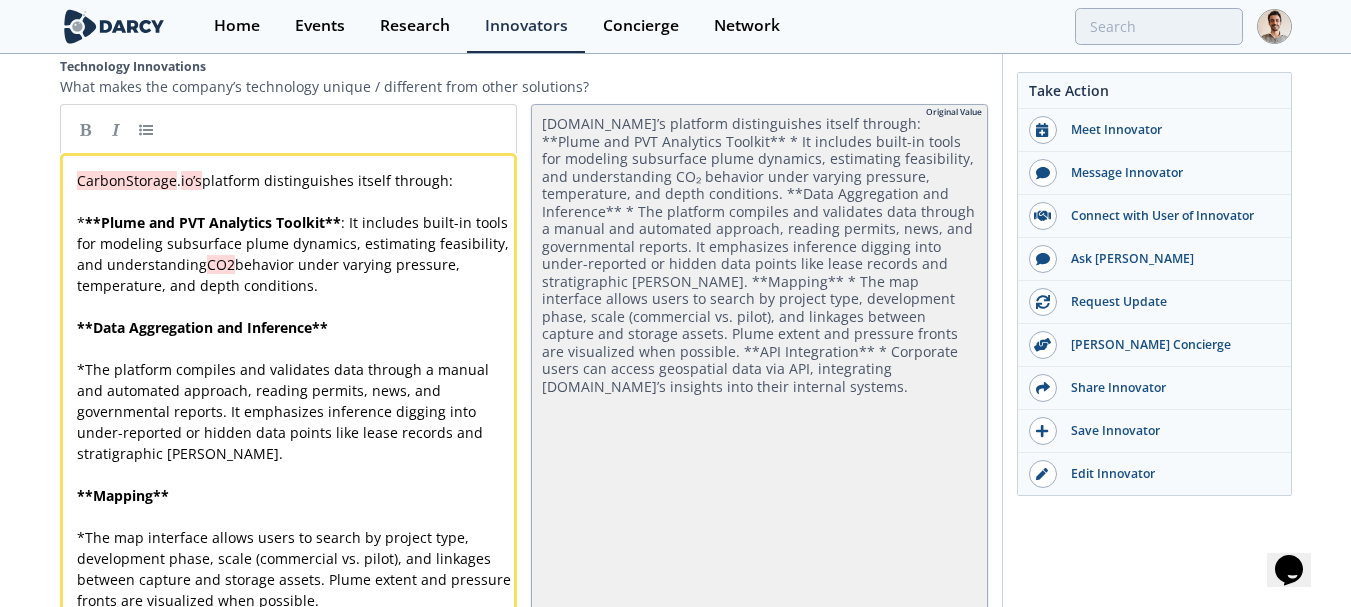 scroll, scrollTop: 4000, scrollLeft: 0, axis: vertical 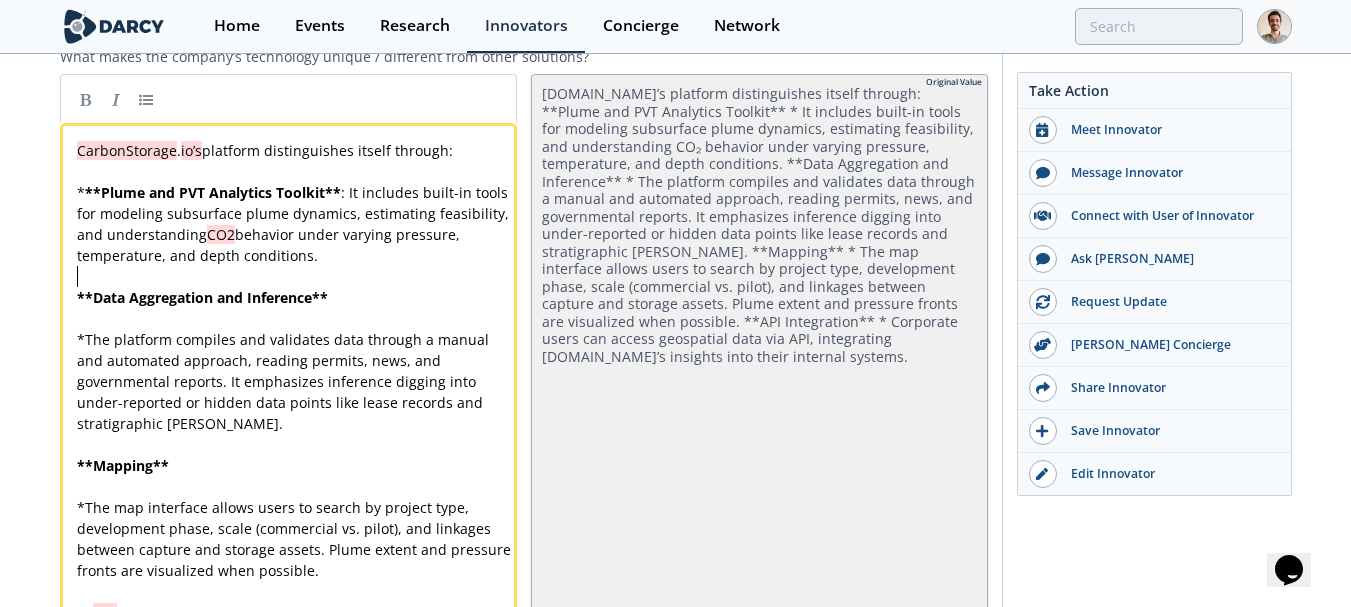 click on "** Data Aggregation and Inference **" at bounding box center (296, 297) 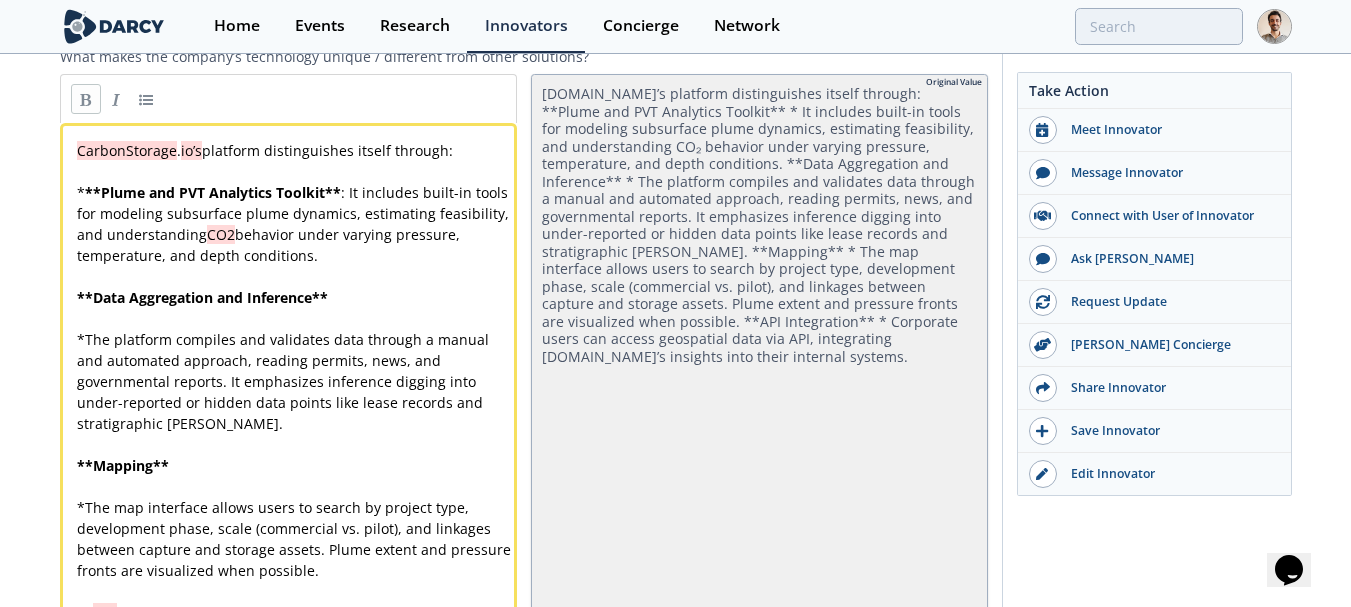 type 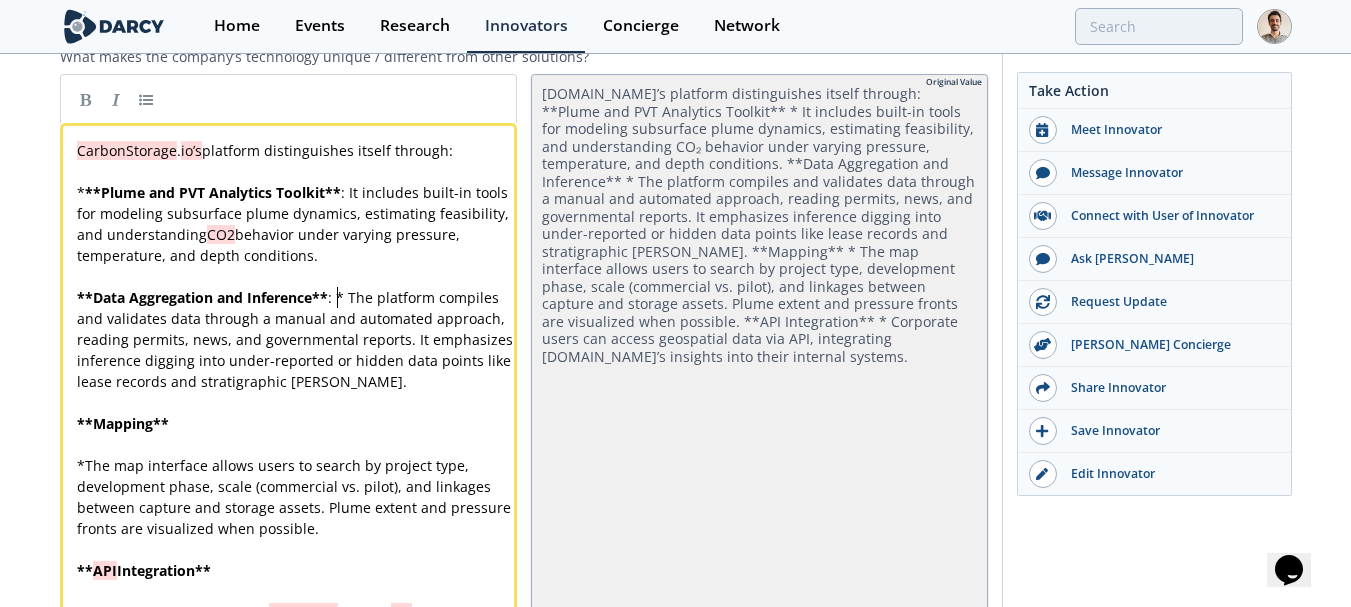 type 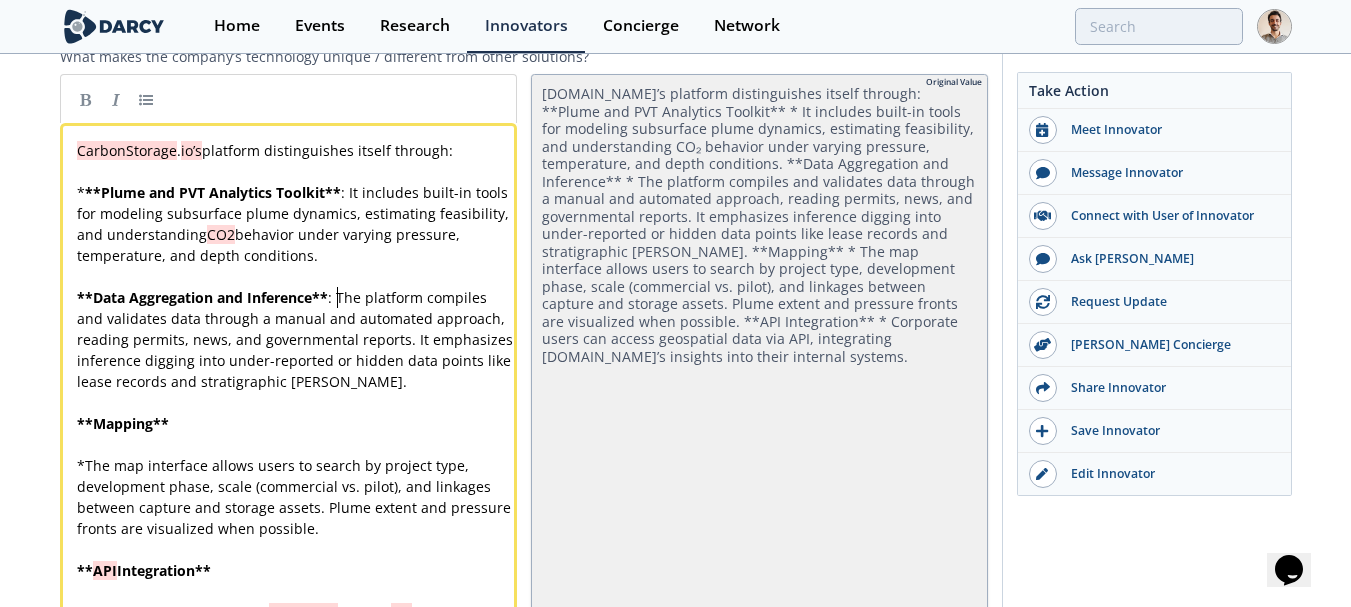 click on "Data Aggregation and Inference" at bounding box center [202, 297] 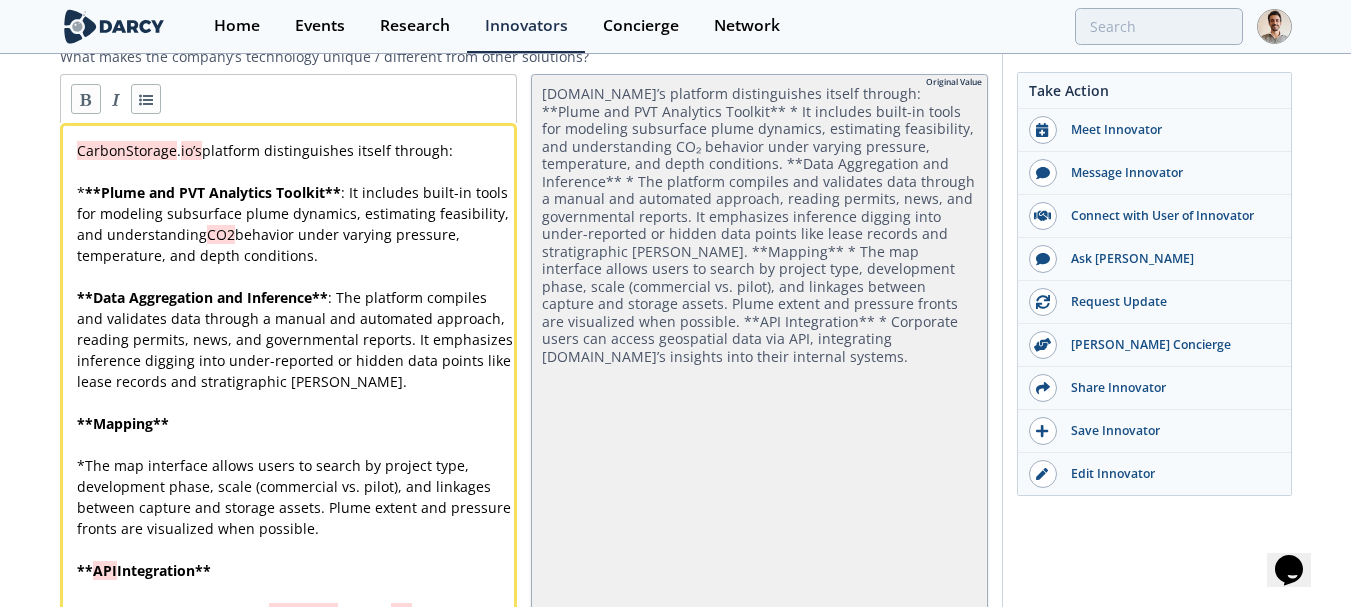 type 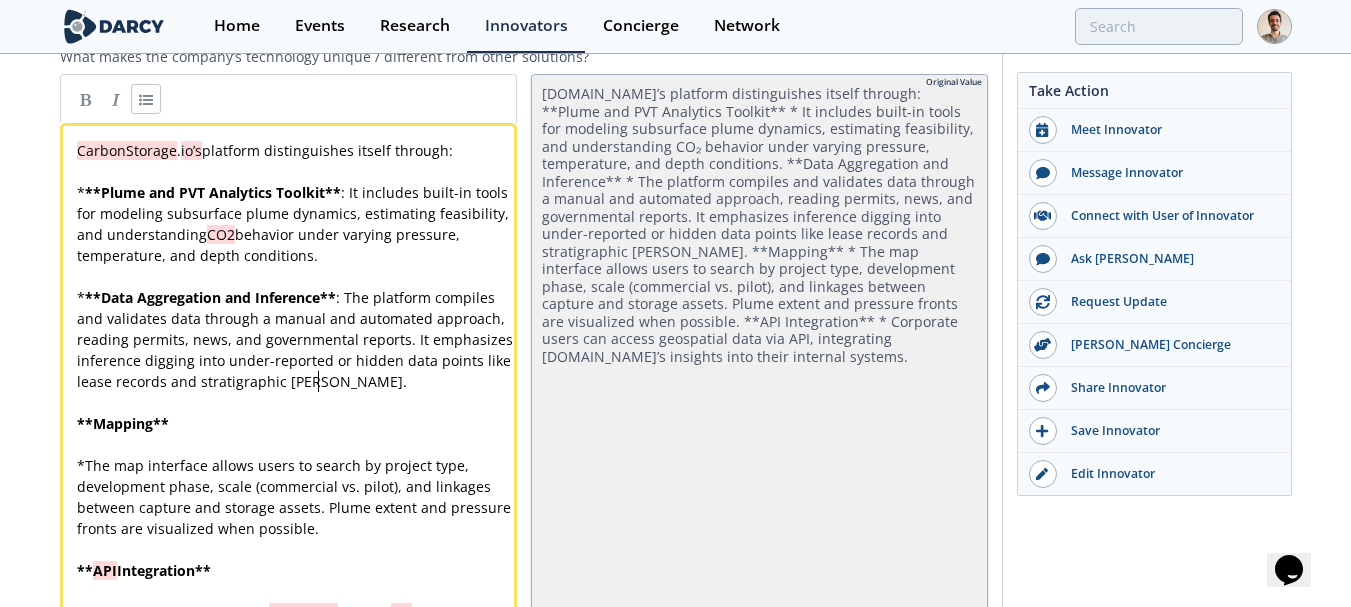 click on "*  The map interface allows users to search by project type, development phase, scale (commercial vs. pilot), and linkages between capture and storage assets. Plume extent and pressure fronts are visualized when possible." at bounding box center [296, 497] 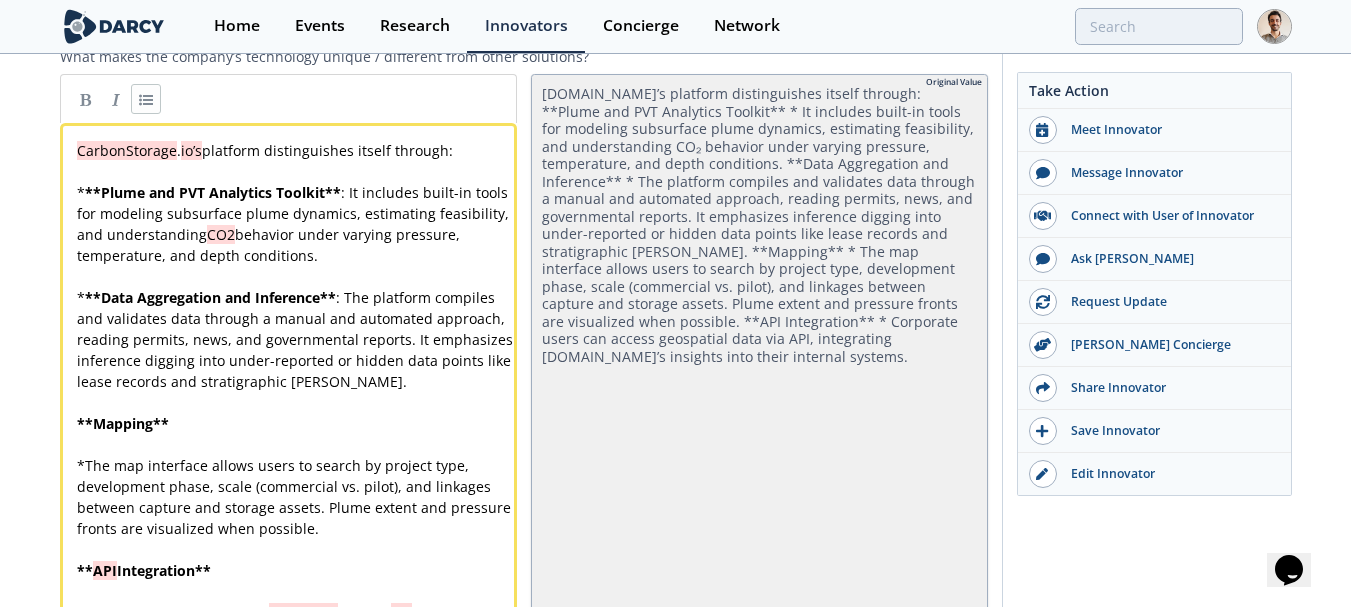 click on "x   CarbonStorage . io’s  platform distinguishes itself through: ​ *  ** Plume and PVT Analytics Toolkit ** : It includes built-in tools for modeling subsurface plume dynamics, estimating feasibility, and understanding  CO2  behavior under varying pressure, temperature, and depth conditions. ​ *  ** Data Aggregation and Inference ** : The platform compiles and validates data through a manual and automated approach, reading permits, news, and governmental reports. It emphasizes inference digging into under-reported or hidden data points like lease records and stratigraphic [PERSON_NAME]. ​ ** Mapping ** ​ *  The map interface allows users to search by project type, development phase, scale (commercial vs. pilot), and linkages between capture and storage assets. Plume extent and pressure fronts are visualized when possible. ​ ** API  Integration ** ​ *  Corporate users can access  geospatial  data via  API , integrating  CarbonStorage . io’s  insights into their internal systems." at bounding box center (296, 392) 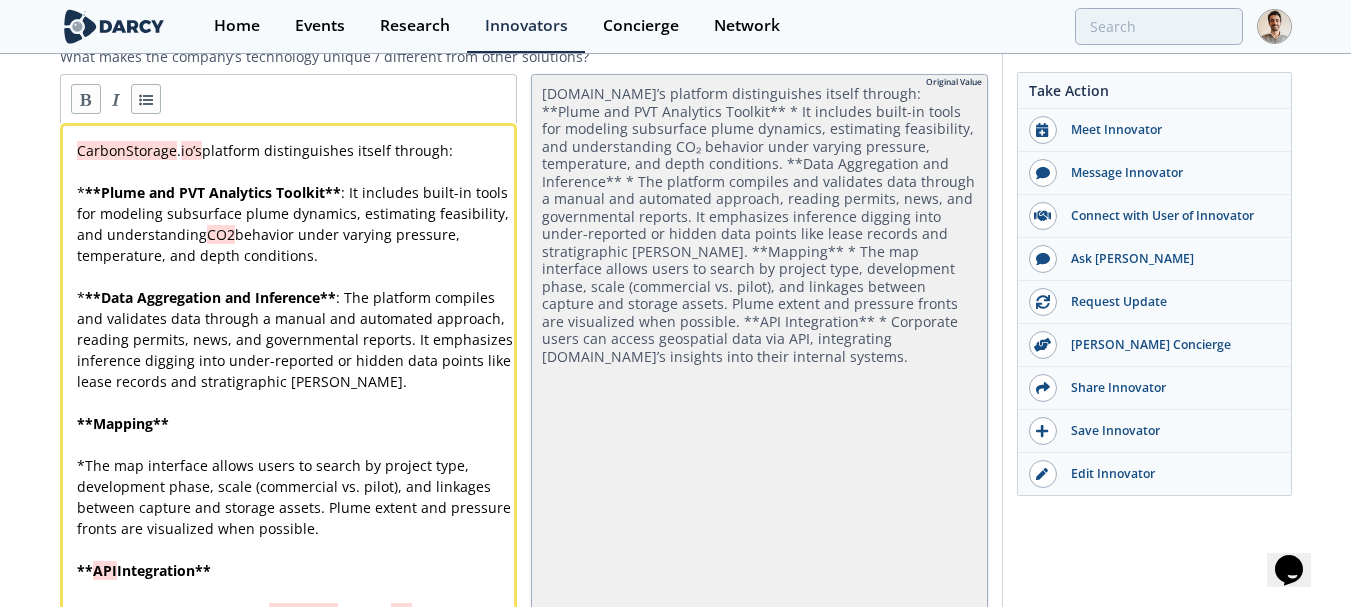 click at bounding box center (146, 99) 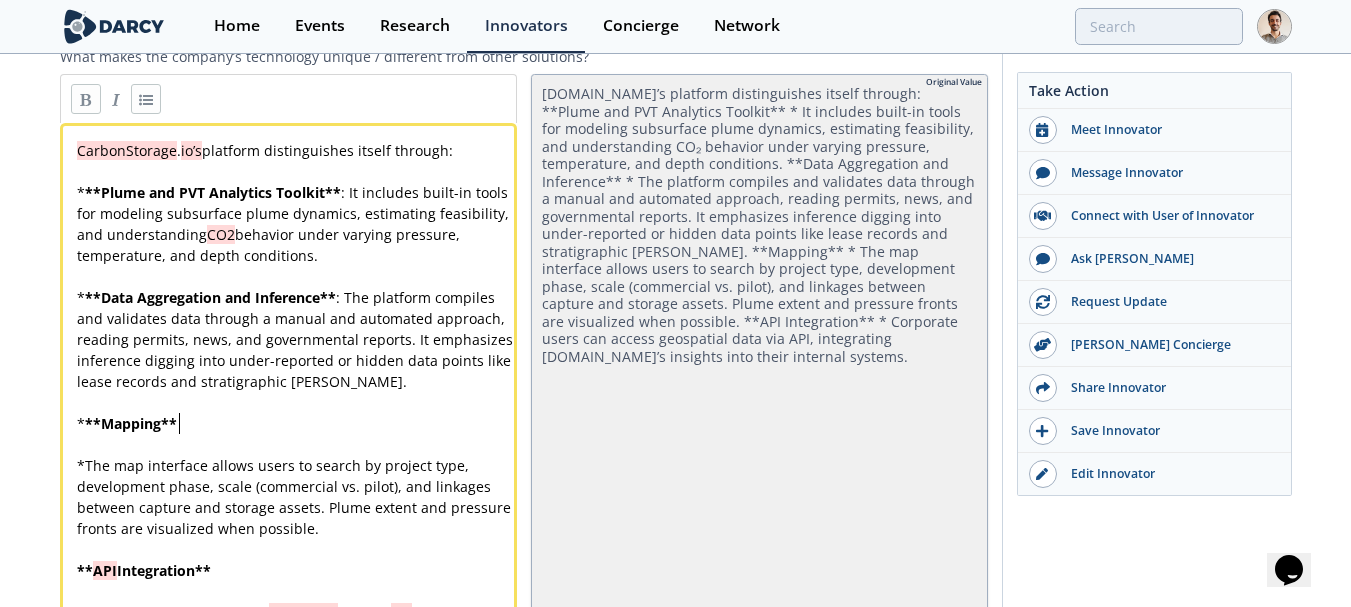 click on "*  ** Mapping **" at bounding box center (296, 423) 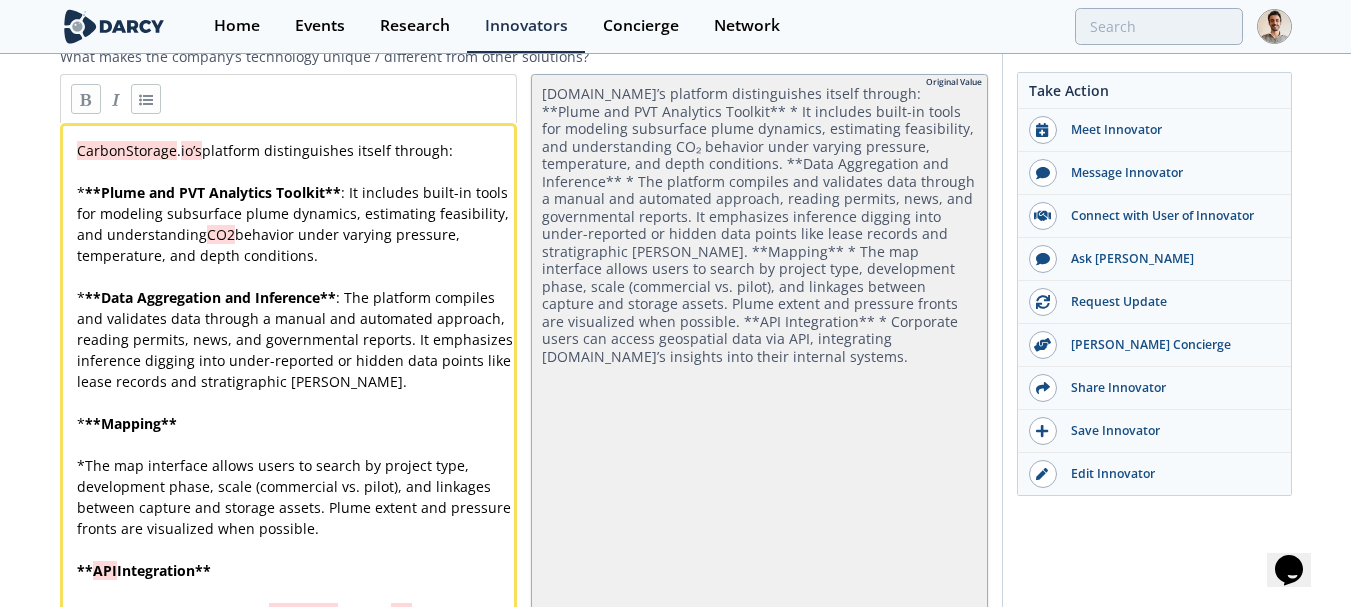 type 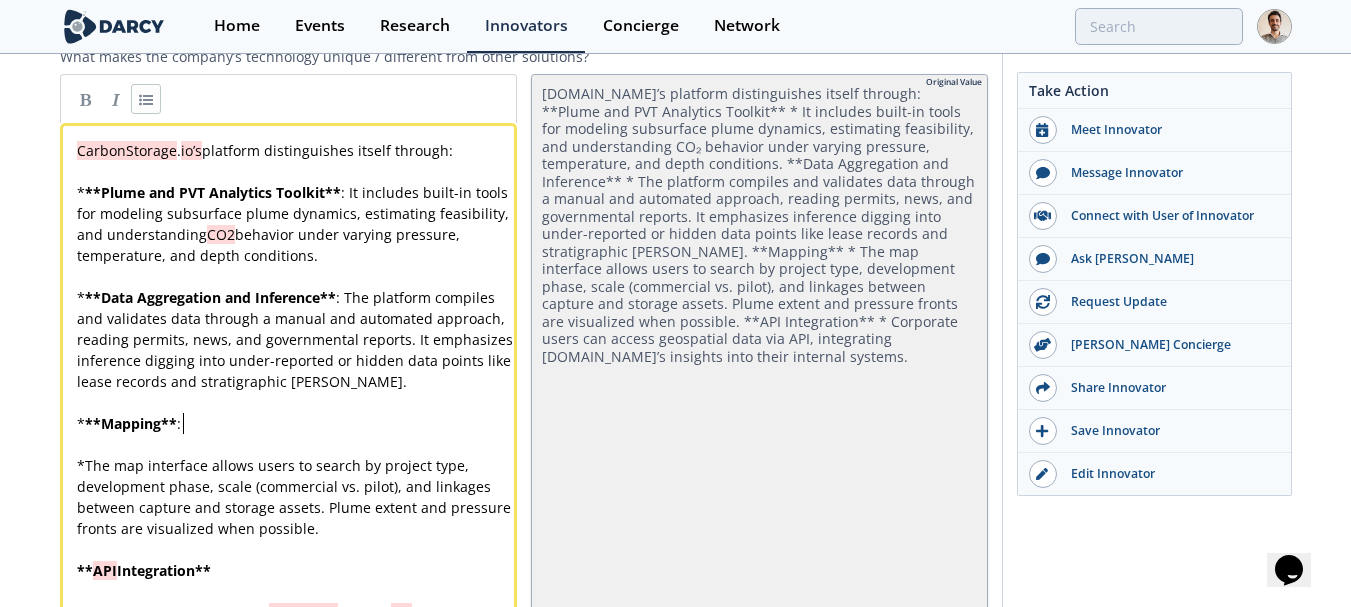 type 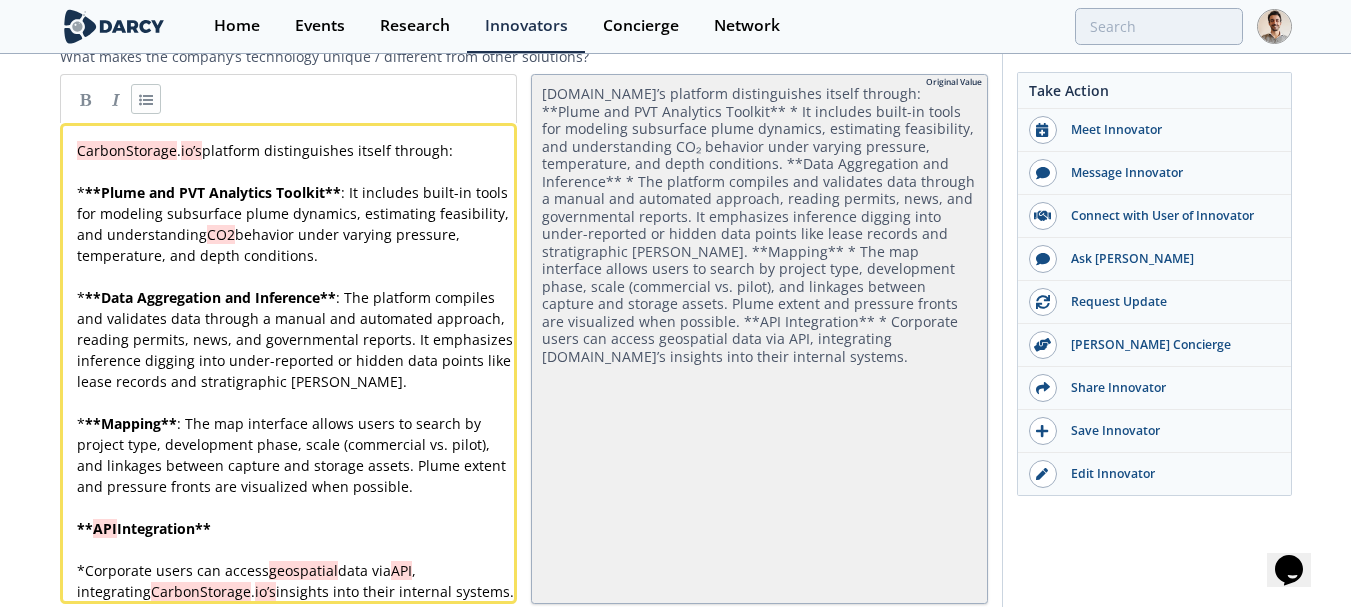 type 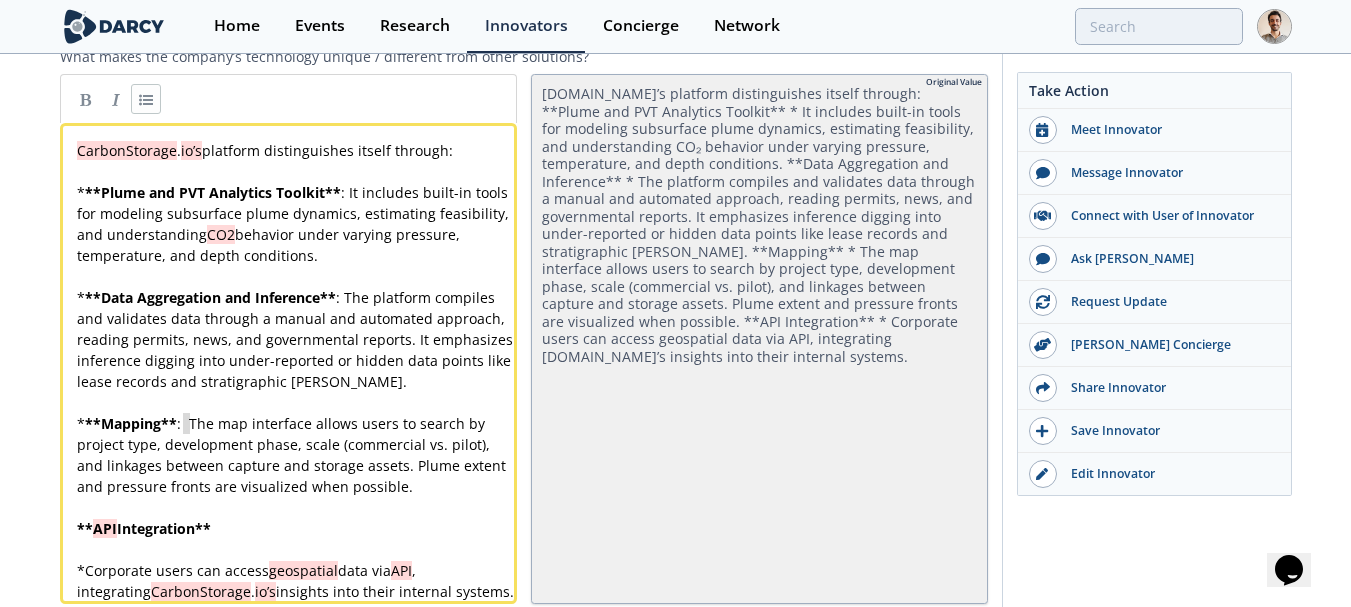 type 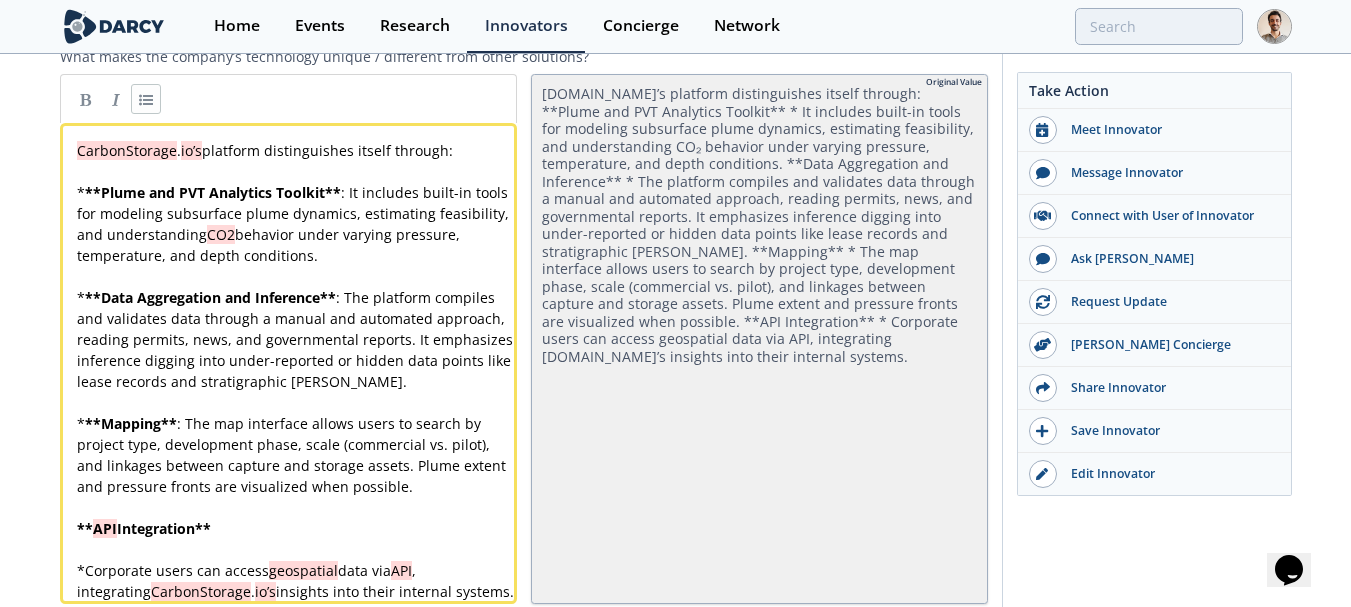 click on "x   CarbonStorage . io’s  platform distinguishes itself through: ​ *  ** Plume and PVT Analytics Toolkit ** : It includes built-in tools for modeling subsurface plume dynamics, estimating feasibility, and understanding  CO2  behavior under varying pressure, temperature, and depth conditions. ​ *  ** Data Aggregation and Inference ** : The platform compiles and validates data through a manual and automated approach, reading permits, news, and governmental reports. It emphasizes inference digging into under-reported or hidden data points like lease records and stratigraphic [PERSON_NAME]. ​ *  ** Mapping ** : The map interface allows users to search by project type, development phase, scale (commercial vs. pilot), and linkages between capture and storage assets. Plume extent and pressure fronts are visualized when possible. ​ ** API  Integration ** ​ *  Corporate users can access  geospatial  data via  API , integrating  CarbonStorage . io’s  insights into their internal systems." at bounding box center [296, 371] 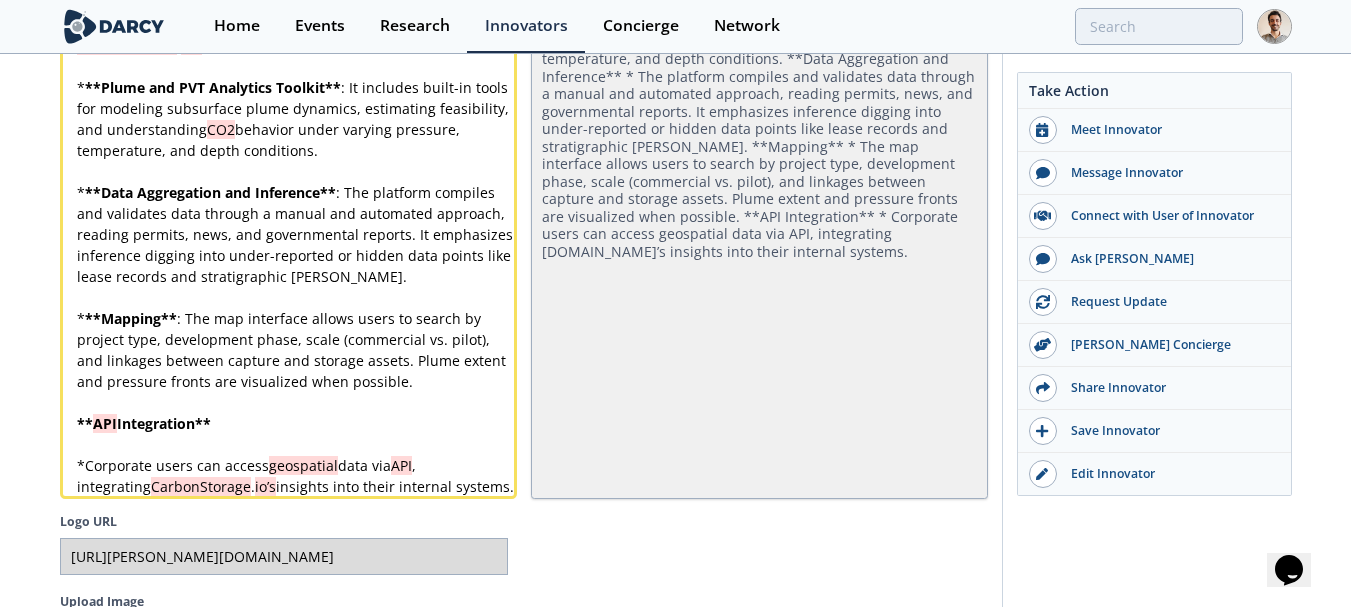 scroll, scrollTop: 4200, scrollLeft: 0, axis: vertical 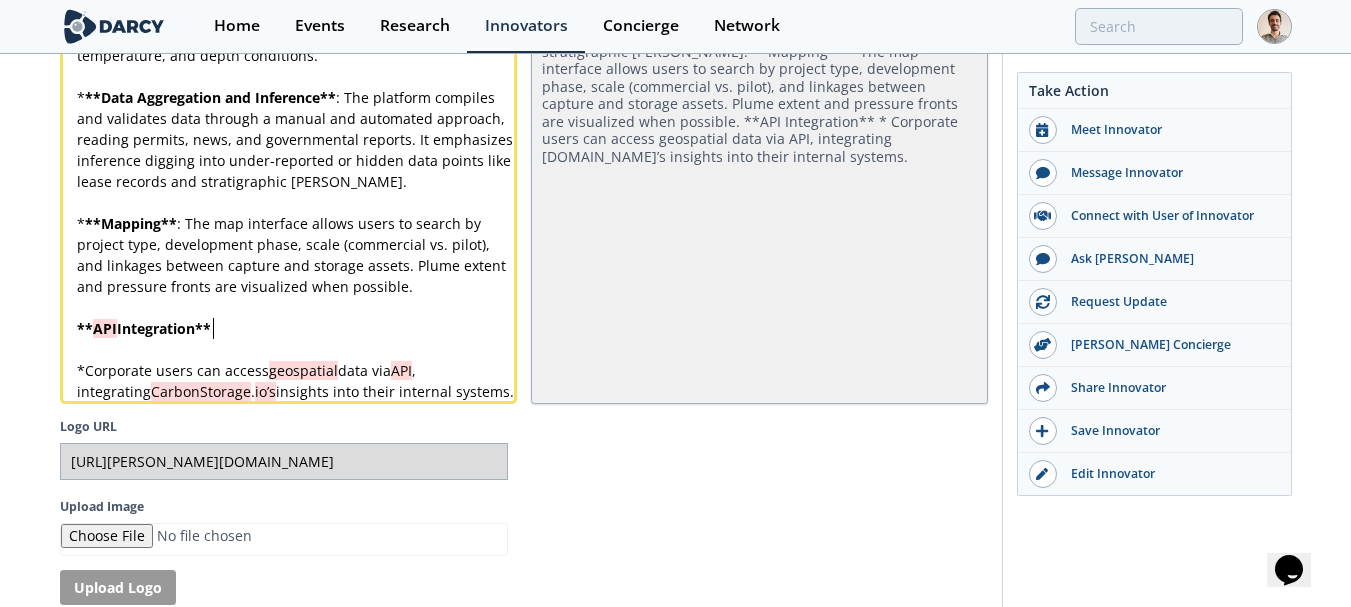 click on "** API  Integration **" at bounding box center [296, 328] 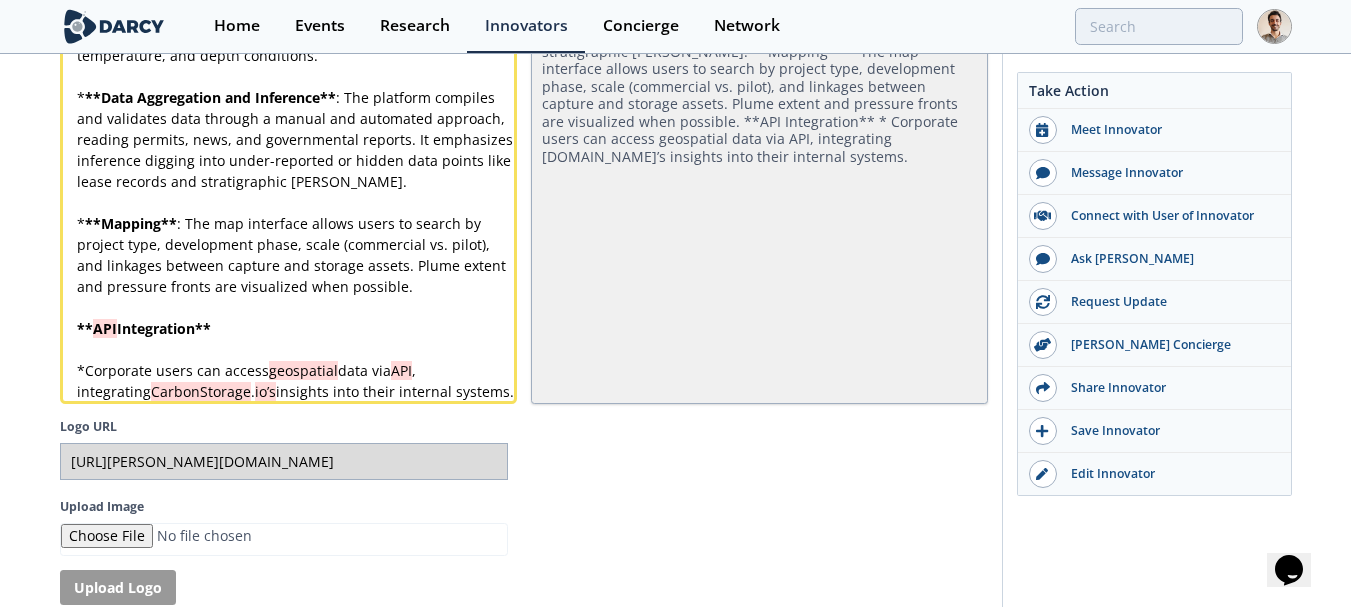 type 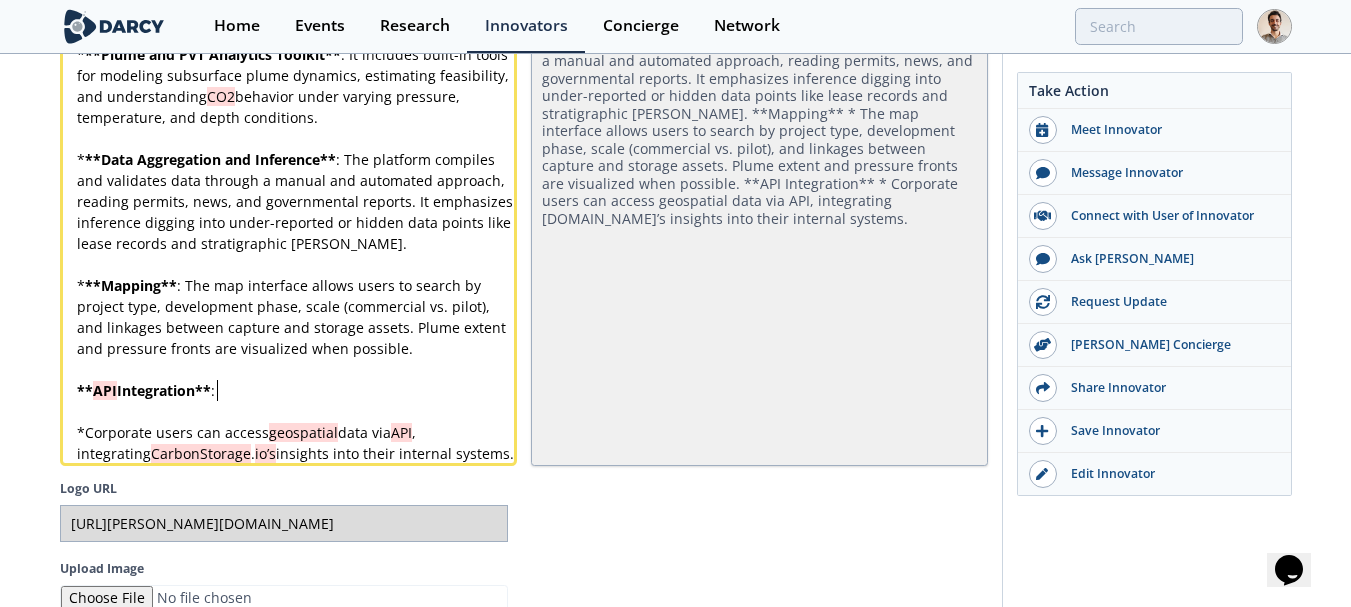type 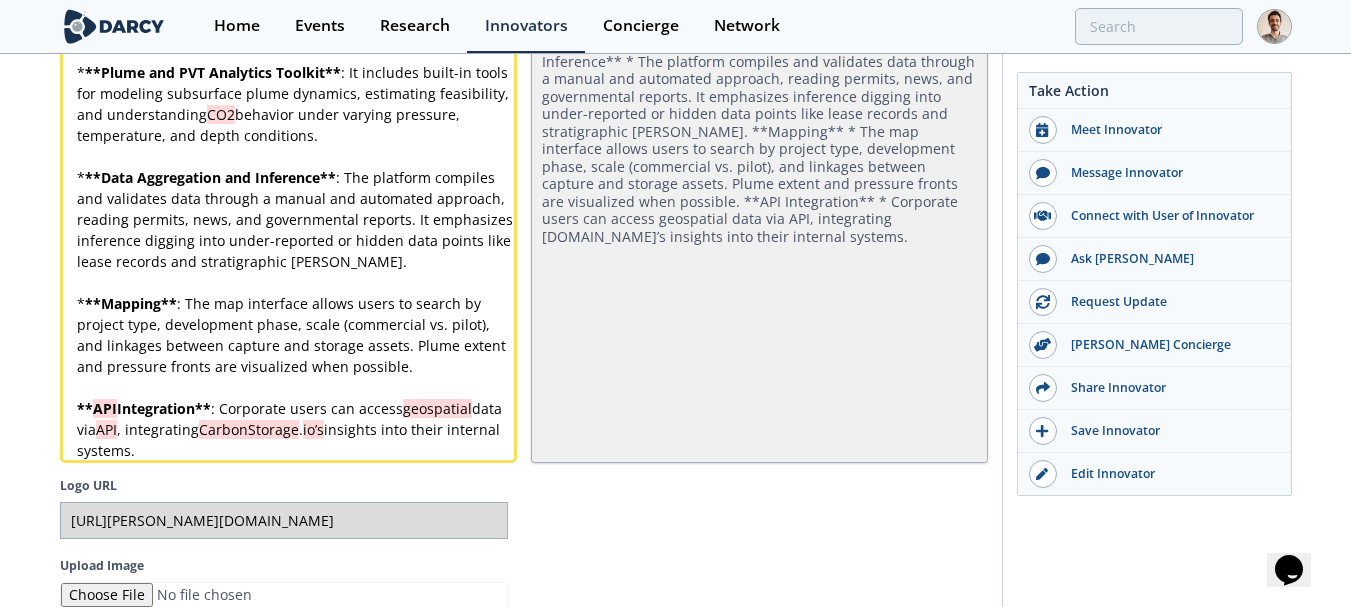 click on "**" at bounding box center [85, 408] 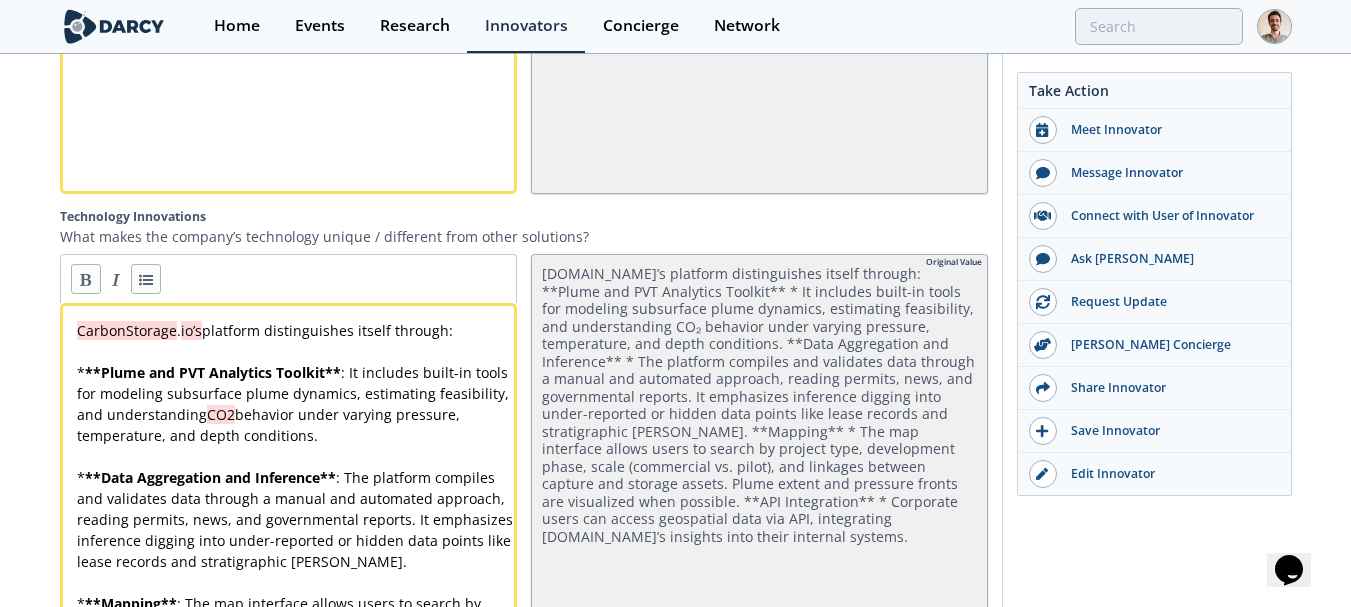 click at bounding box center [146, 279] 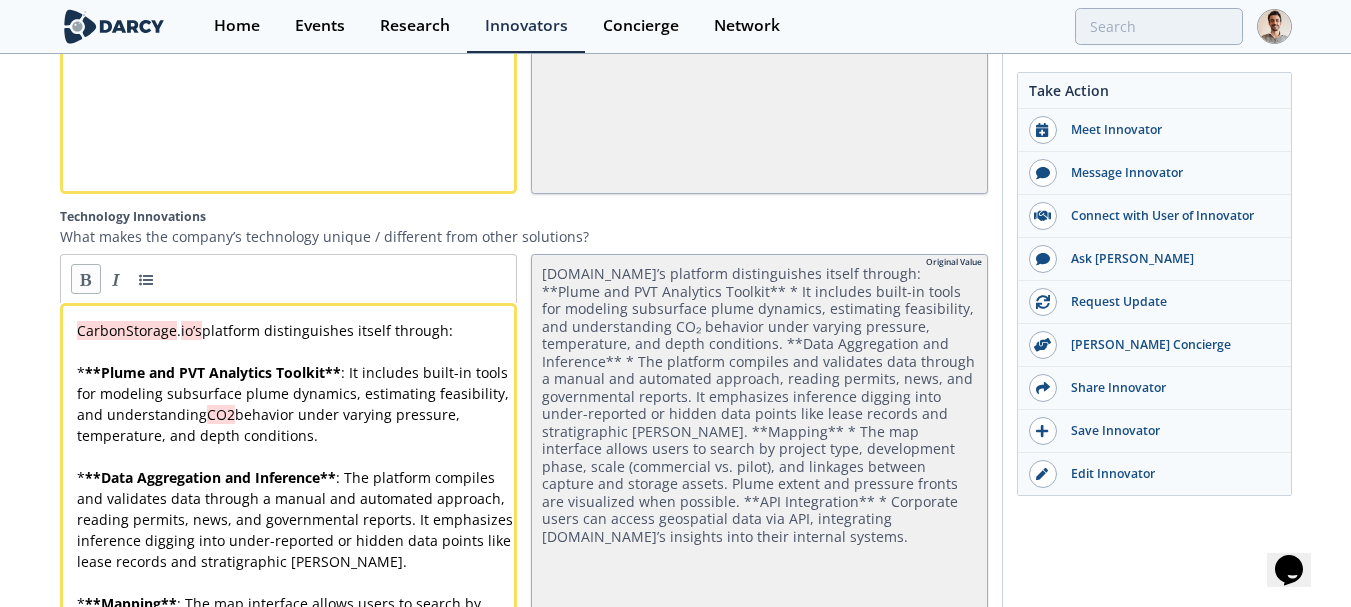 type 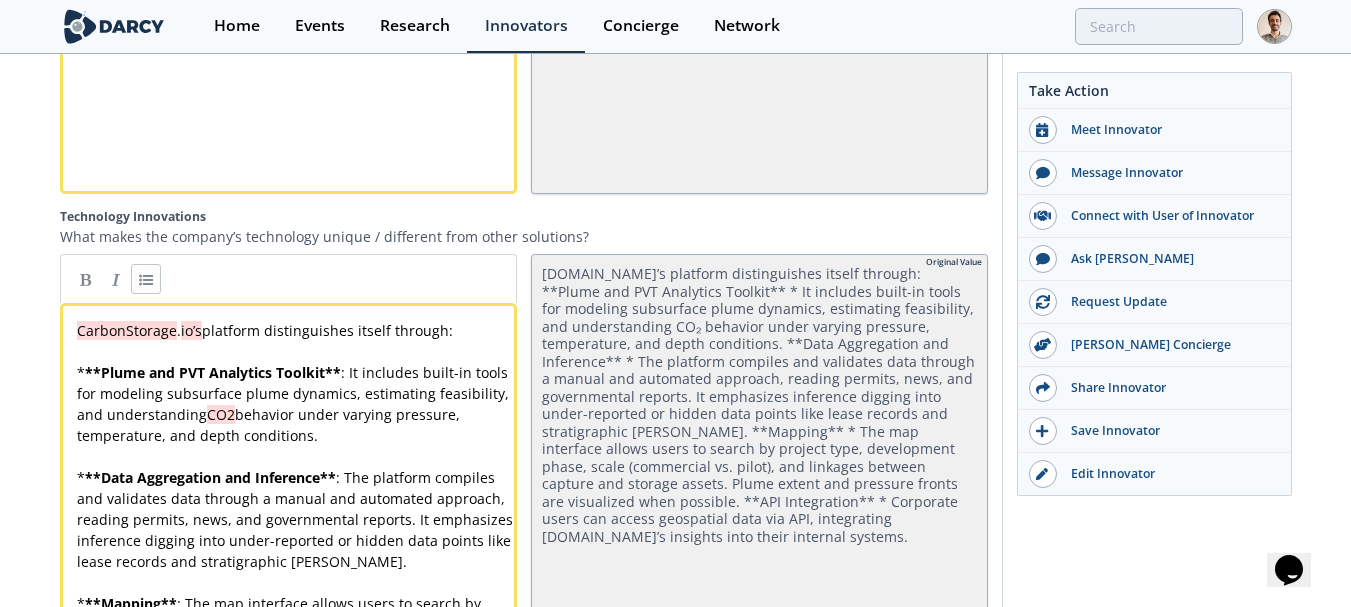 scroll, scrollTop: 3893, scrollLeft: 0, axis: vertical 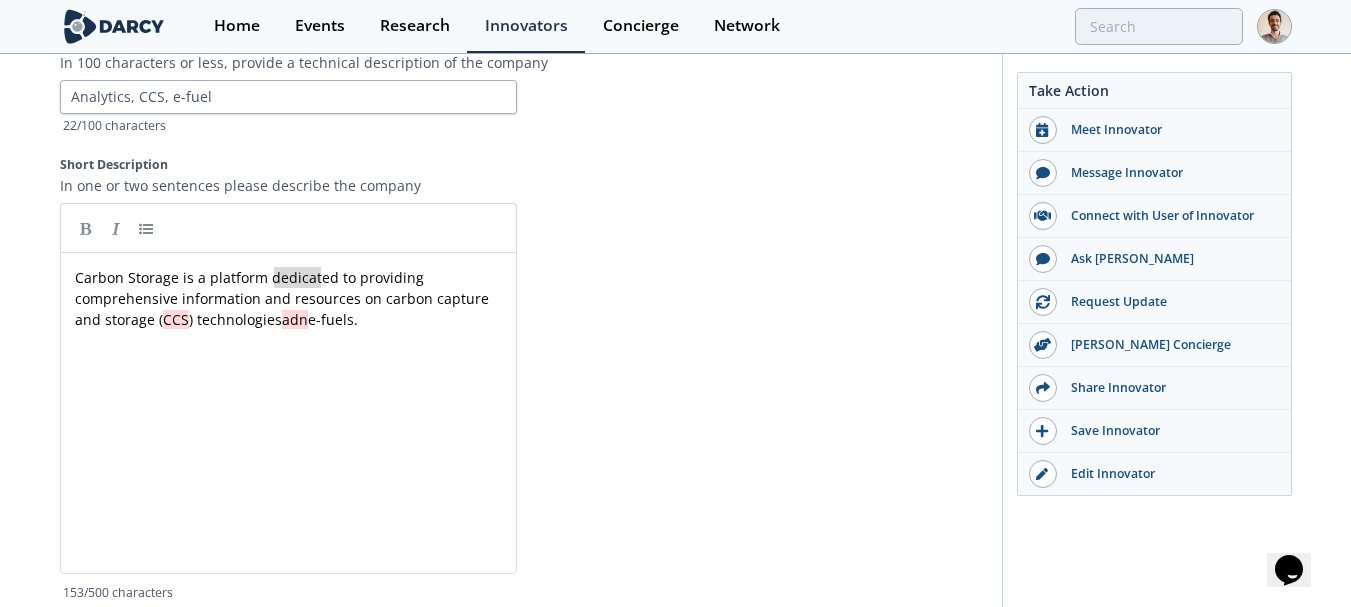 type on "edicated to" 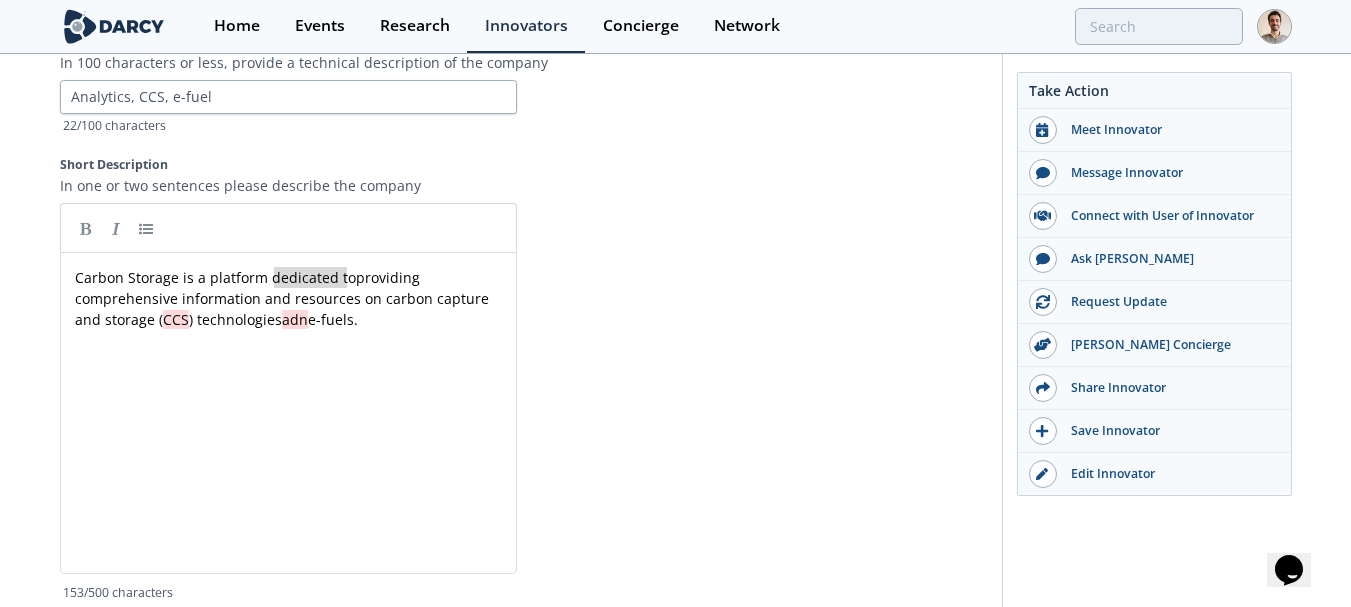 drag, startPoint x: 271, startPoint y: 281, endPoint x: 346, endPoint y: 283, distance: 75.026665 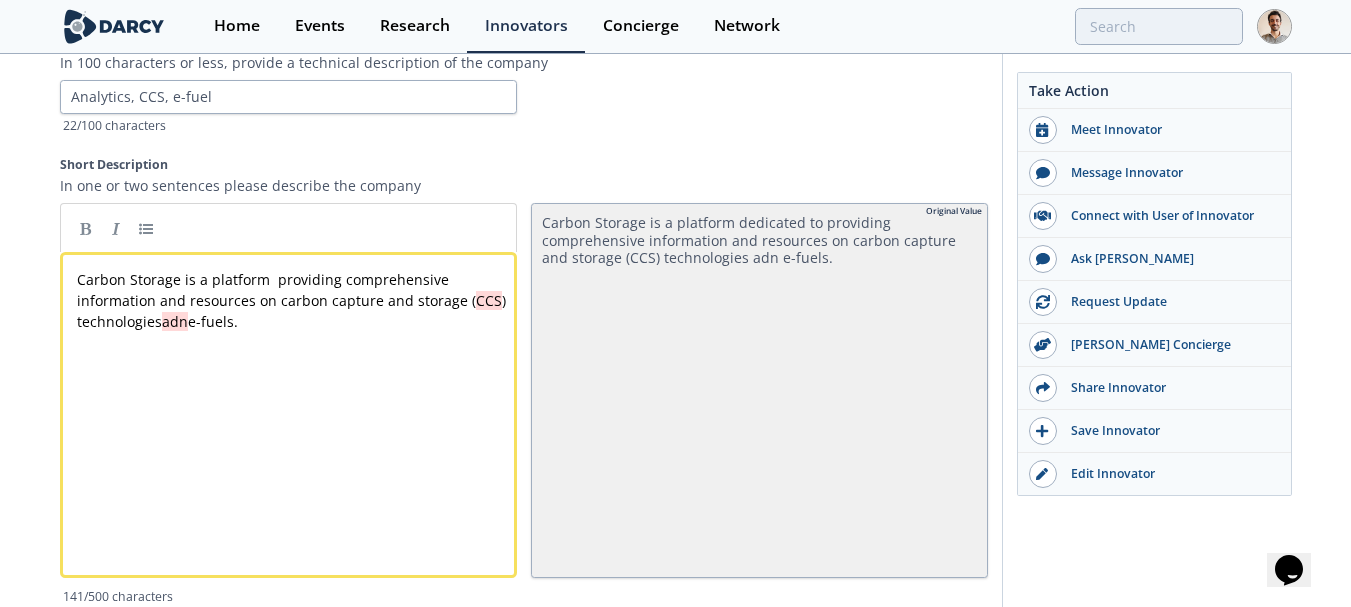 type 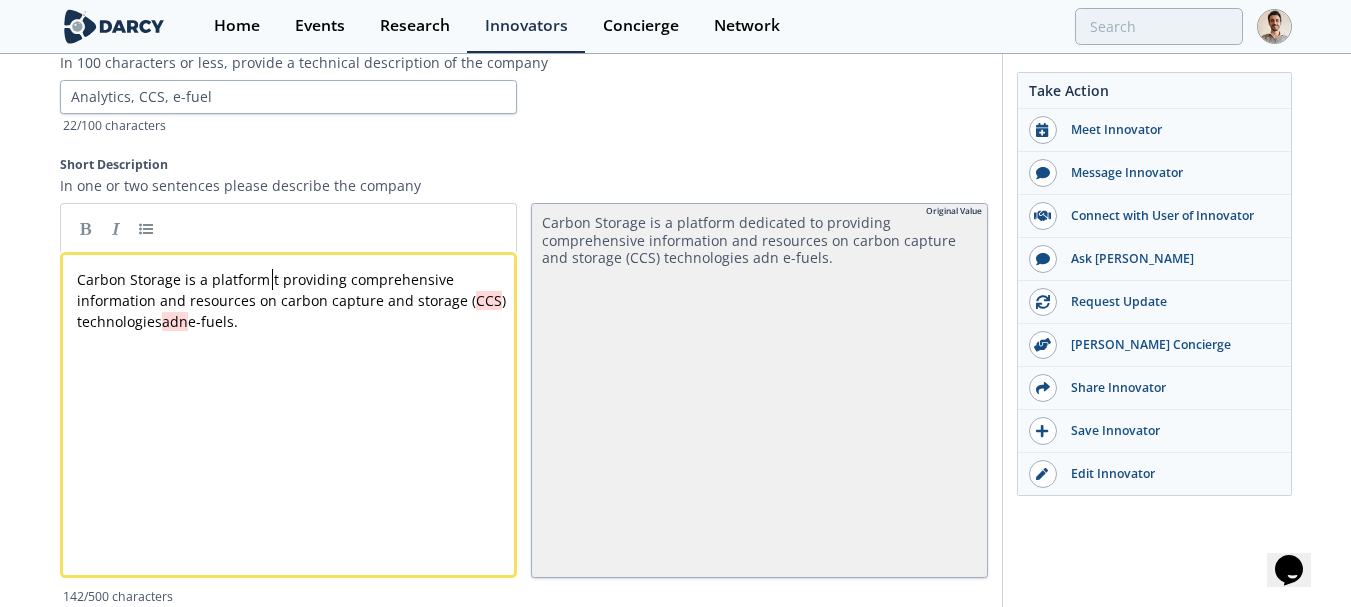 type 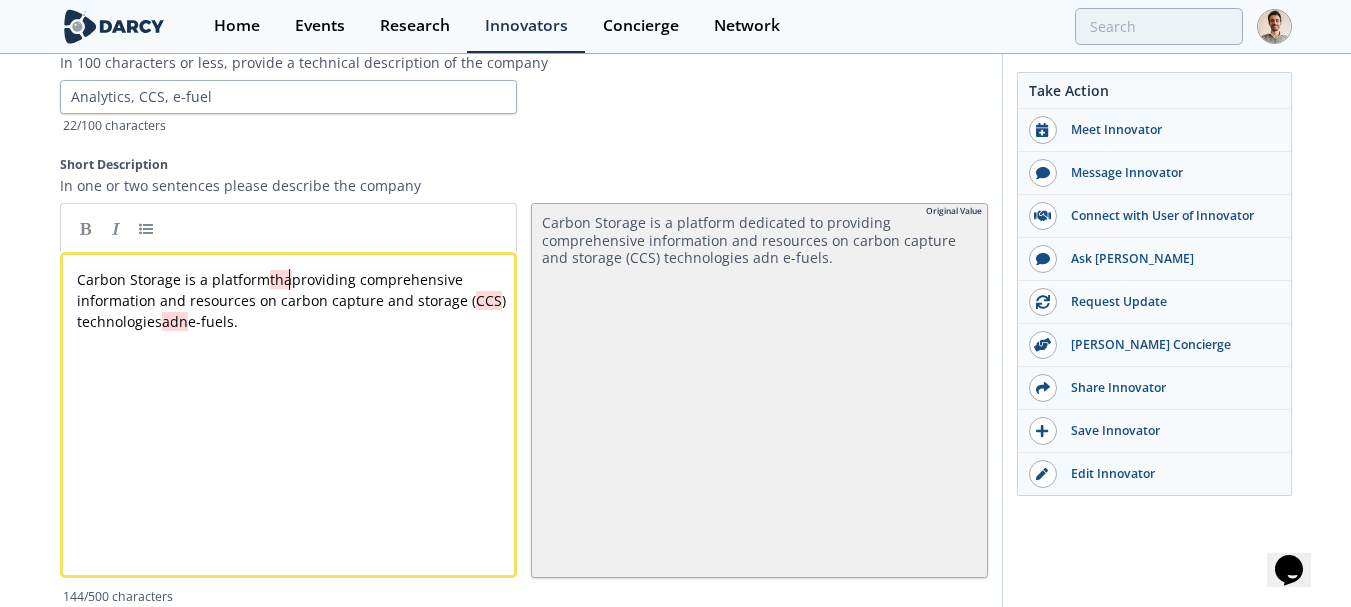 type 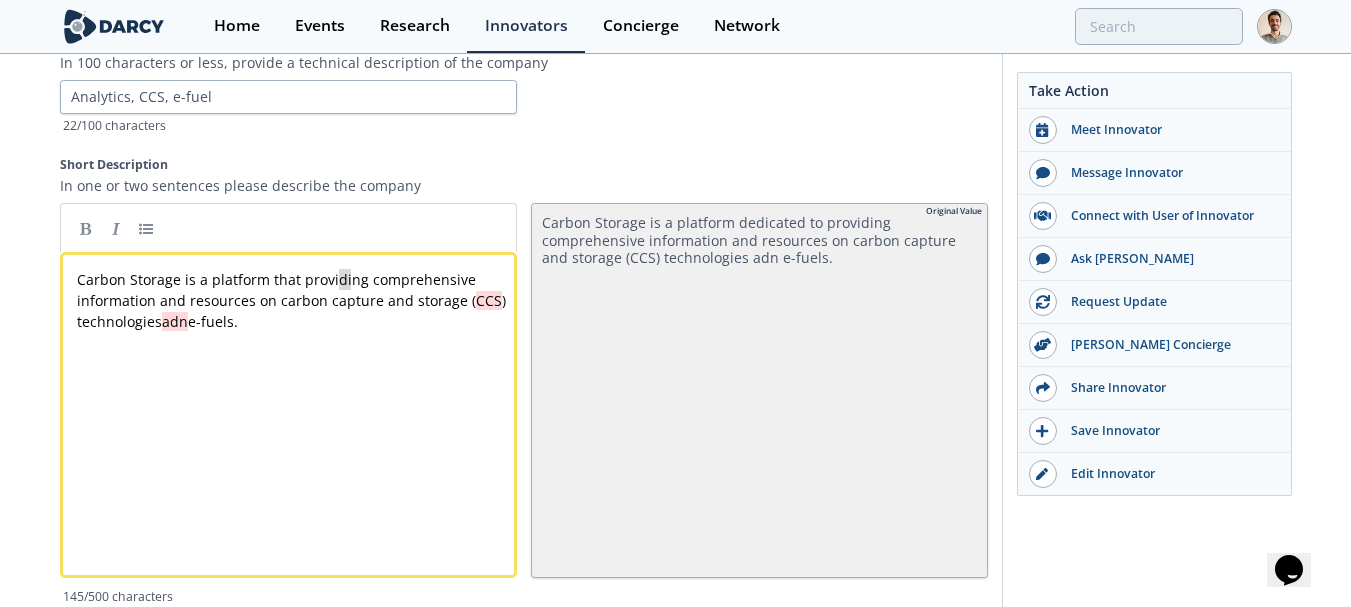 type on "ing" 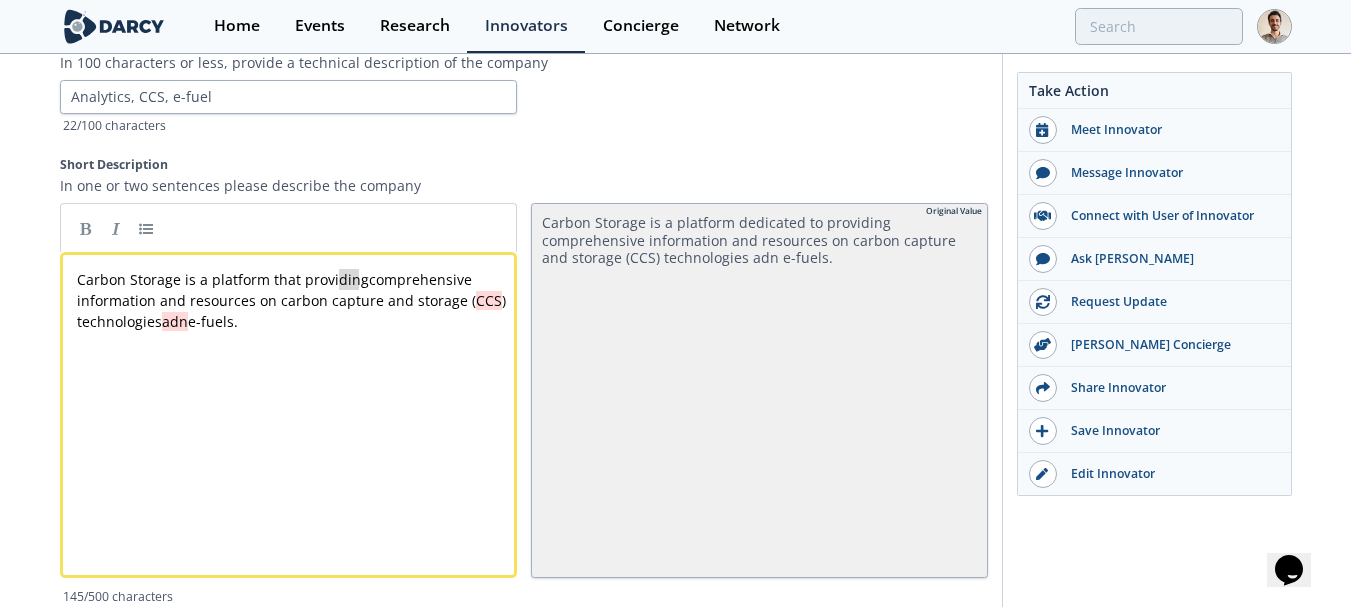 drag, startPoint x: 339, startPoint y: 292, endPoint x: 356, endPoint y: 292, distance: 17 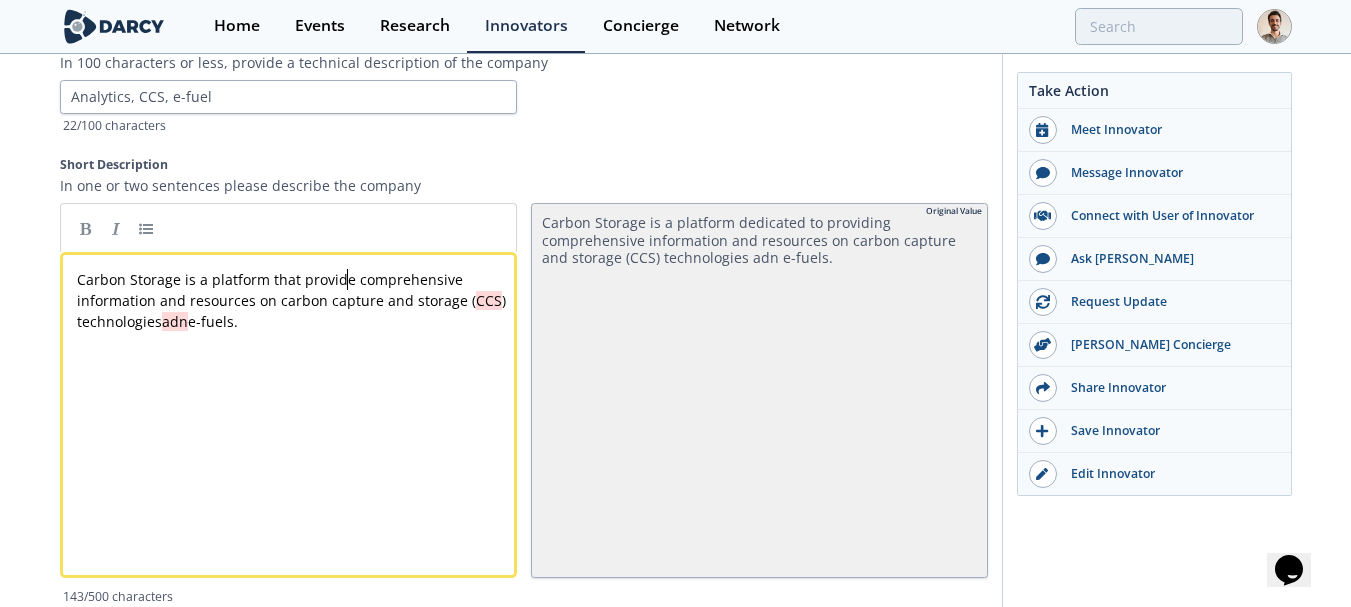 type 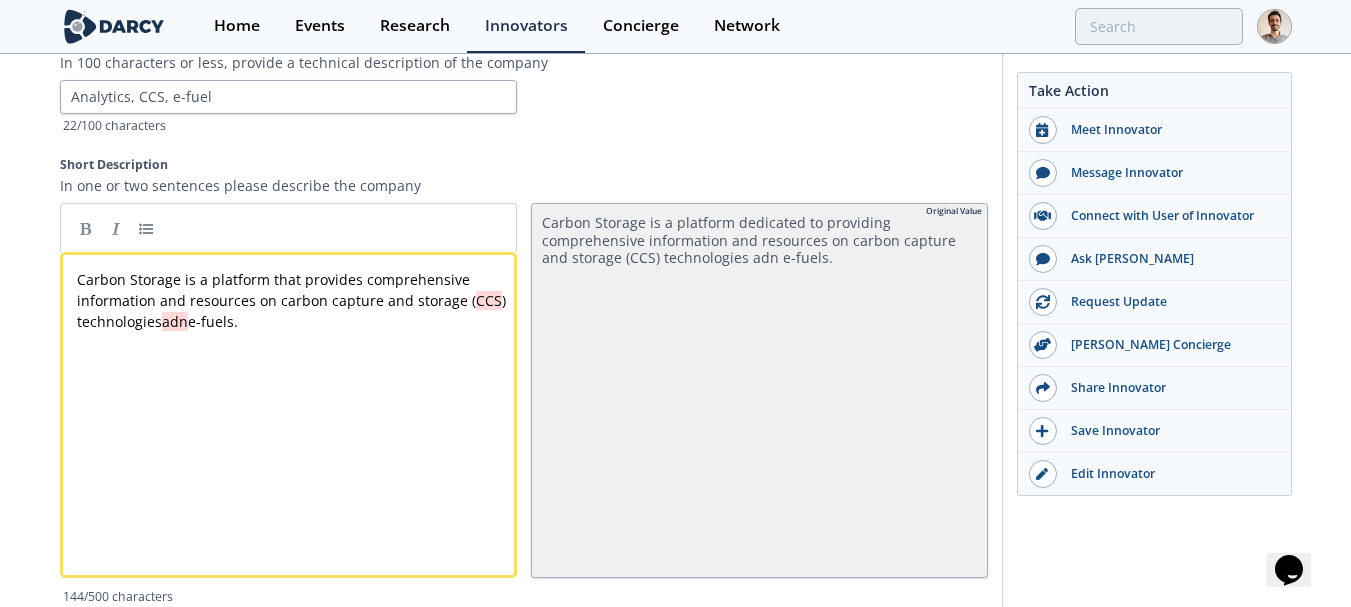 click on "x   Carbon Storage is a platform that provides comprehensive information and resources on carbon capture and storage ( CCS ) technologies  adn  e-fuels." at bounding box center (296, 300) 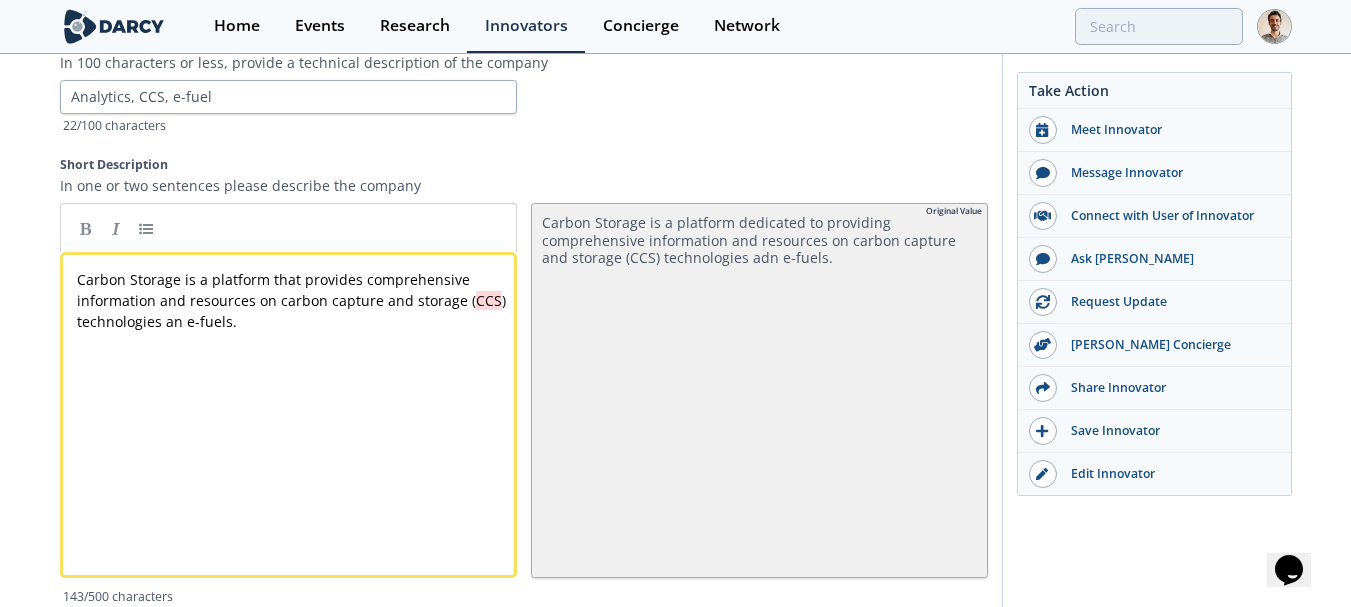 type 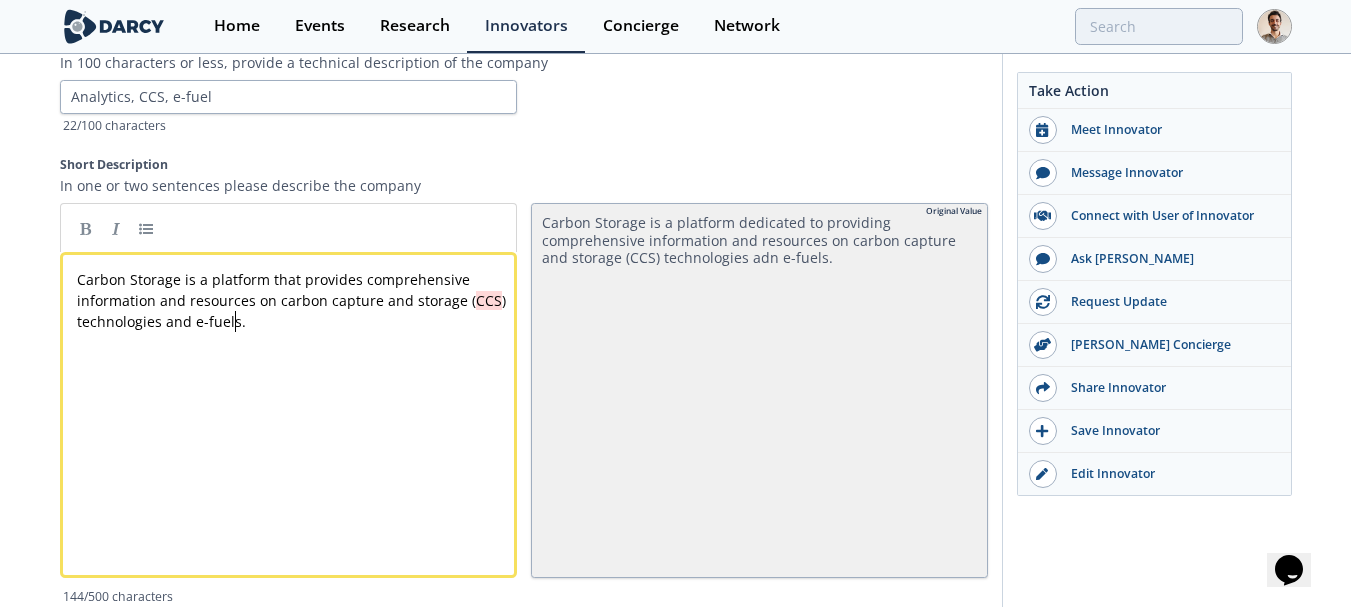 click on "Carbon Storage is a platform that provides comprehensive information and resources on carbon capture and storage ( CCS ) technologies and e-fuels." at bounding box center [293, 300] 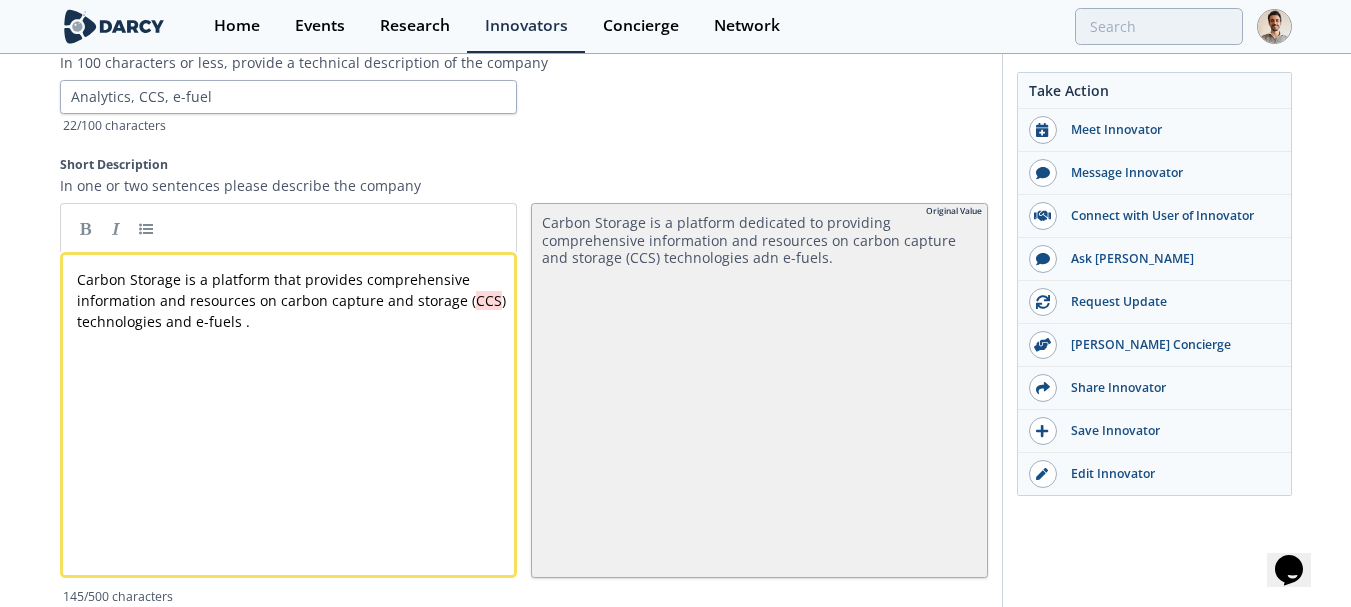type 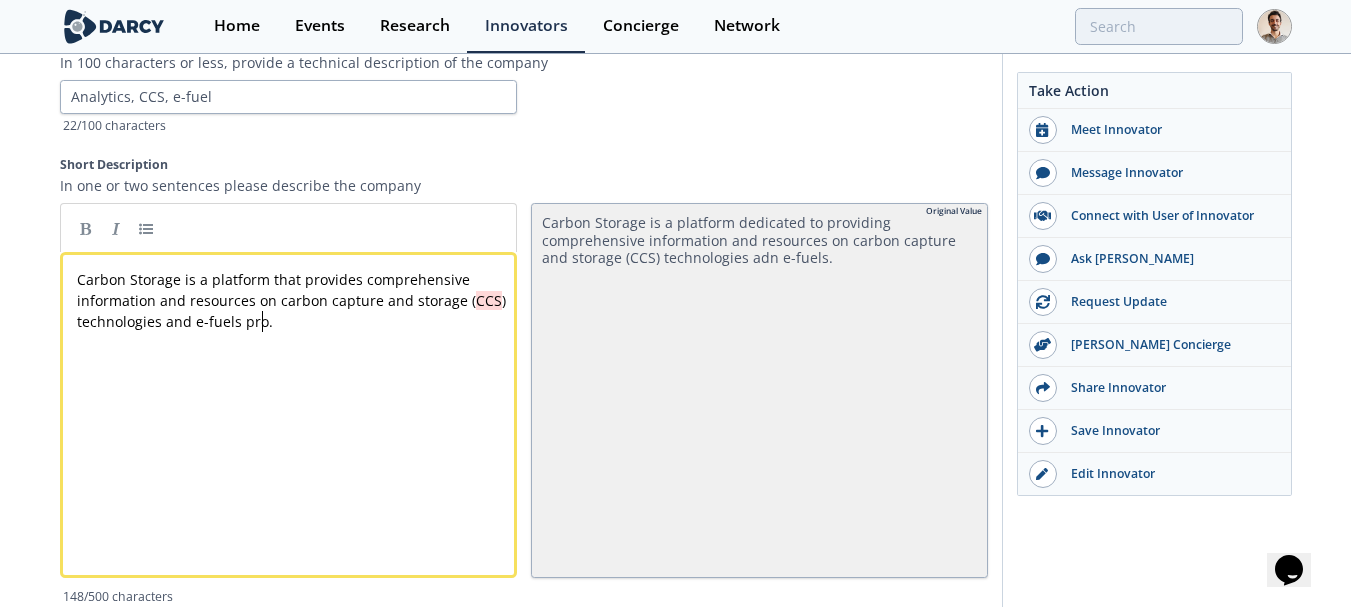 type 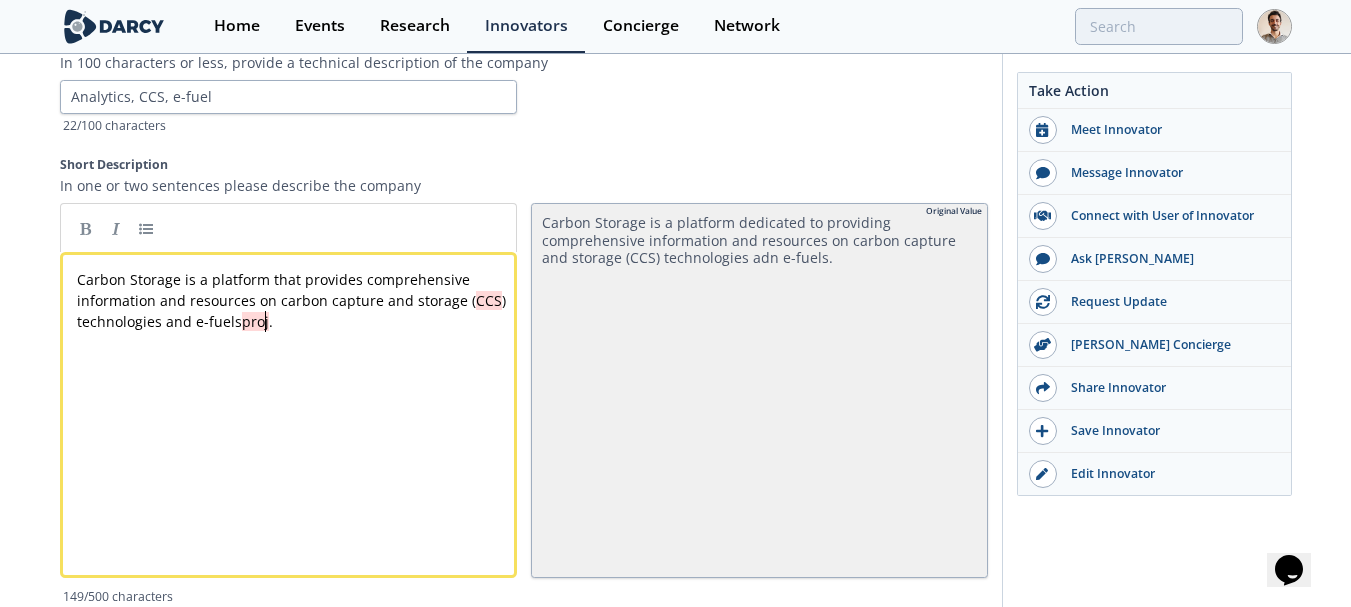 type 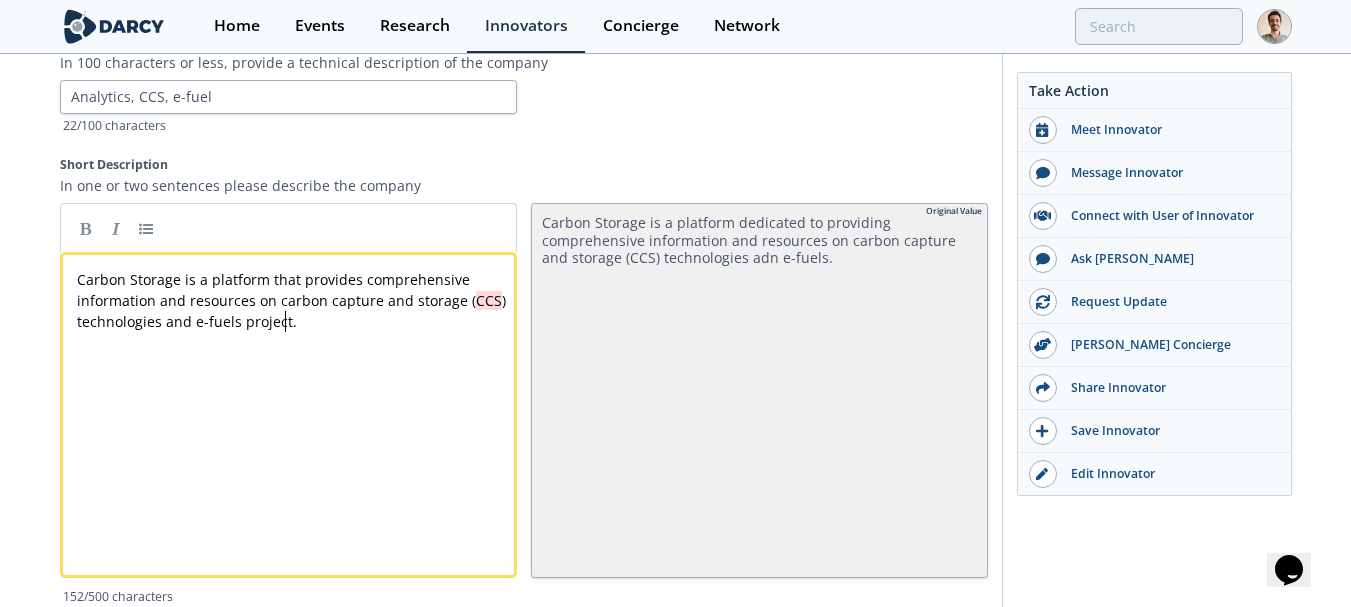 type 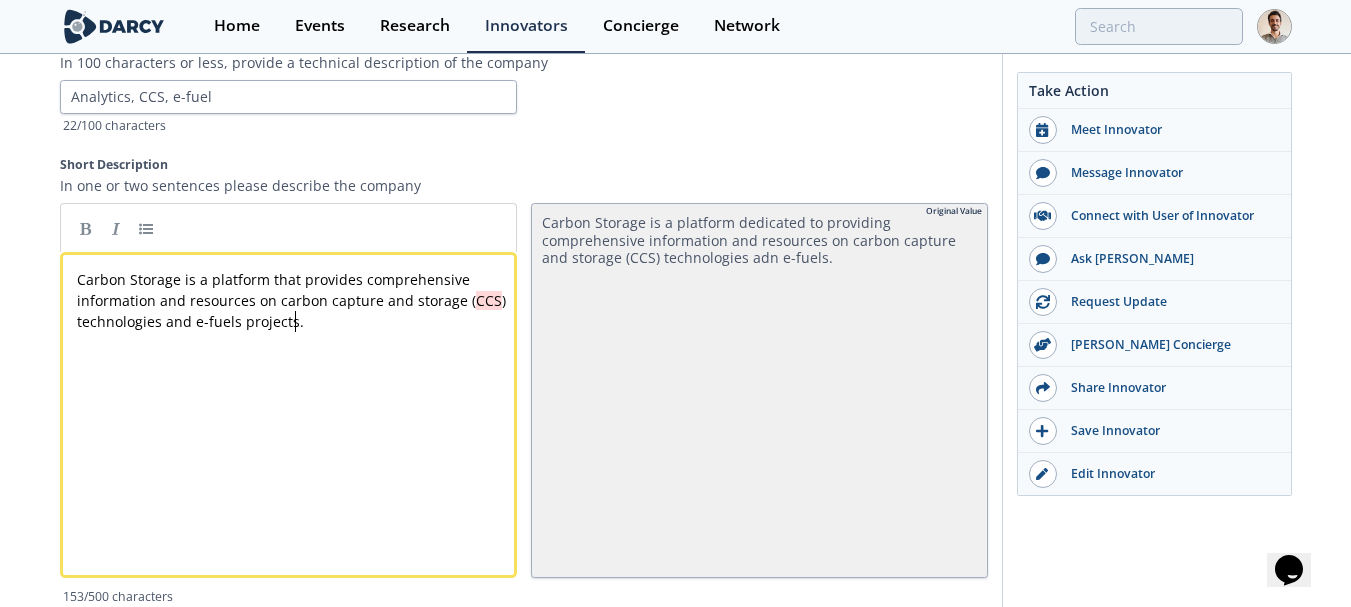 click on "Carbon Storage is a platform that provides comprehensive information and resources on carbon capture and storage ( CCS ) technologies and e-fuels projects." at bounding box center (296, 300) 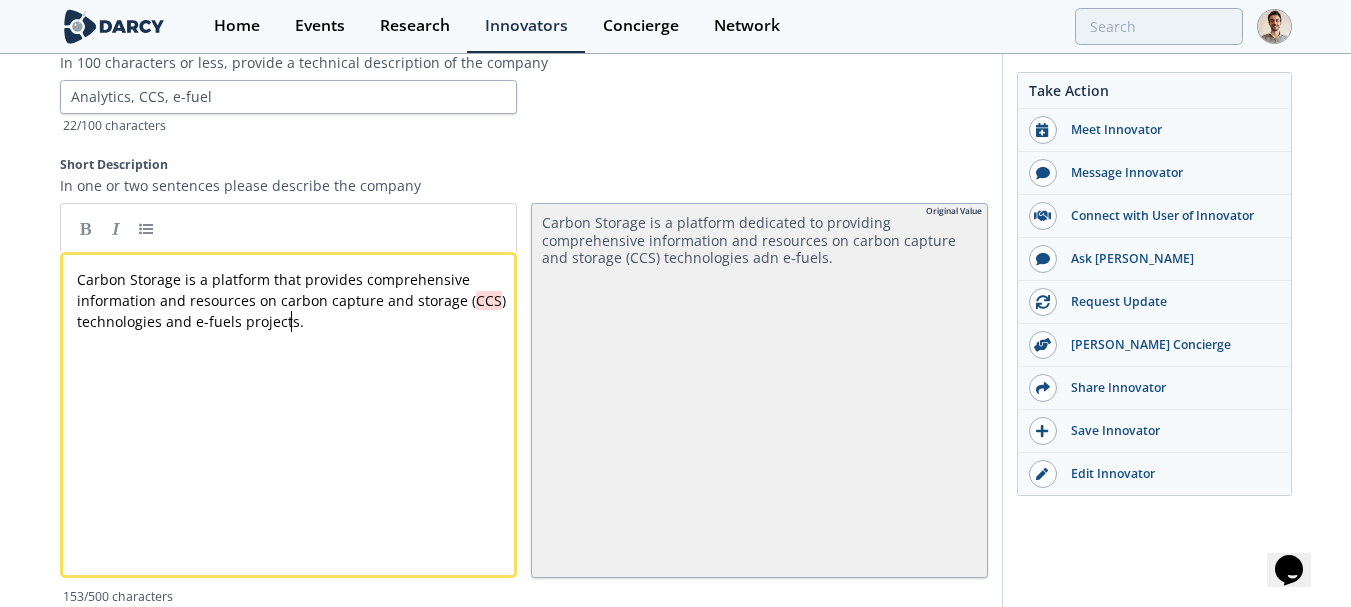type 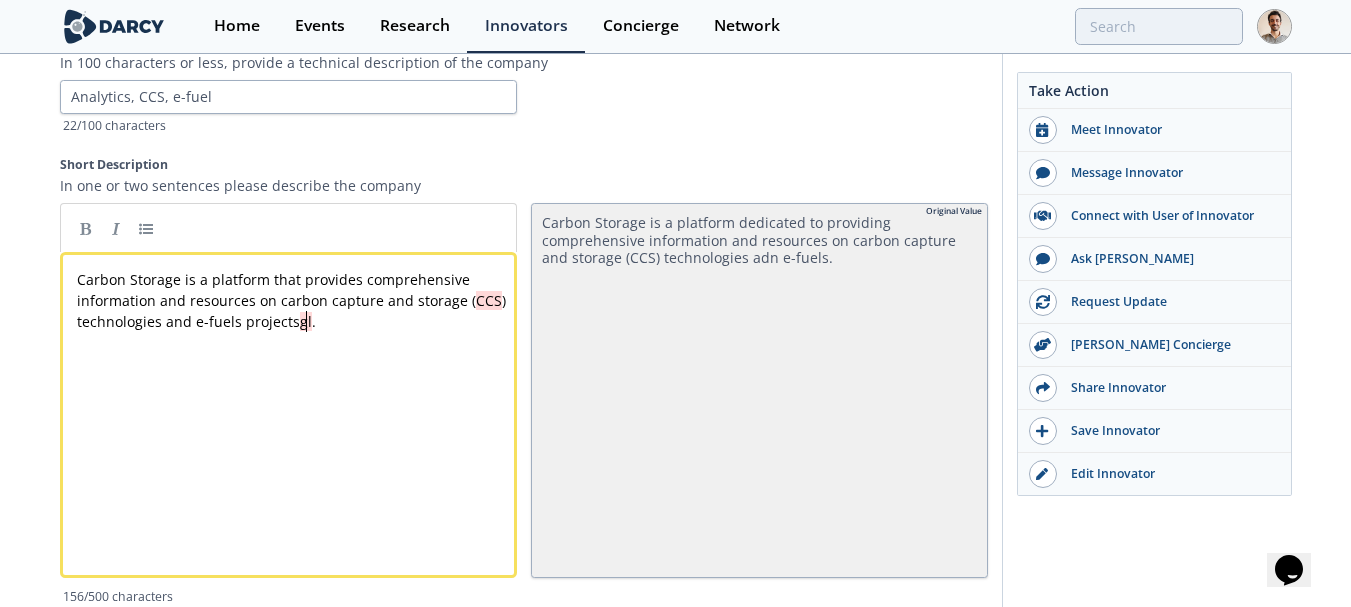 type 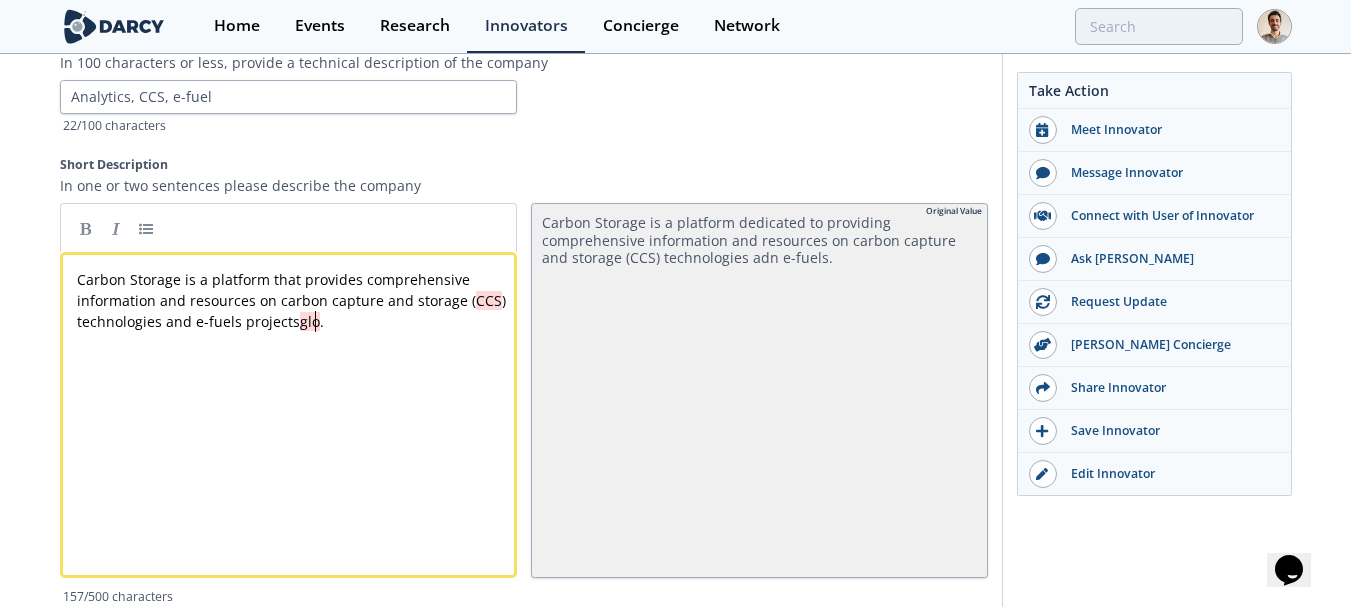 type 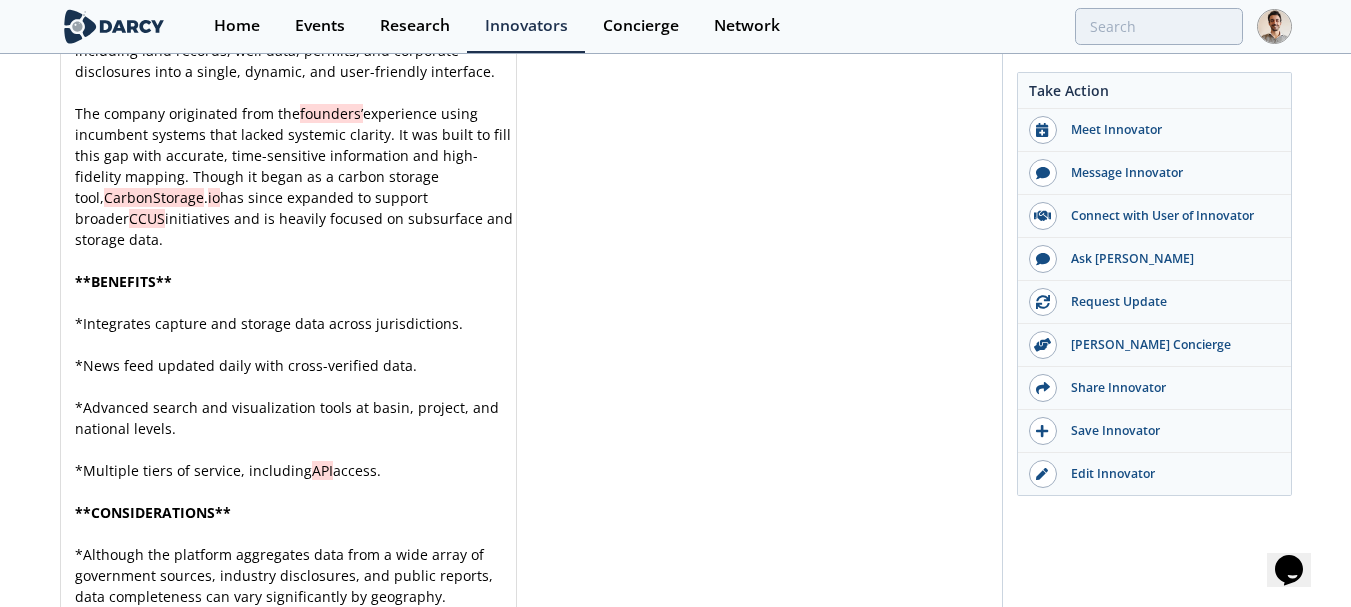 scroll, scrollTop: 5776, scrollLeft: 0, axis: vertical 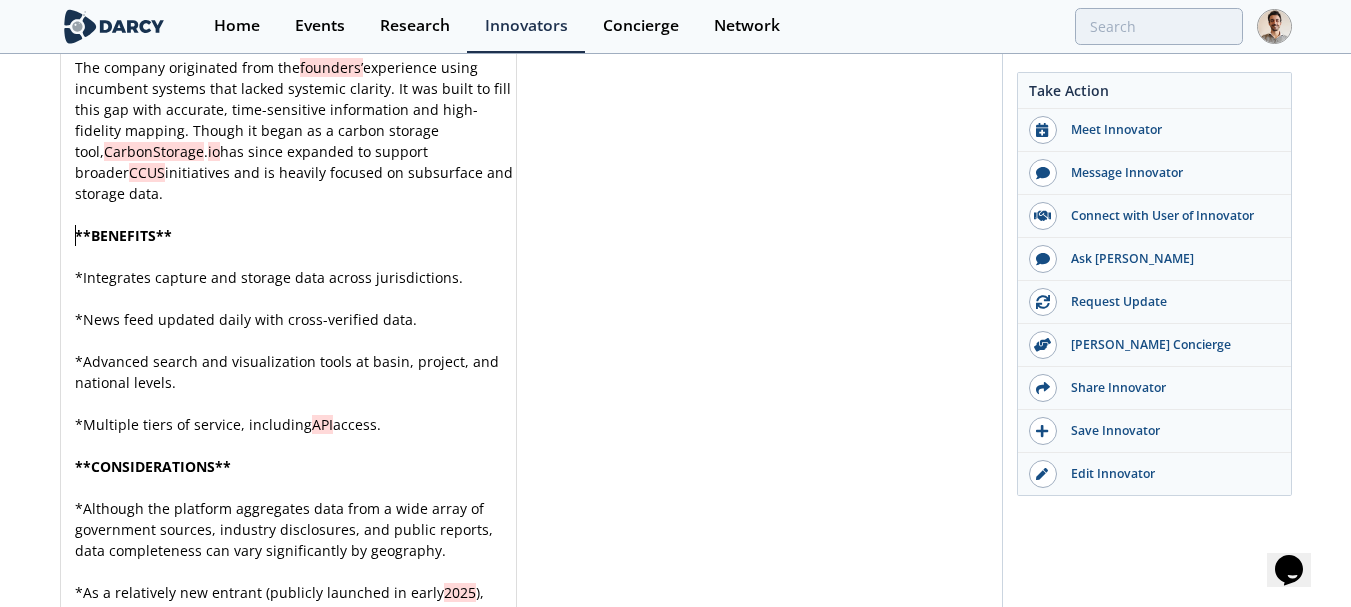 click on "​" at bounding box center (296, 256) 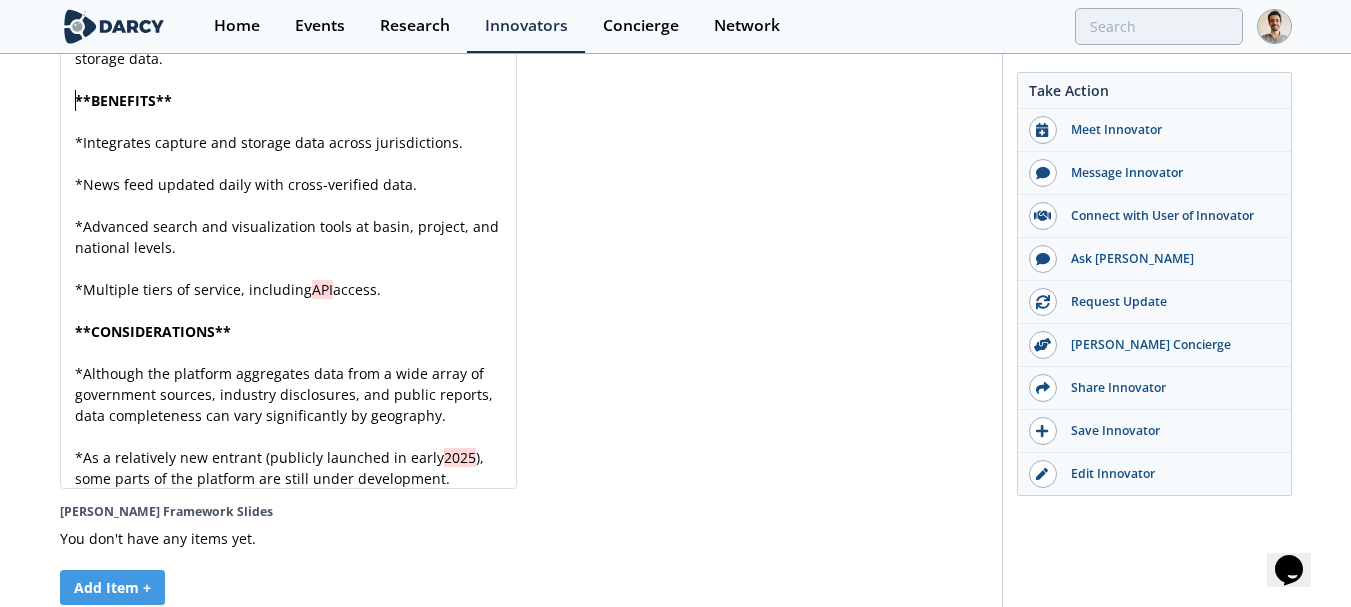 scroll, scrollTop: 5876, scrollLeft: 0, axis: vertical 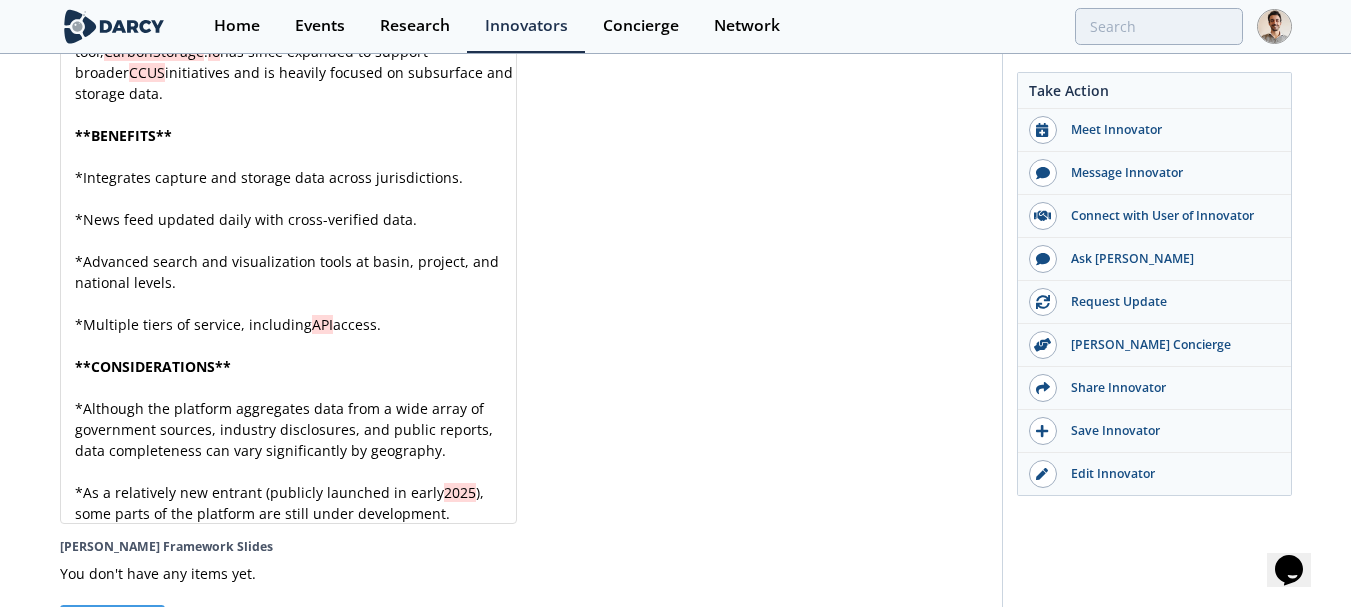 click on "*  Advanced search and visualization tools at basin, project, and national levels." at bounding box center (296, 272) 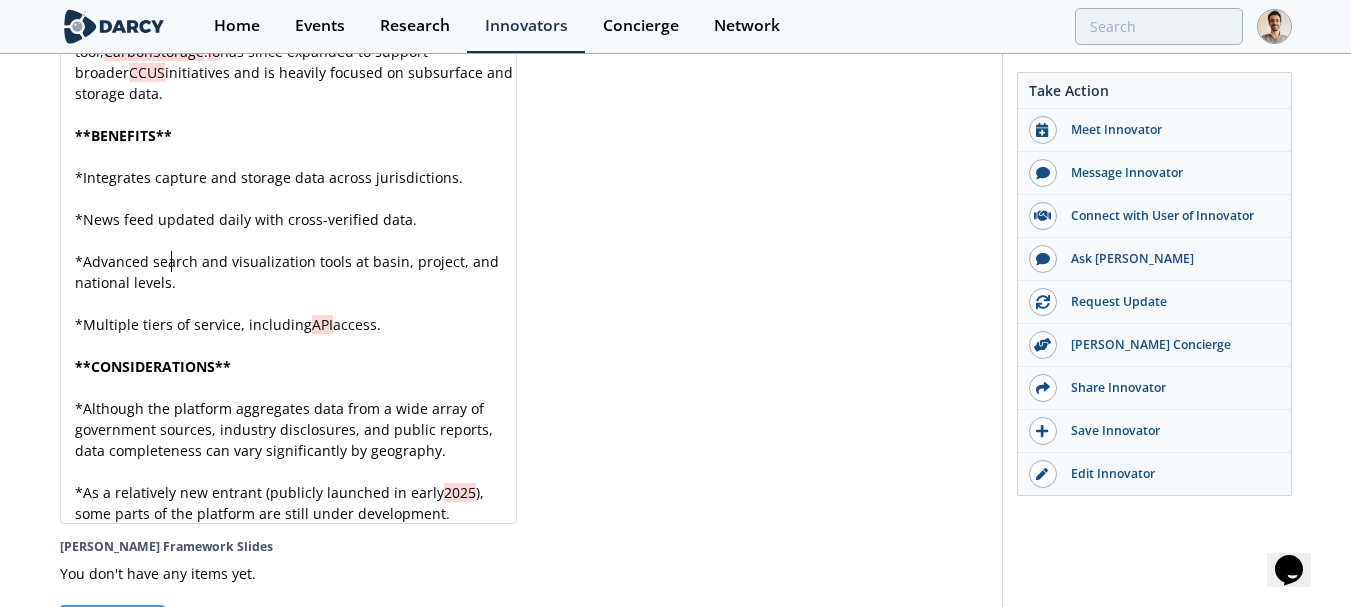 click on "*  Multiple tiers of service, including  API  access." at bounding box center [296, 324] 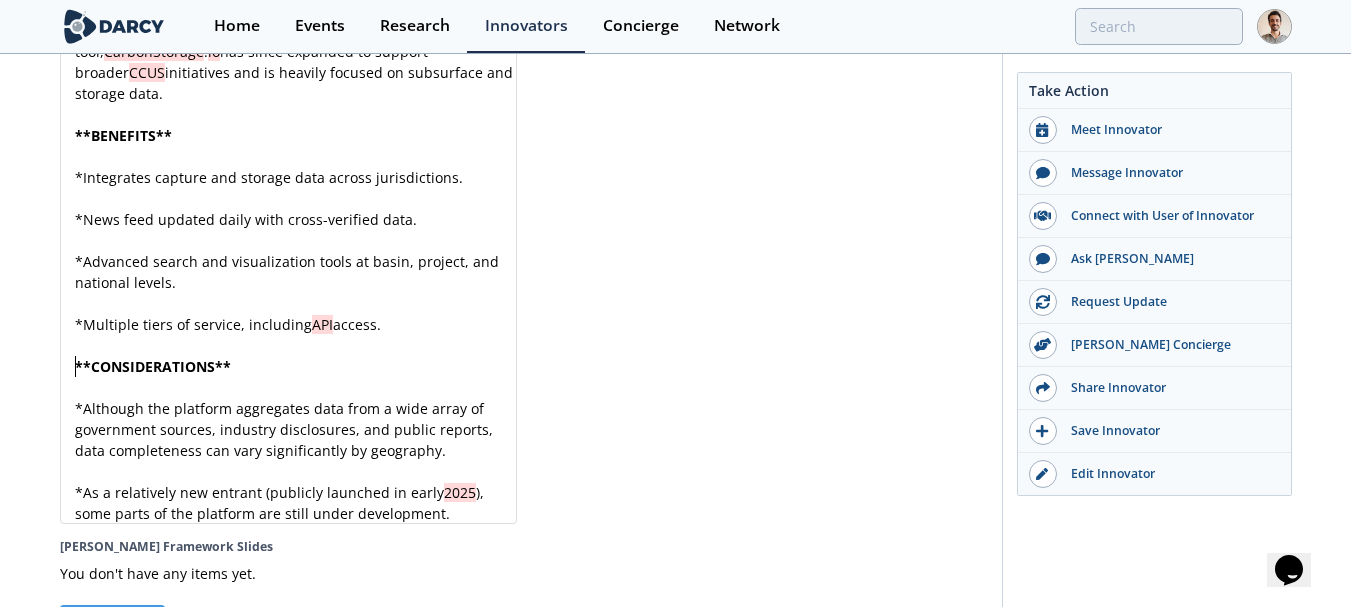click on "​" at bounding box center (296, 387) 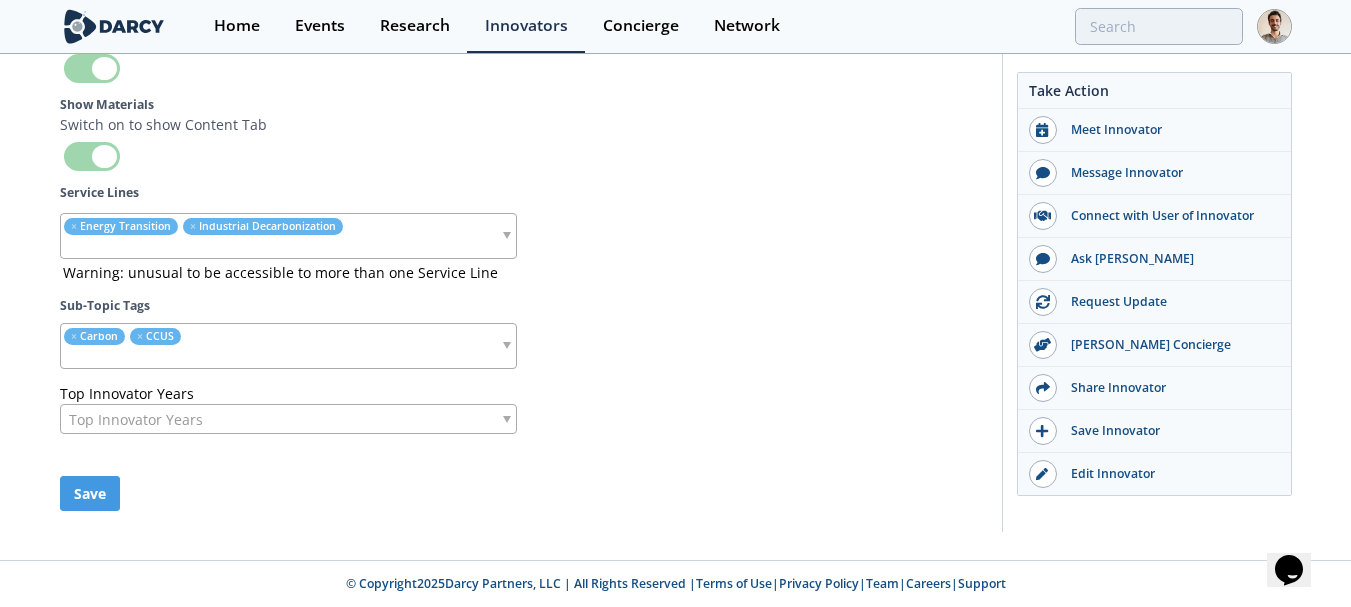 scroll, scrollTop: 6957, scrollLeft: 0, axis: vertical 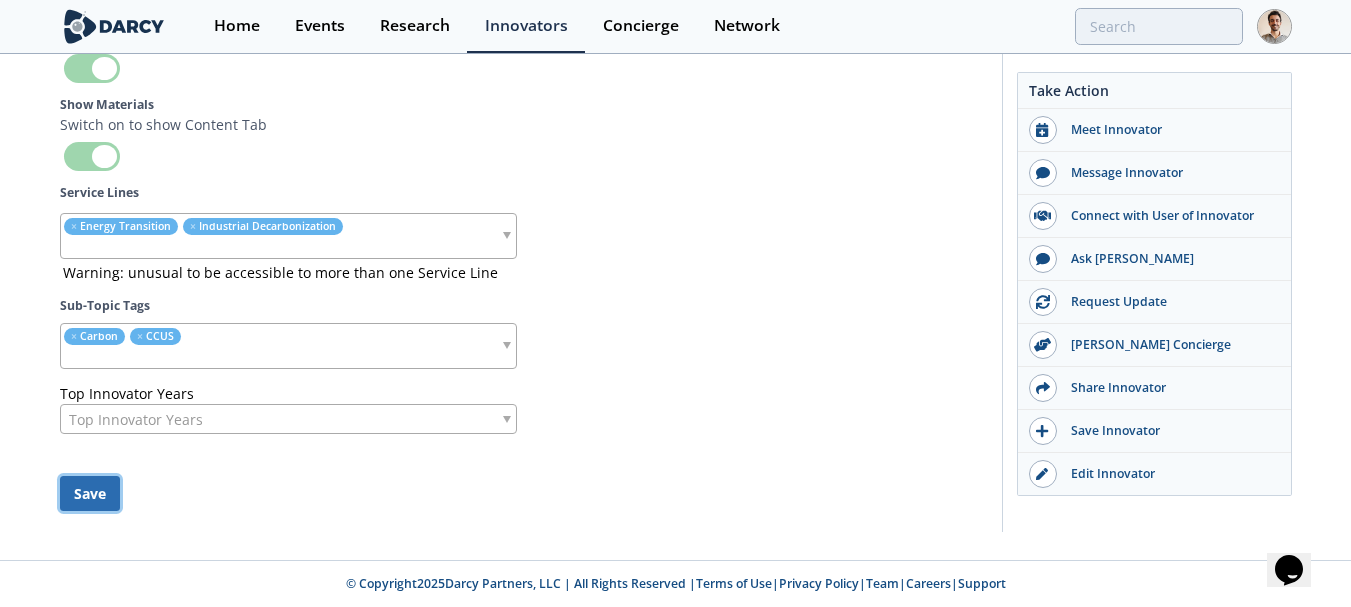 click on "Save" at bounding box center (90, 493) 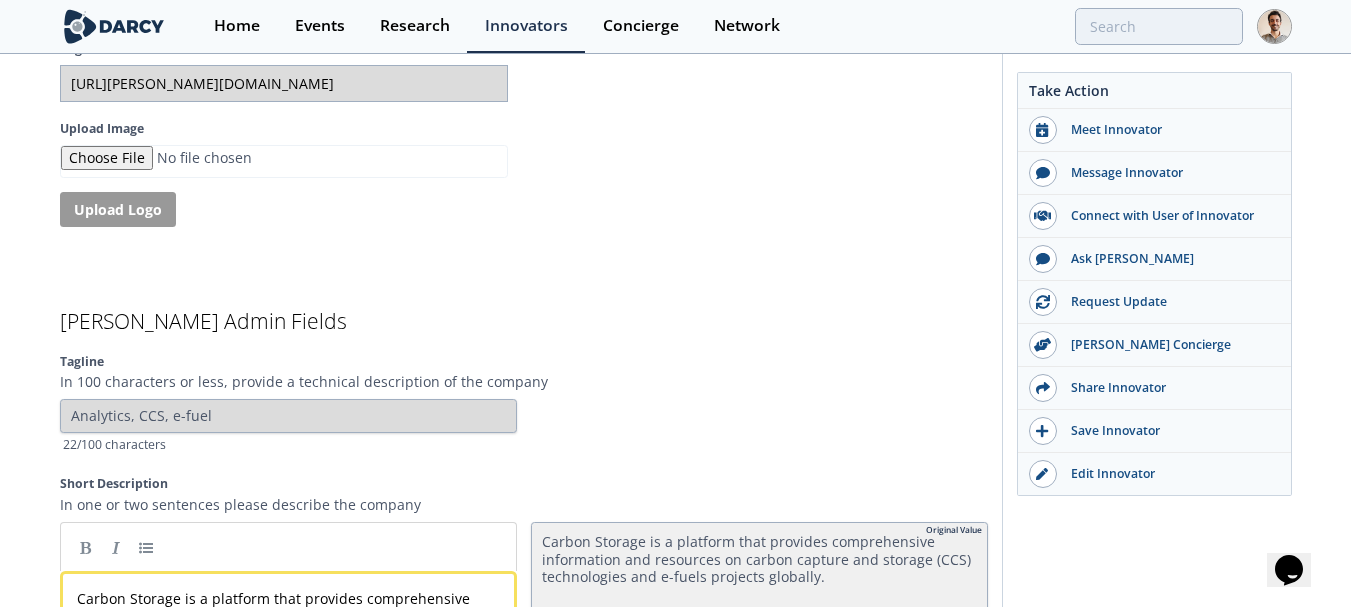 type 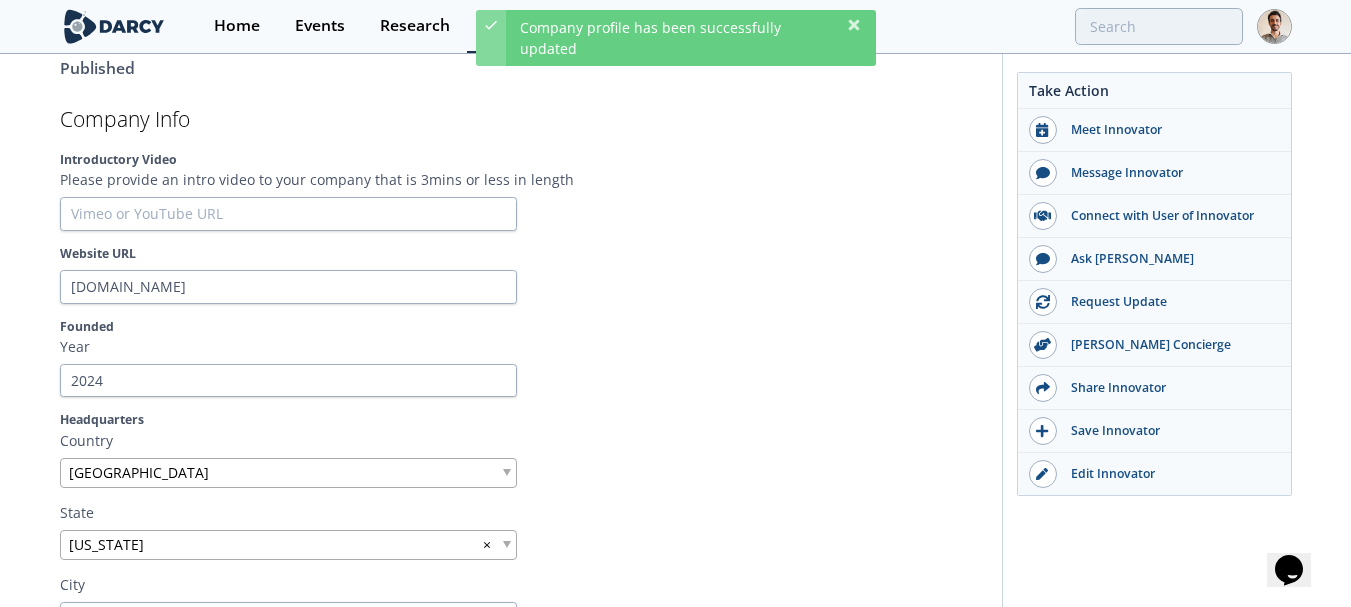 scroll, scrollTop: 0, scrollLeft: 0, axis: both 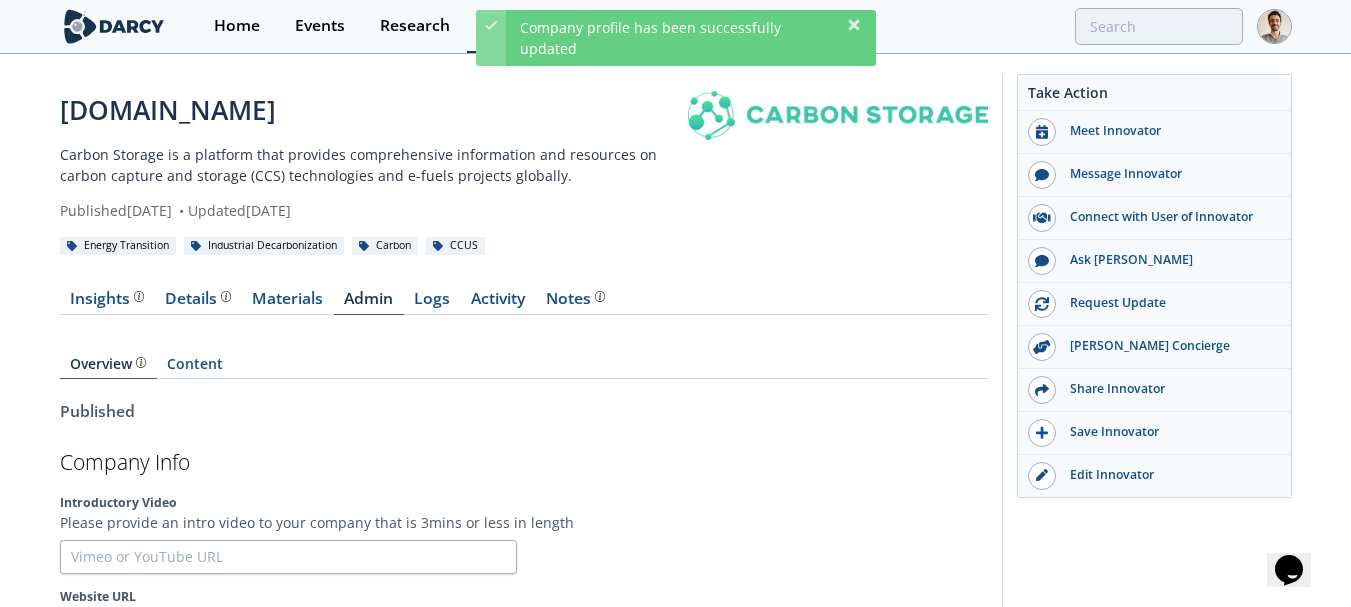 drag, startPoint x: 181, startPoint y: 301, endPoint x: 404, endPoint y: 259, distance: 226.92068 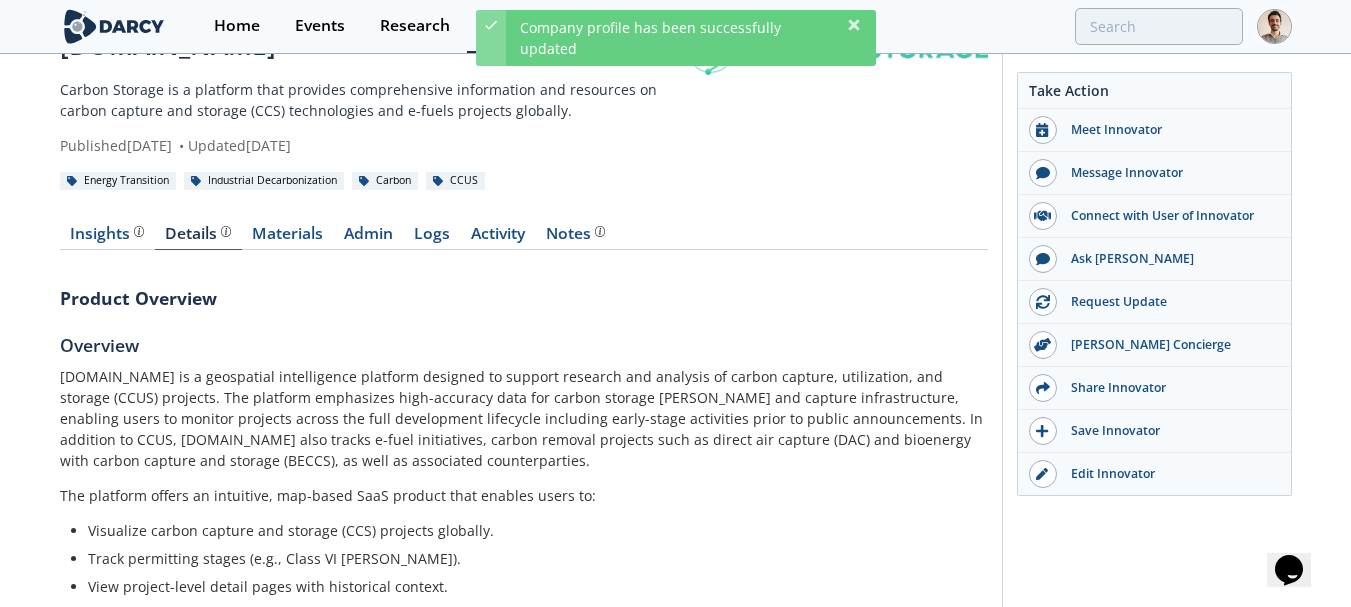 scroll, scrollTop: 100, scrollLeft: 0, axis: vertical 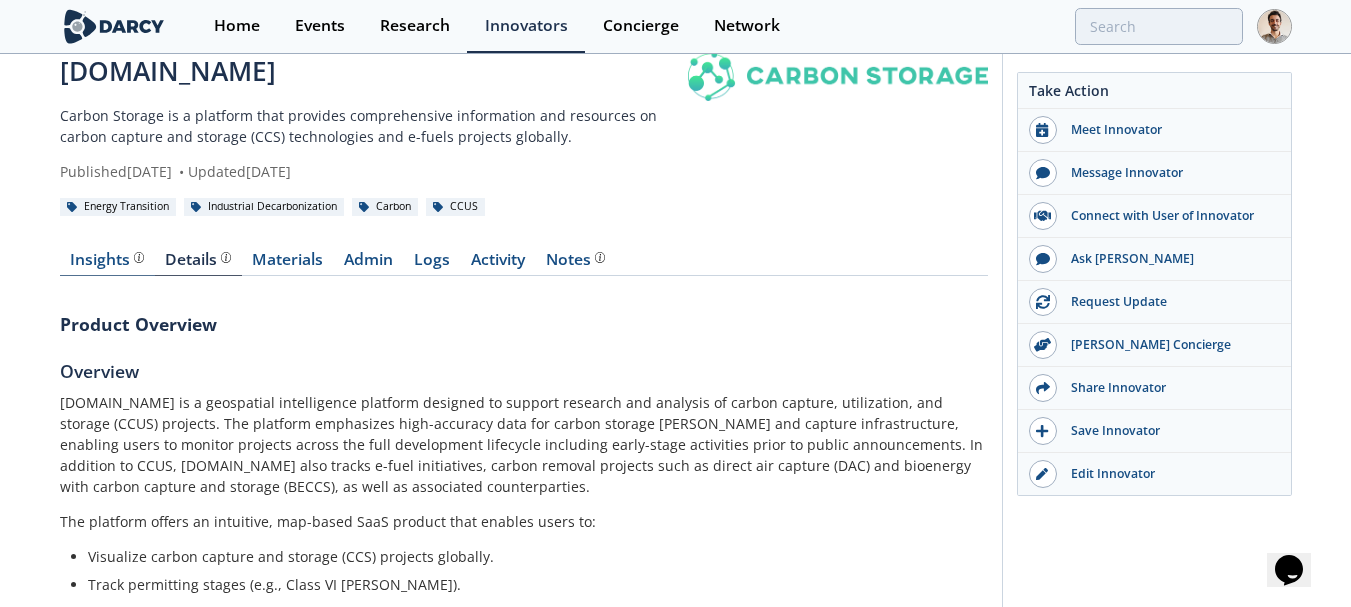 click on "Insights" at bounding box center [107, 260] 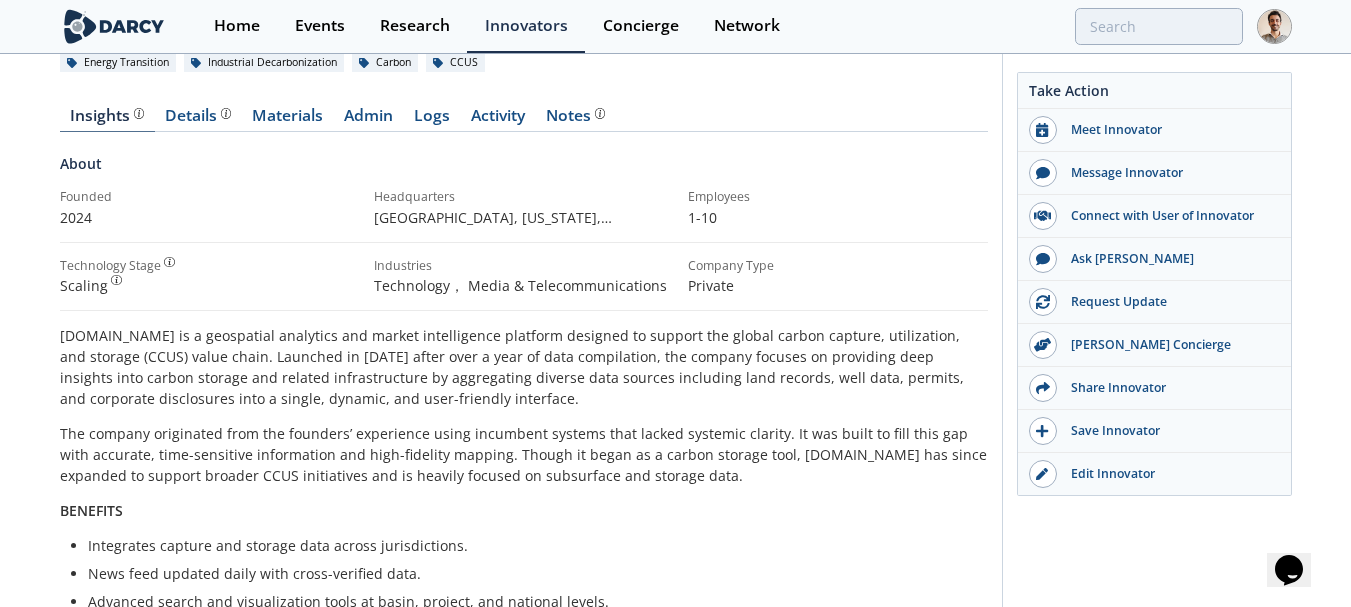 scroll, scrollTop: 83, scrollLeft: 0, axis: vertical 